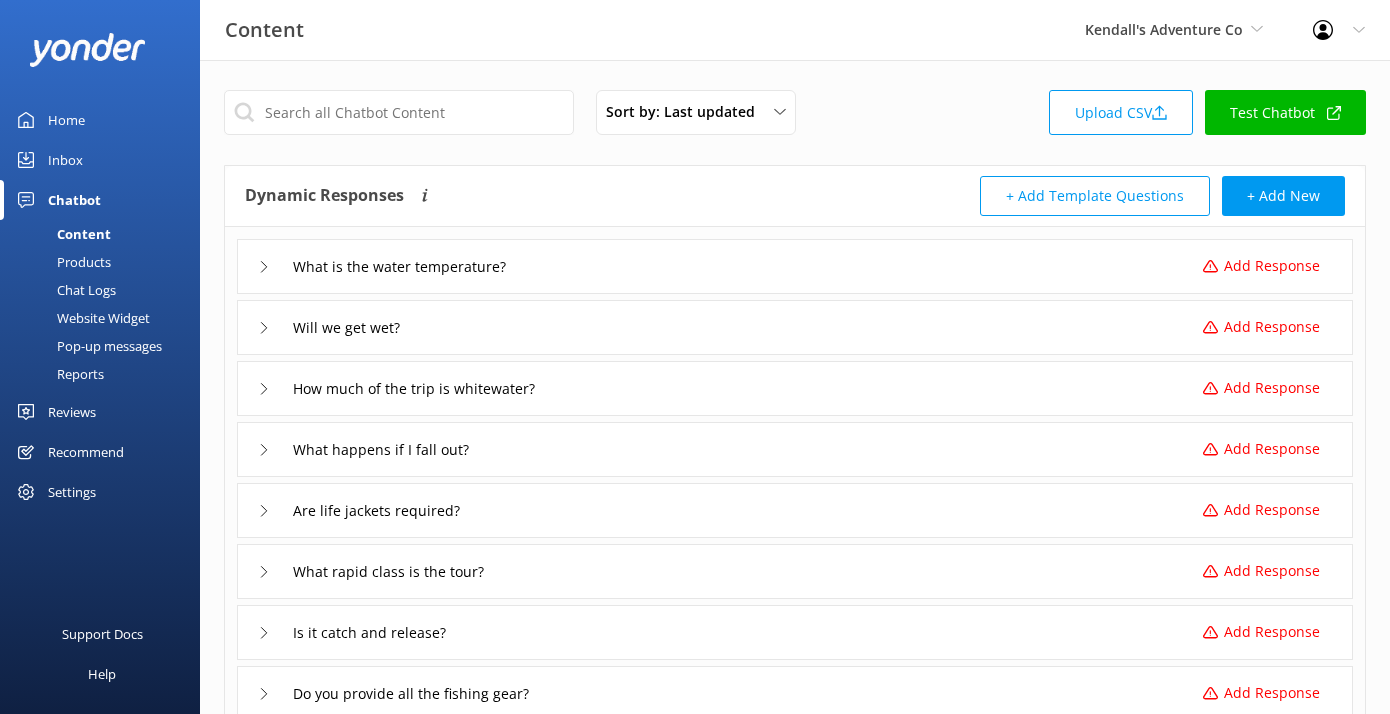scroll, scrollTop: 0, scrollLeft: 0, axis: both 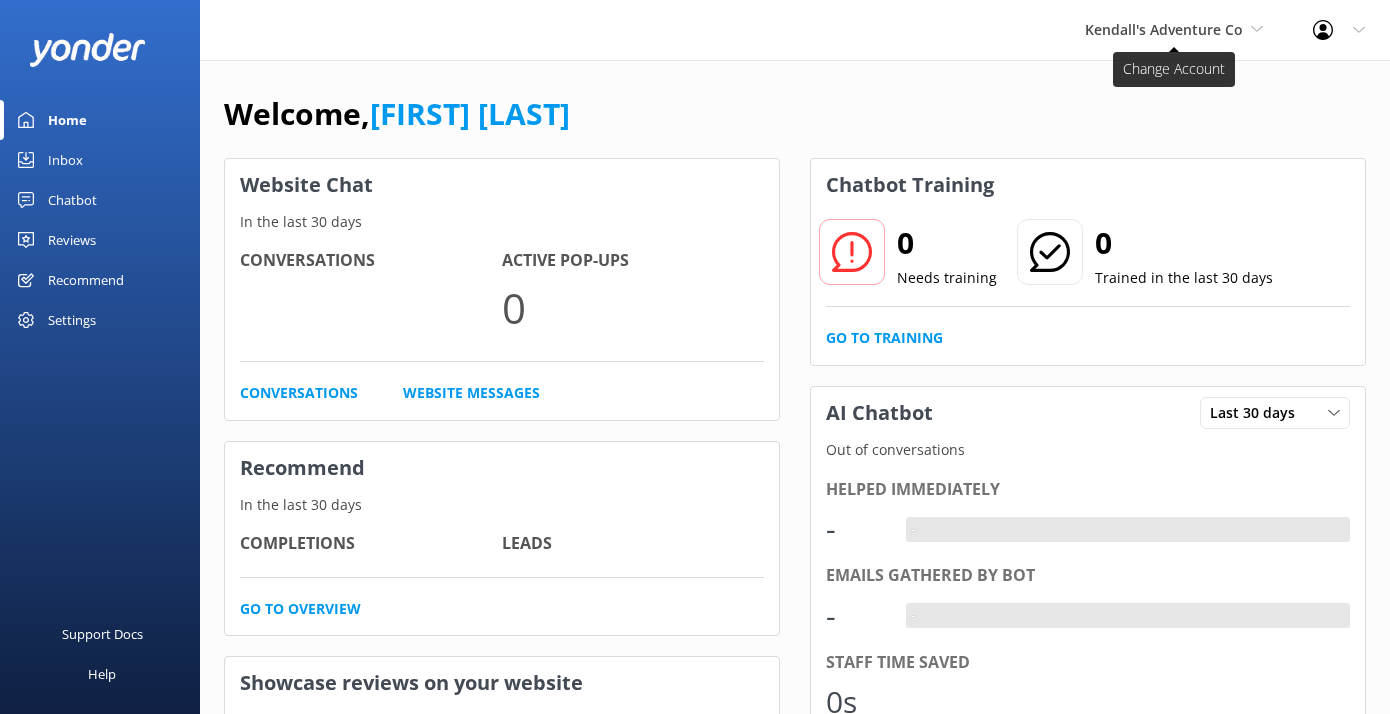 click on "Kendall's Adventure Co" at bounding box center [1164, 29] 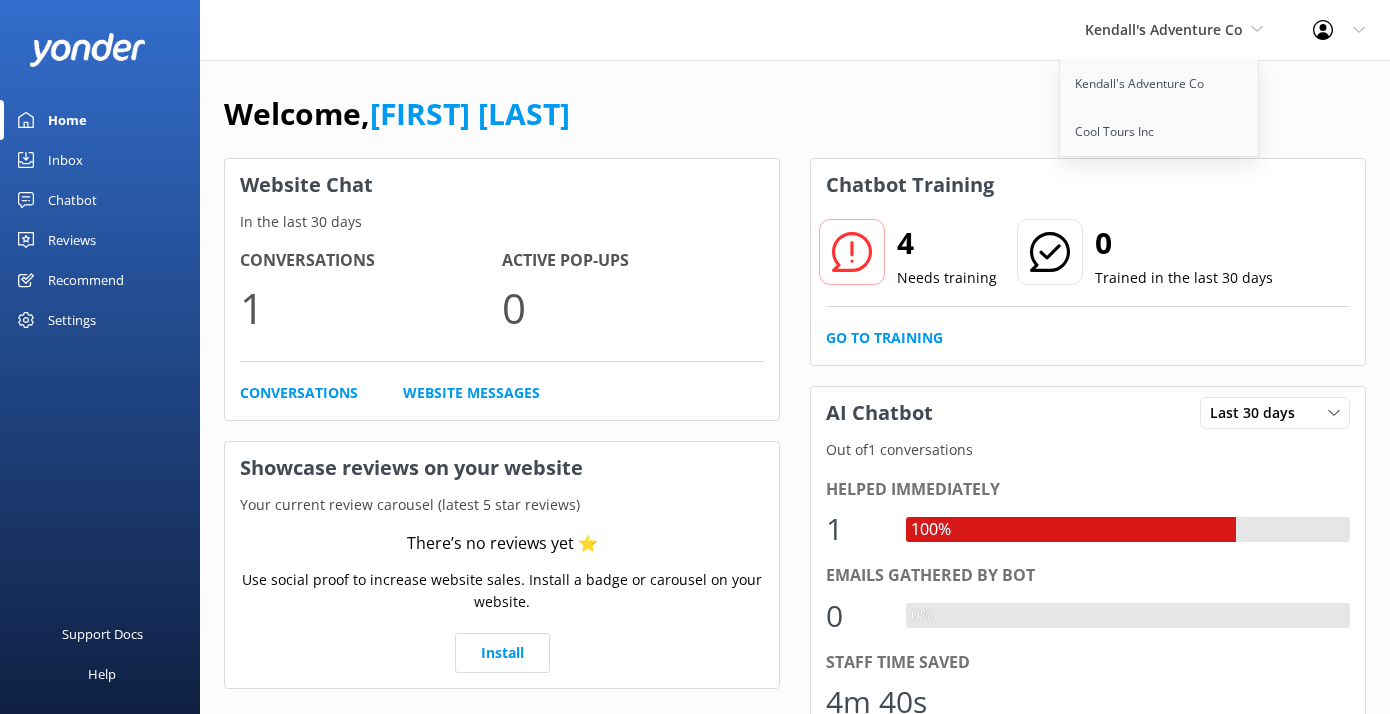 click on "Welcome,  [FIRST] [LAST]" at bounding box center [795, 124] 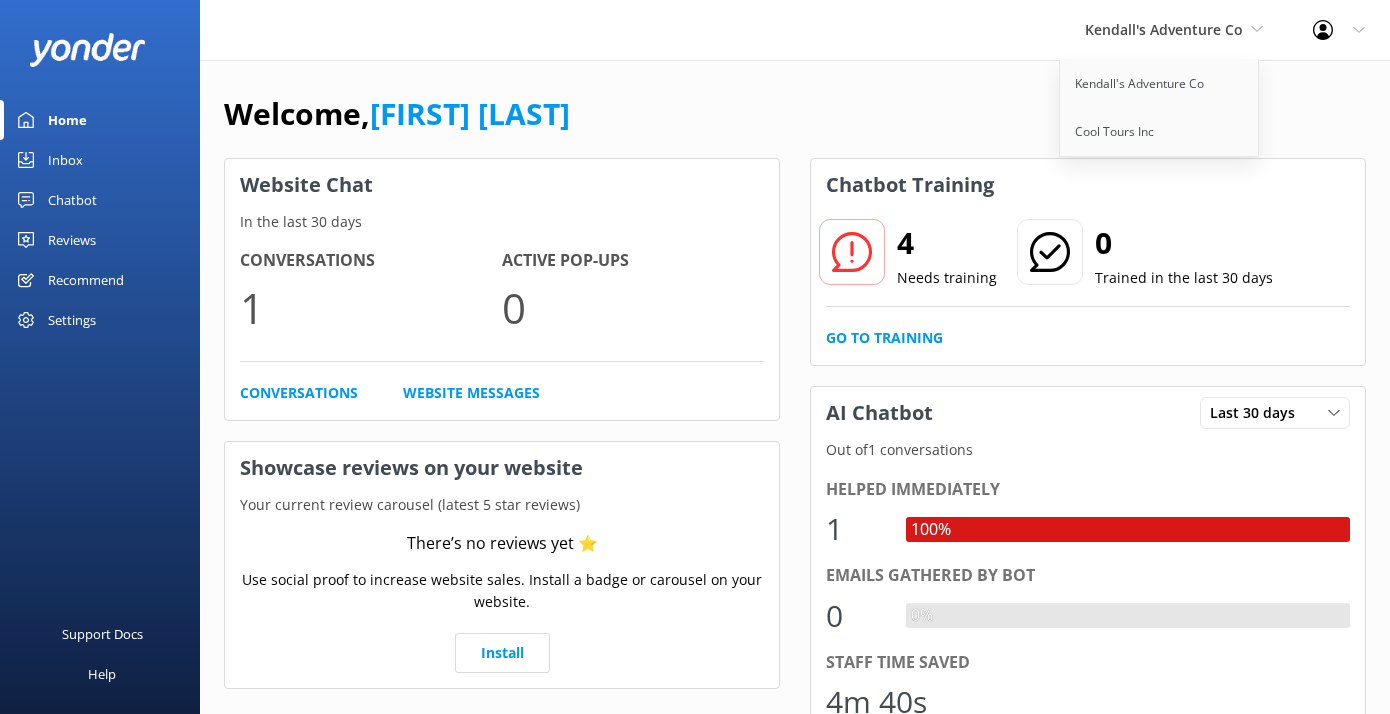 click on "Inbox" at bounding box center [100, 160] 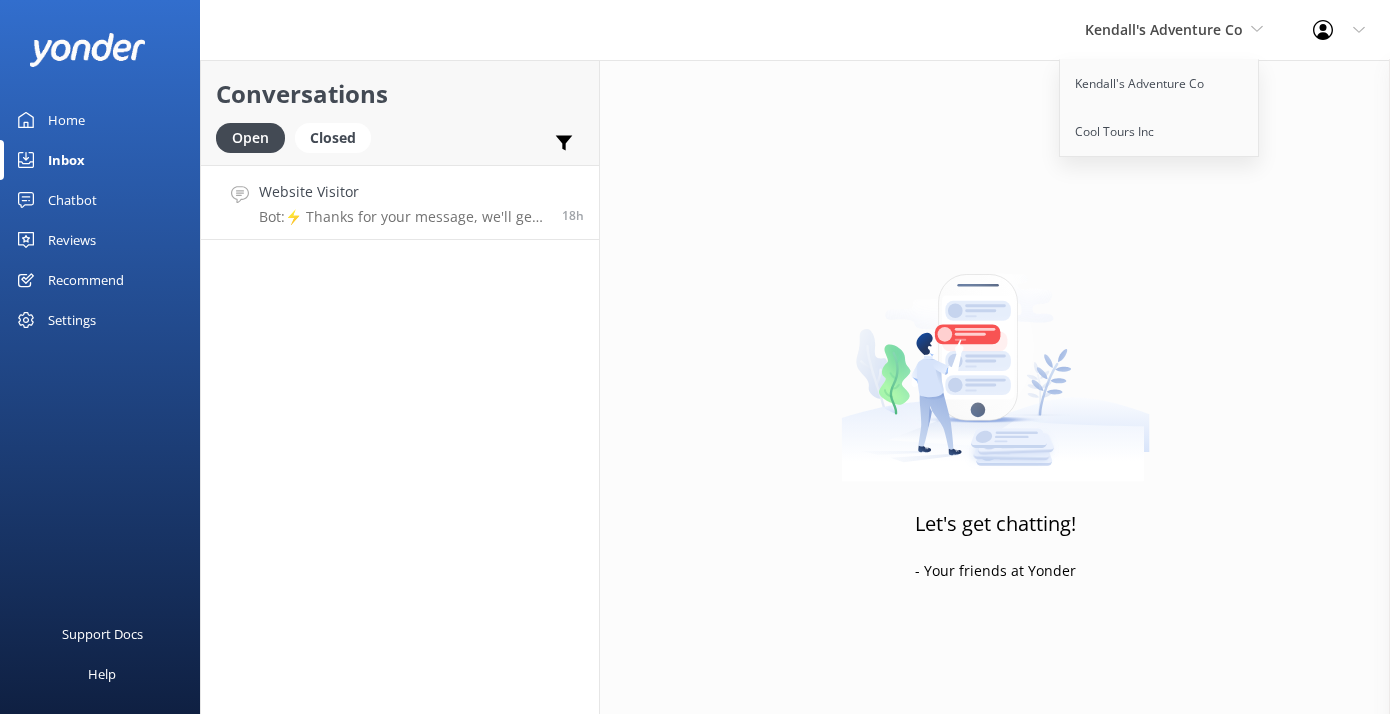 click on "Website Visitor" at bounding box center (403, 192) 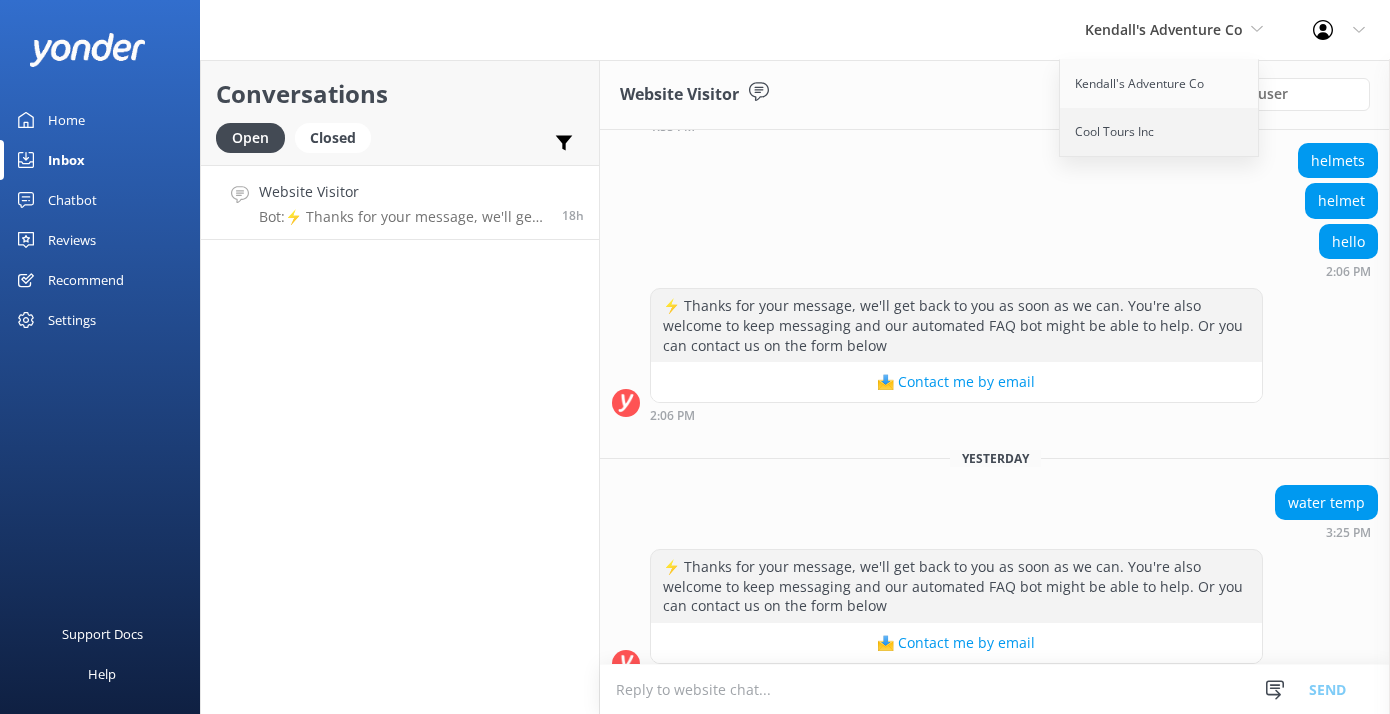 scroll, scrollTop: 731, scrollLeft: 0, axis: vertical 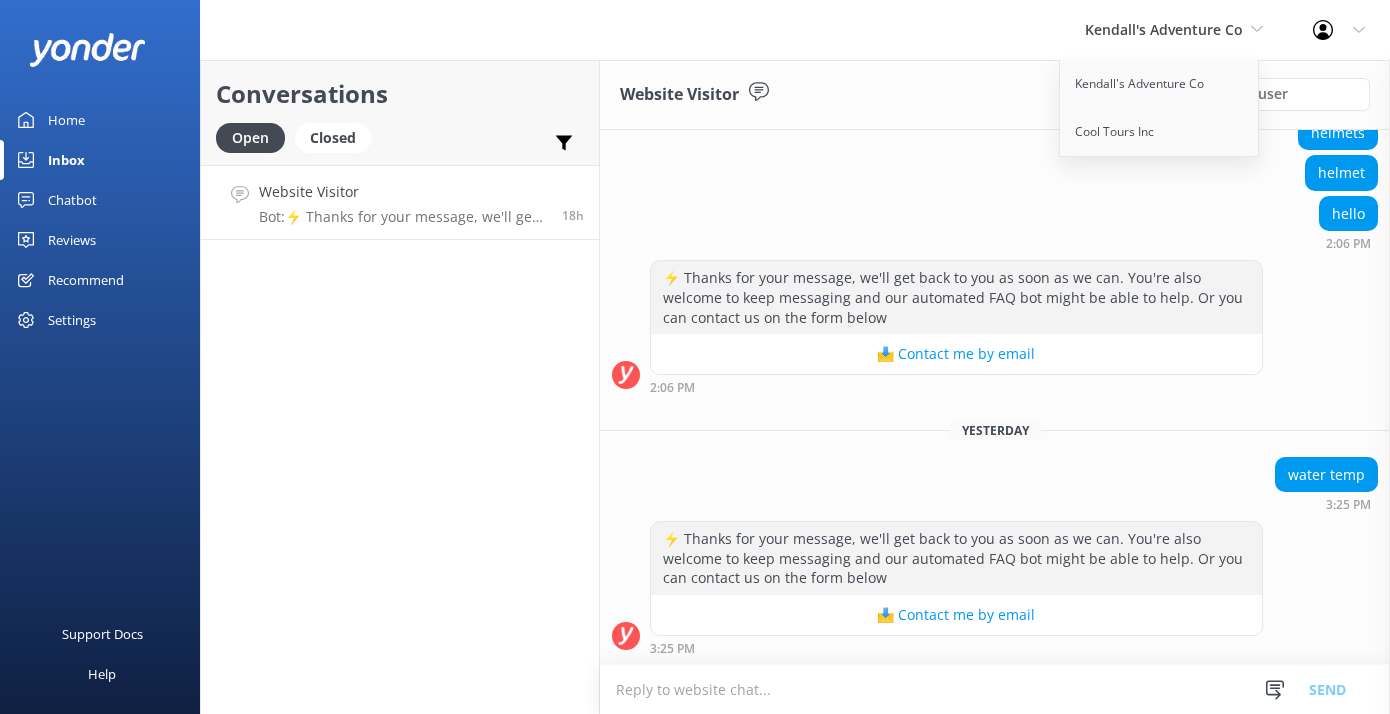 click on "helmet" at bounding box center [995, 175] 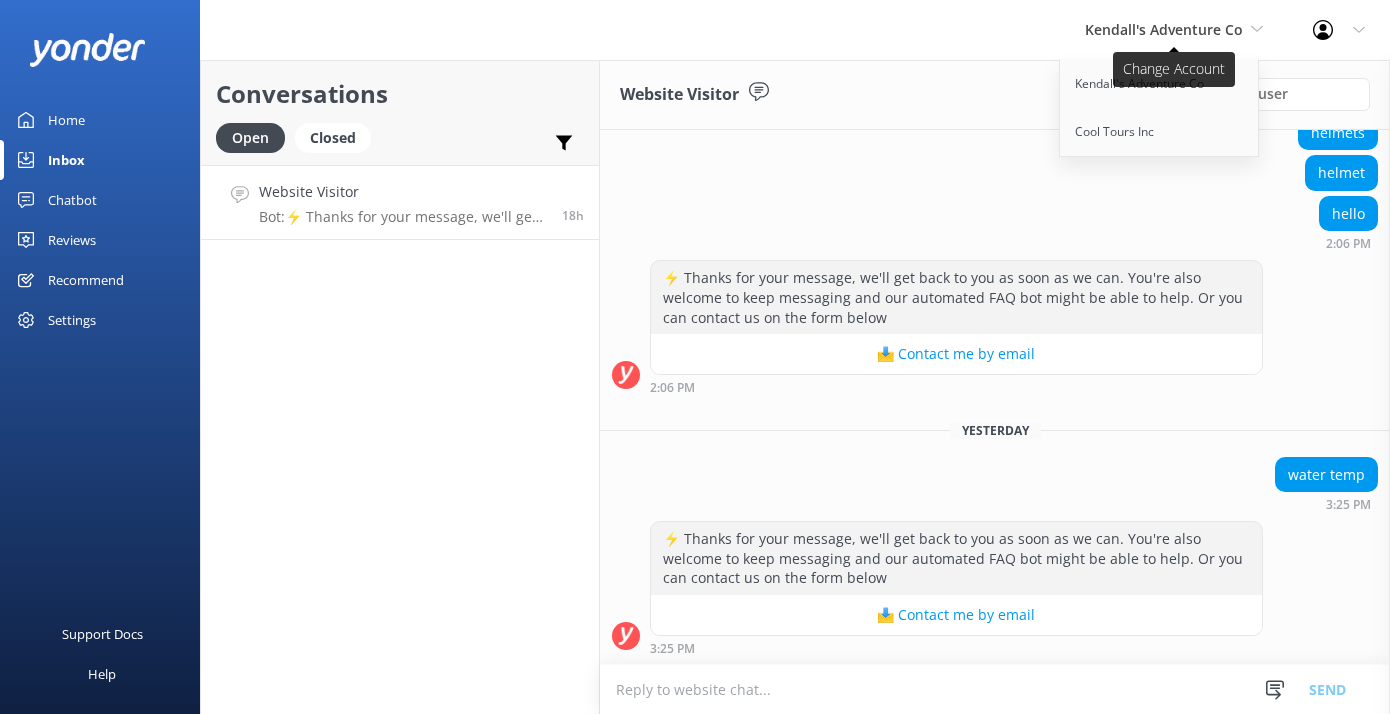 click on "Kendall's Adventure Co" at bounding box center [1164, 29] 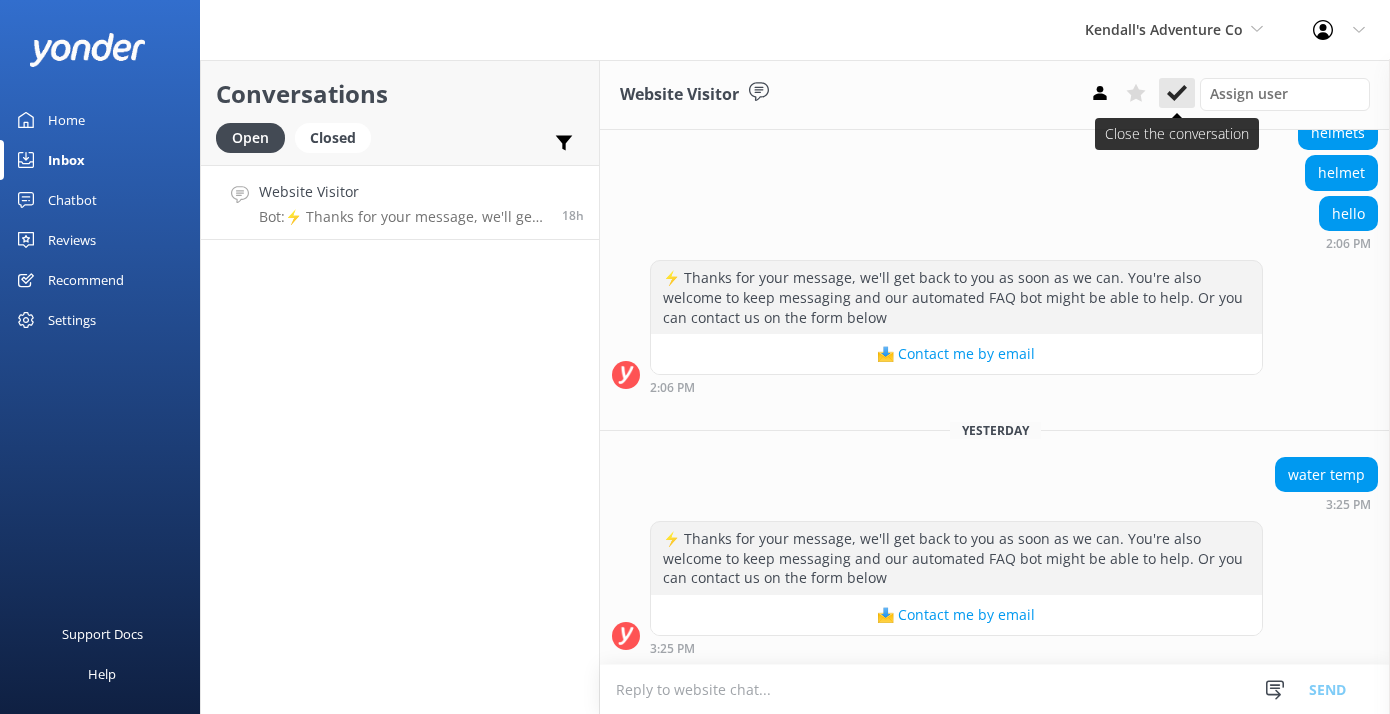 click 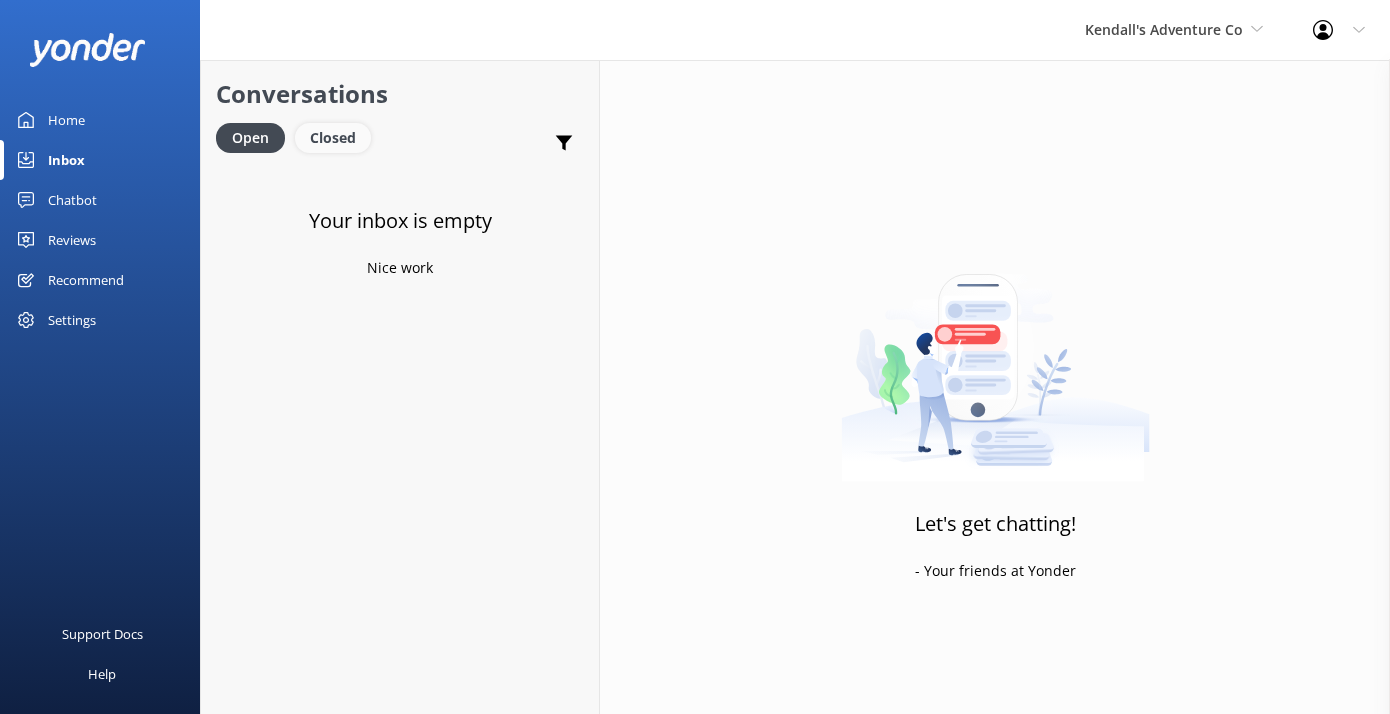 click on "Closed" at bounding box center [333, 138] 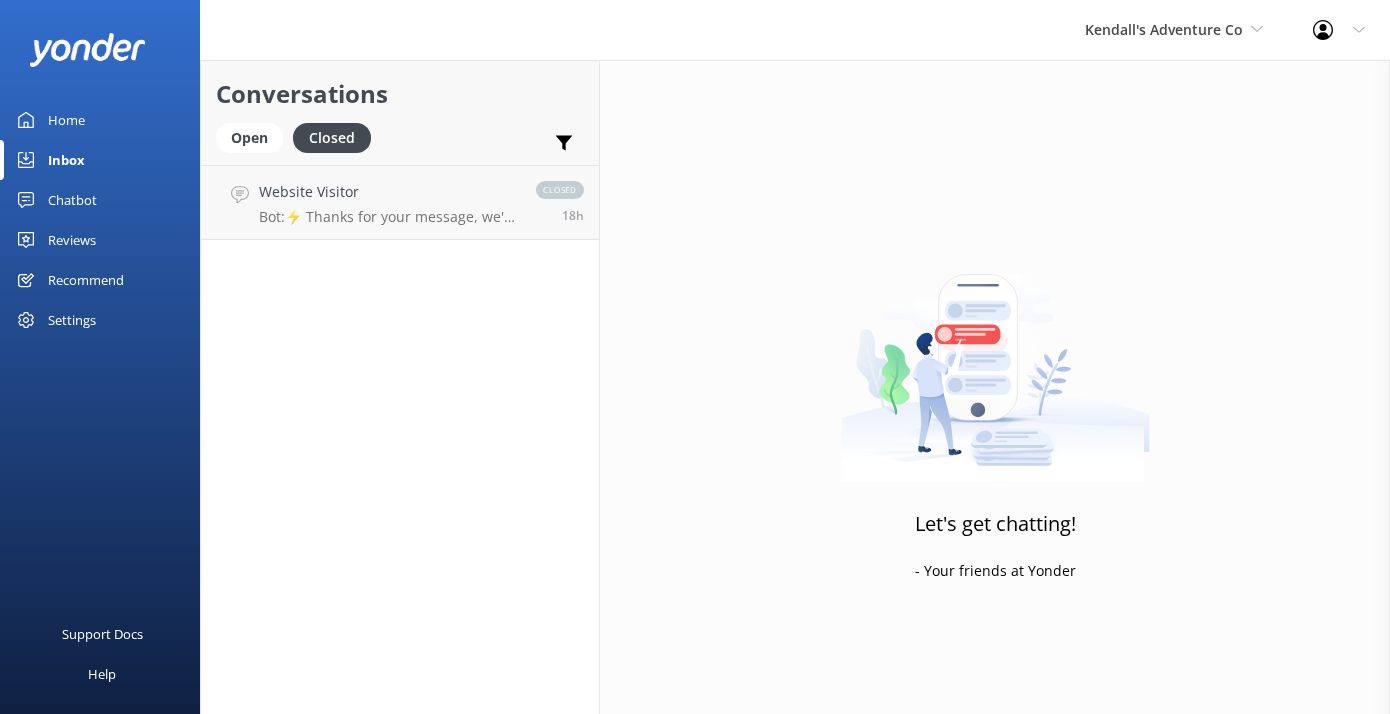 click on "Chatbot" at bounding box center [100, 200] 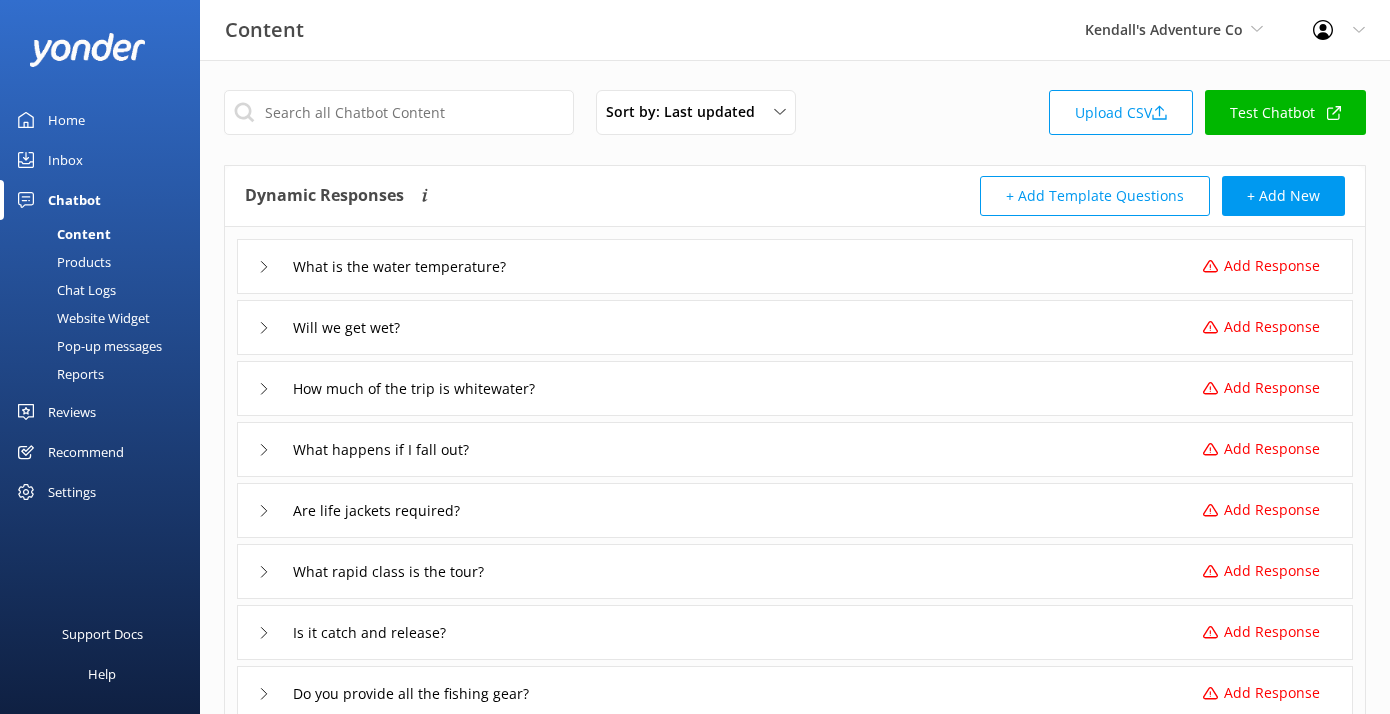 click on "Website Widget" at bounding box center [81, 318] 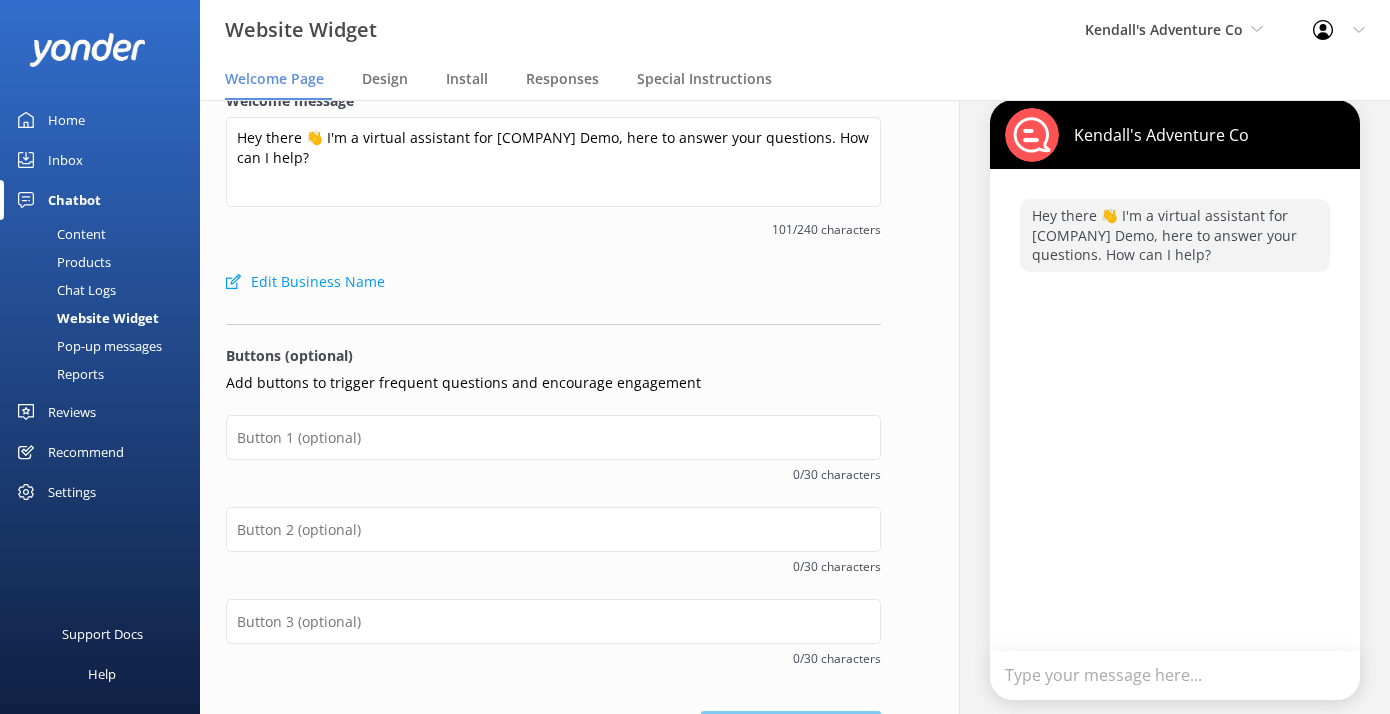 scroll, scrollTop: 0, scrollLeft: 0, axis: both 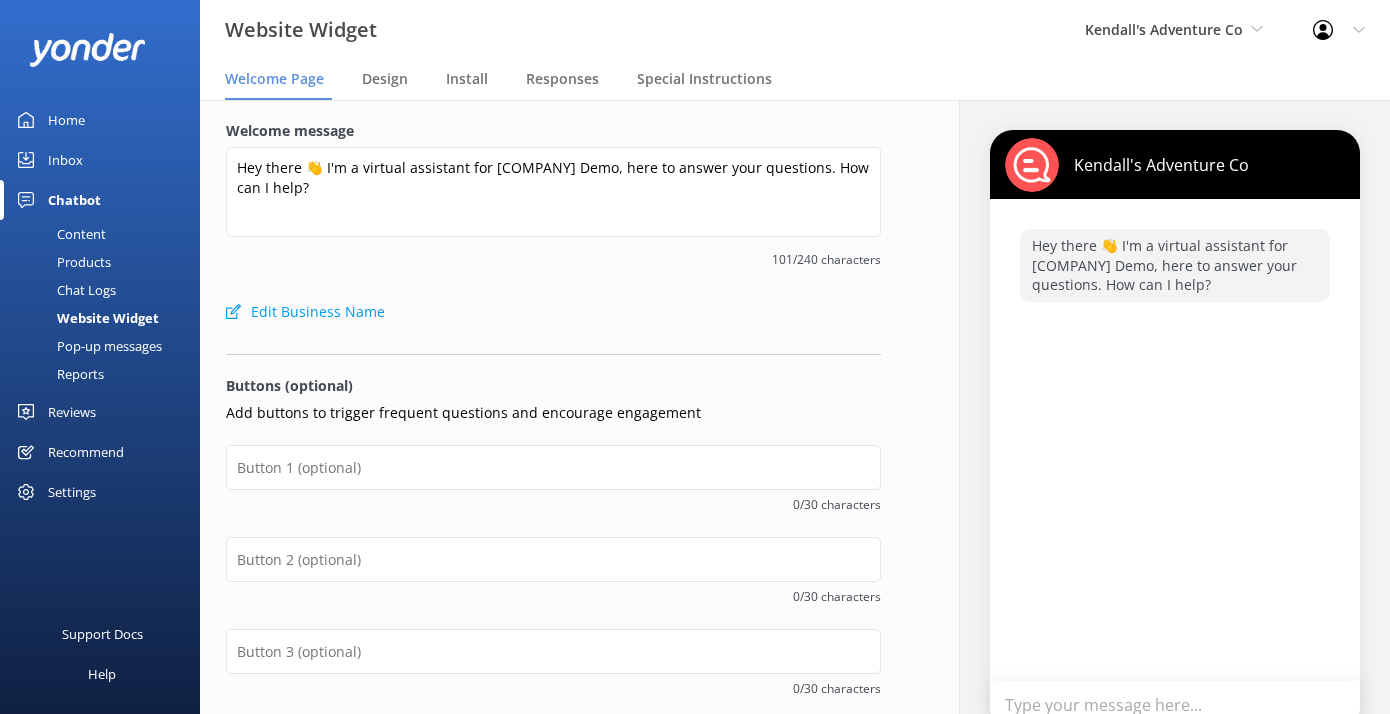 click on "Pop-up messages" at bounding box center [87, 346] 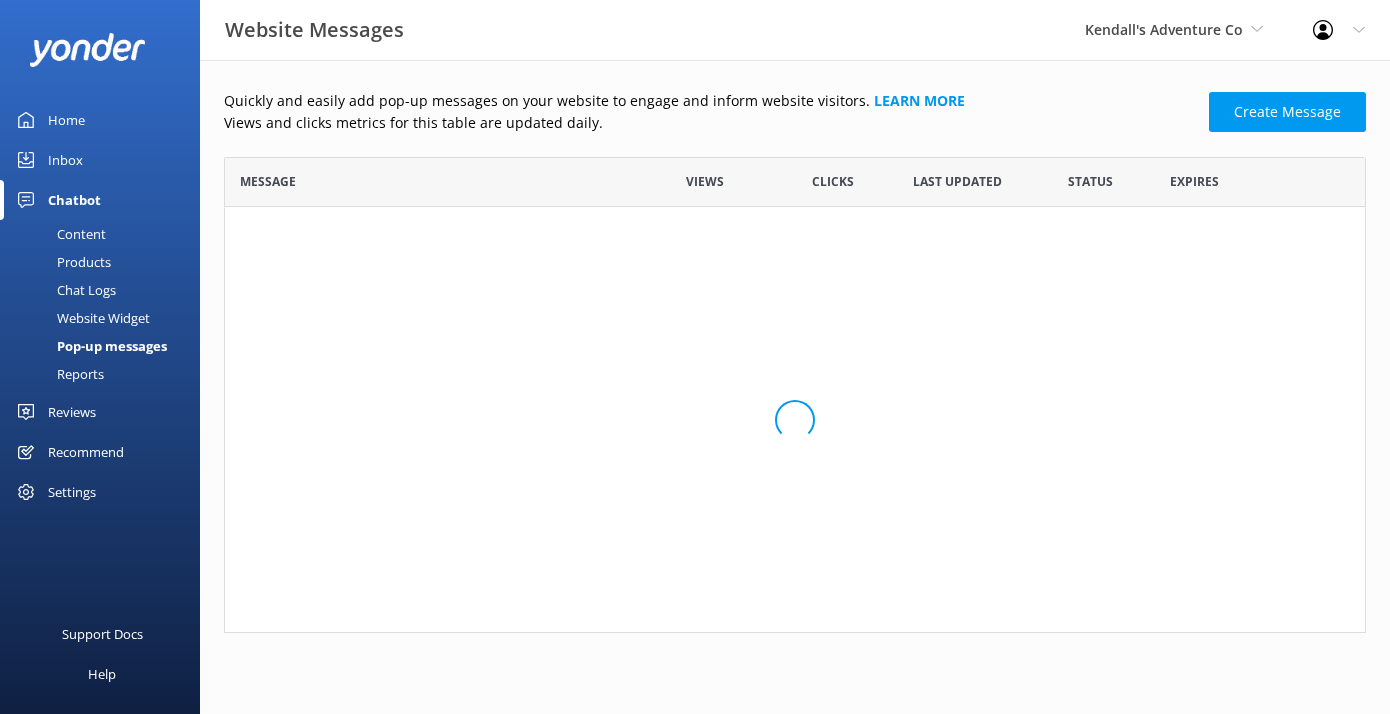 scroll, scrollTop: 1, scrollLeft: 1, axis: both 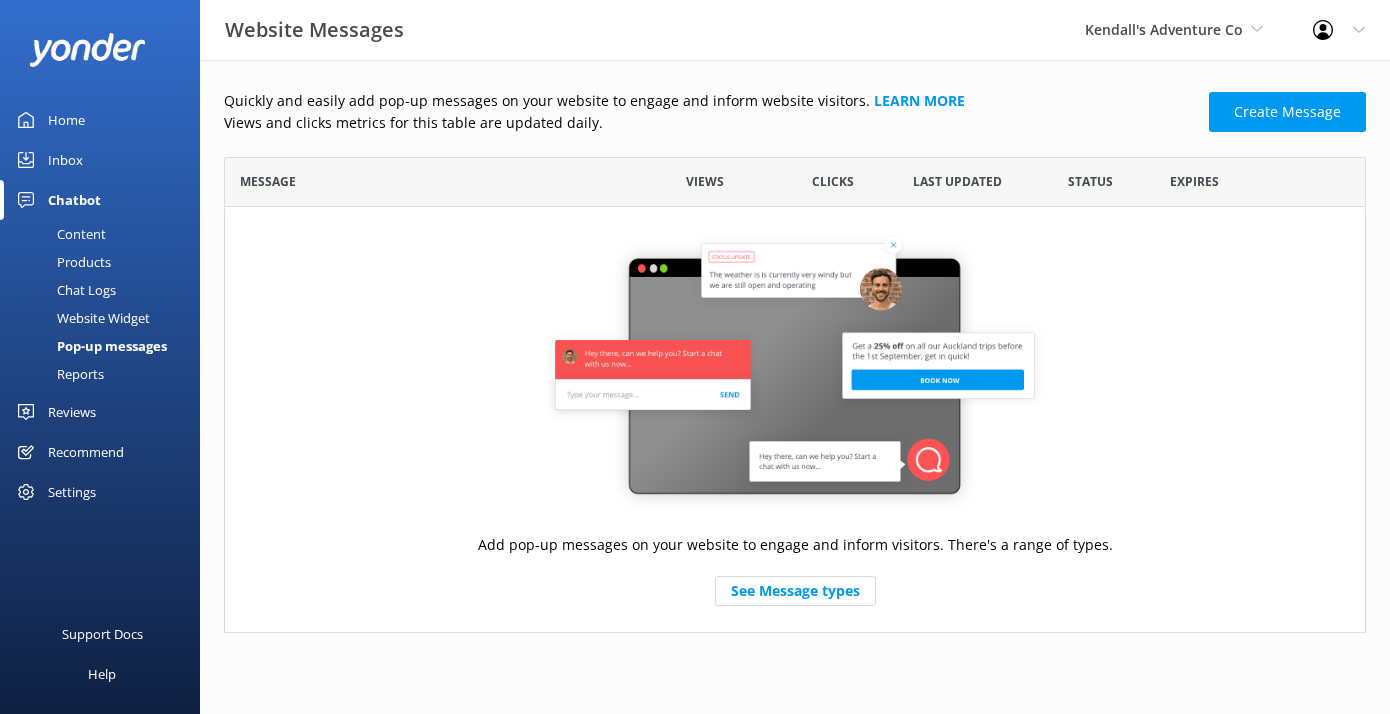 click on "Reports" at bounding box center (106, 374) 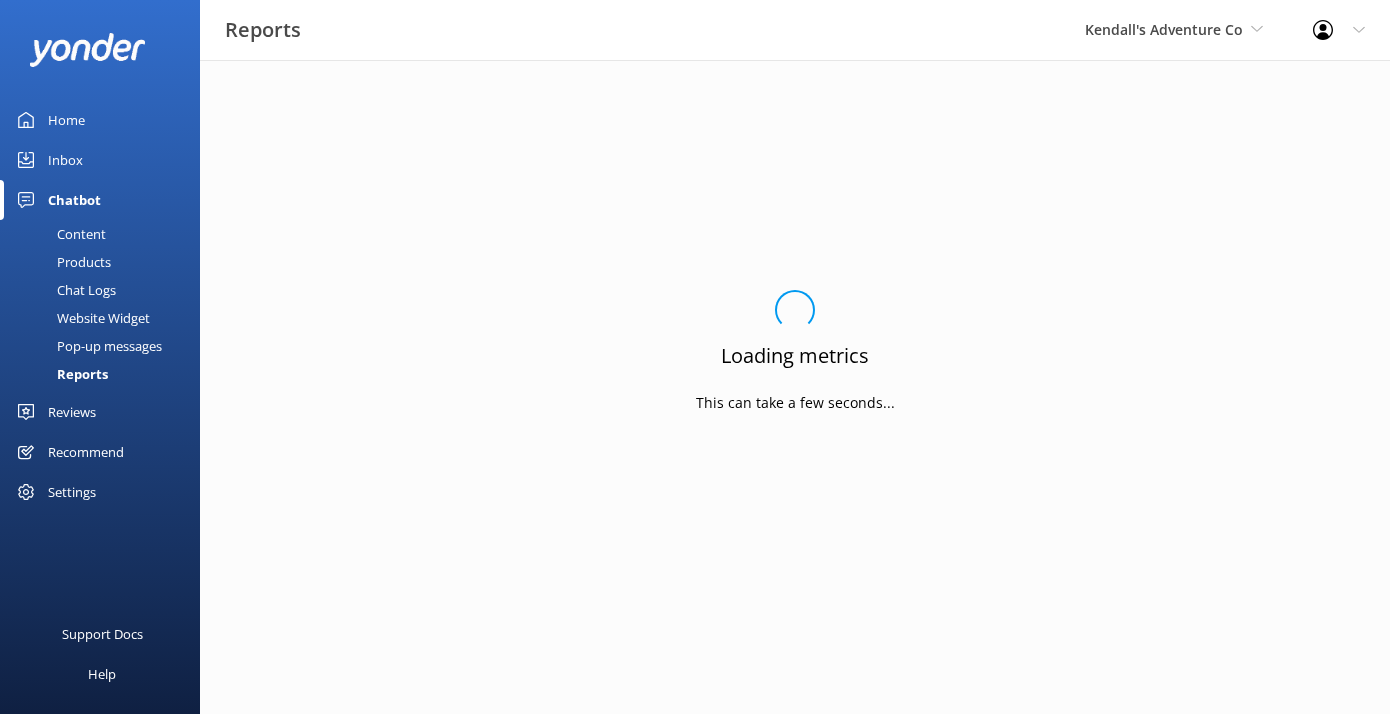 click on "Products" at bounding box center [61, 262] 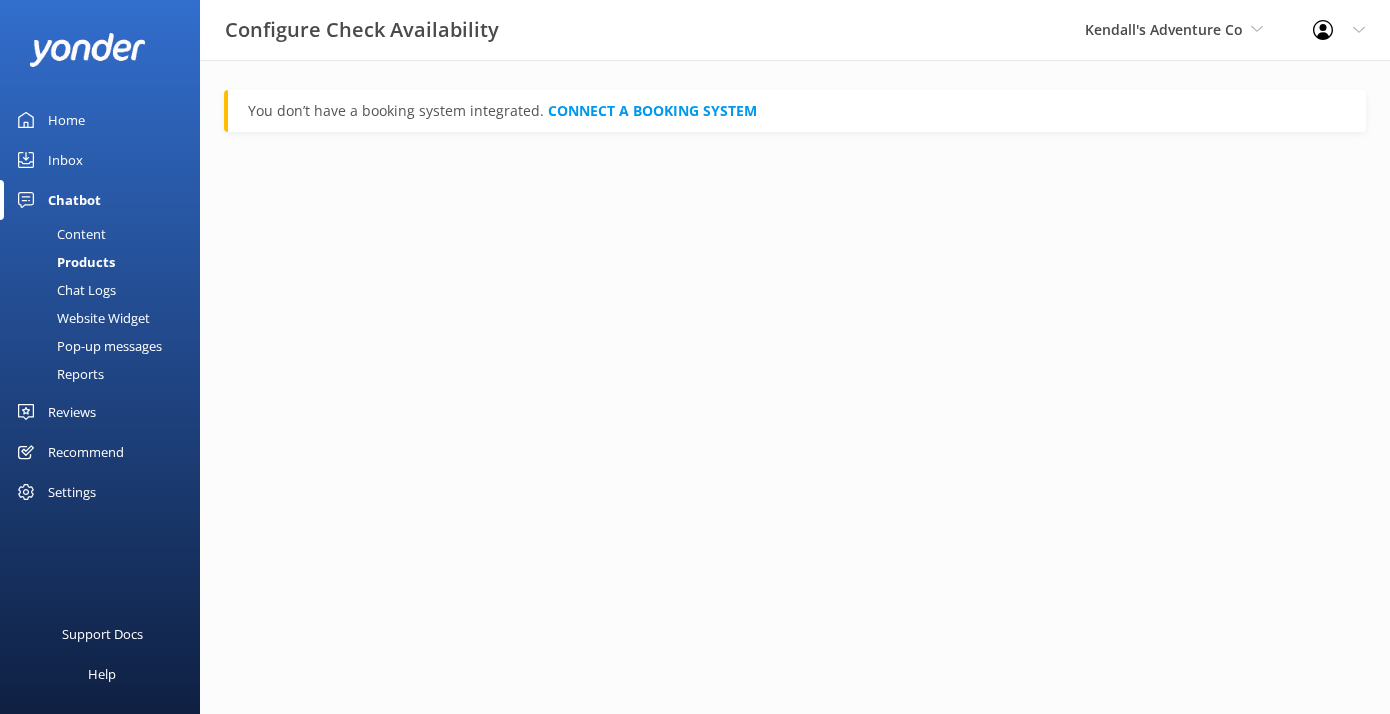 click on "Chat Logs" at bounding box center (64, 290) 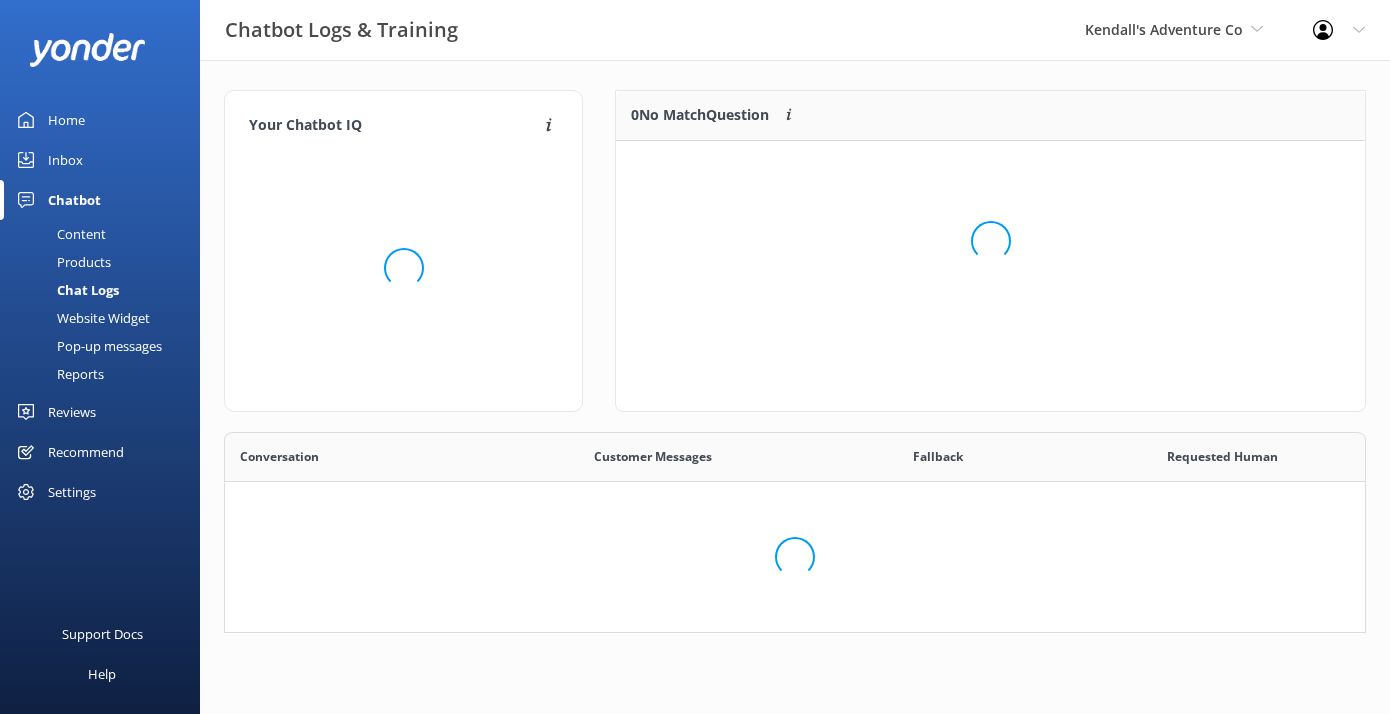 scroll, scrollTop: 1, scrollLeft: 1, axis: both 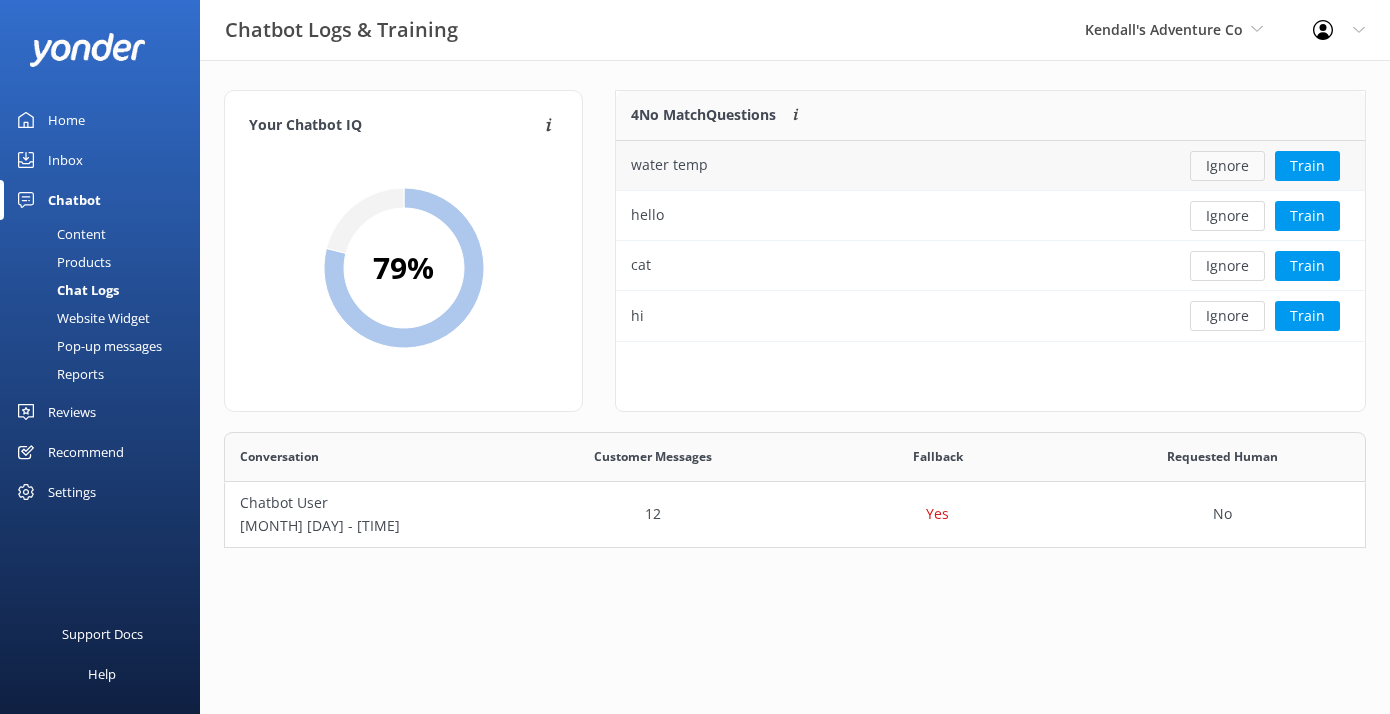 click on "Ignore" at bounding box center (1227, 166) 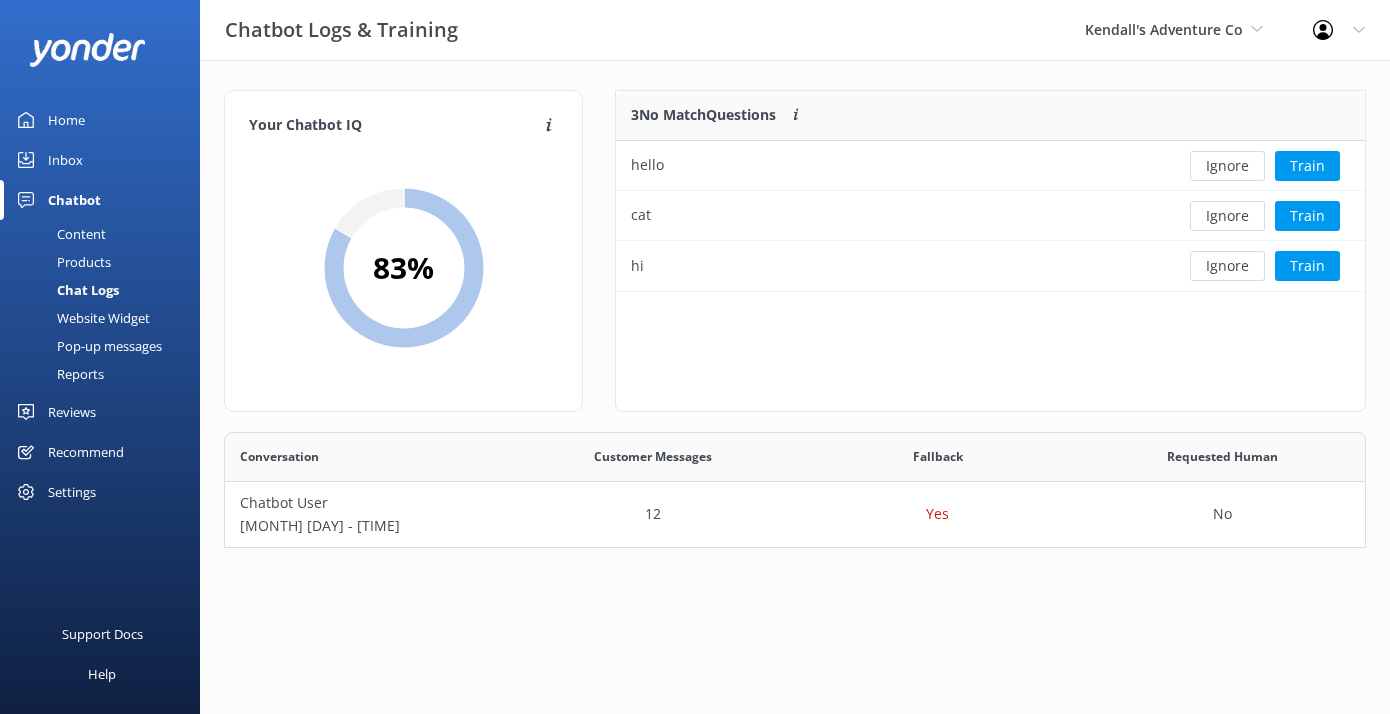 scroll, scrollTop: 201, scrollLeft: 749, axis: both 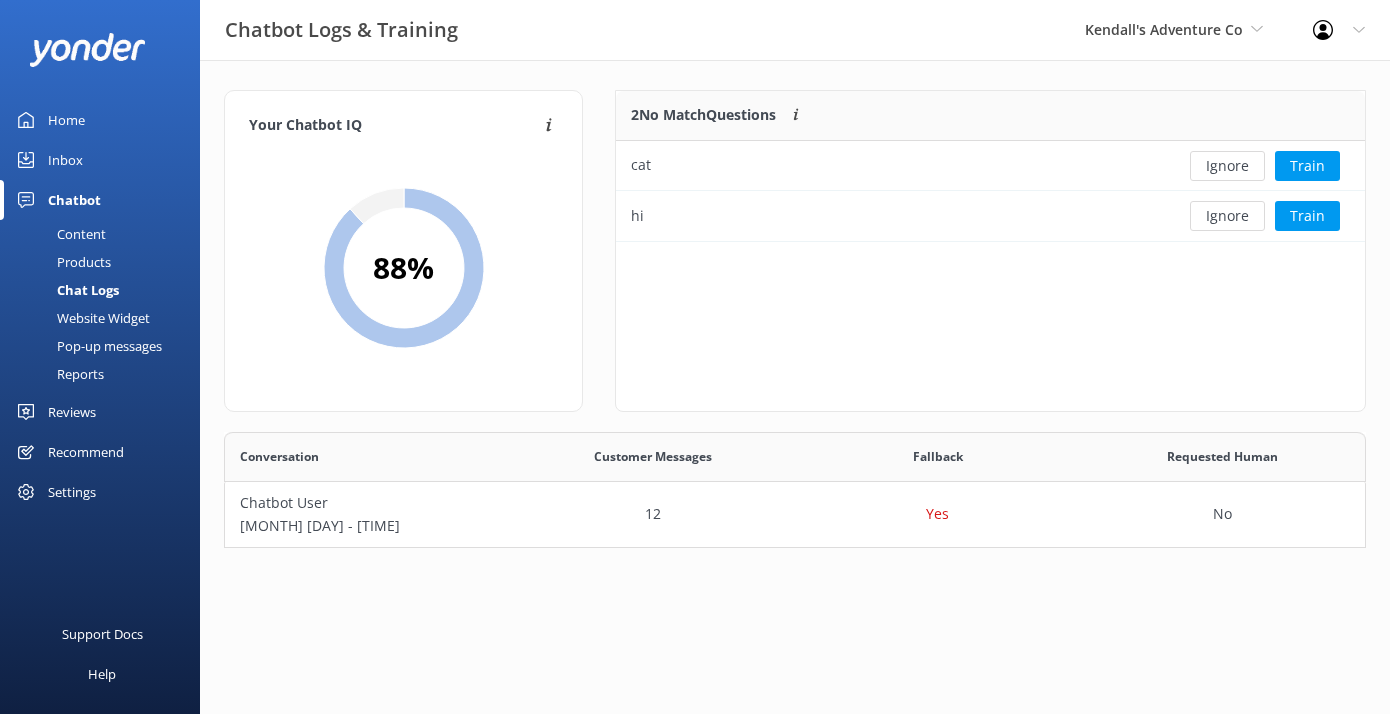 click on "Ignore" at bounding box center [1227, 166] 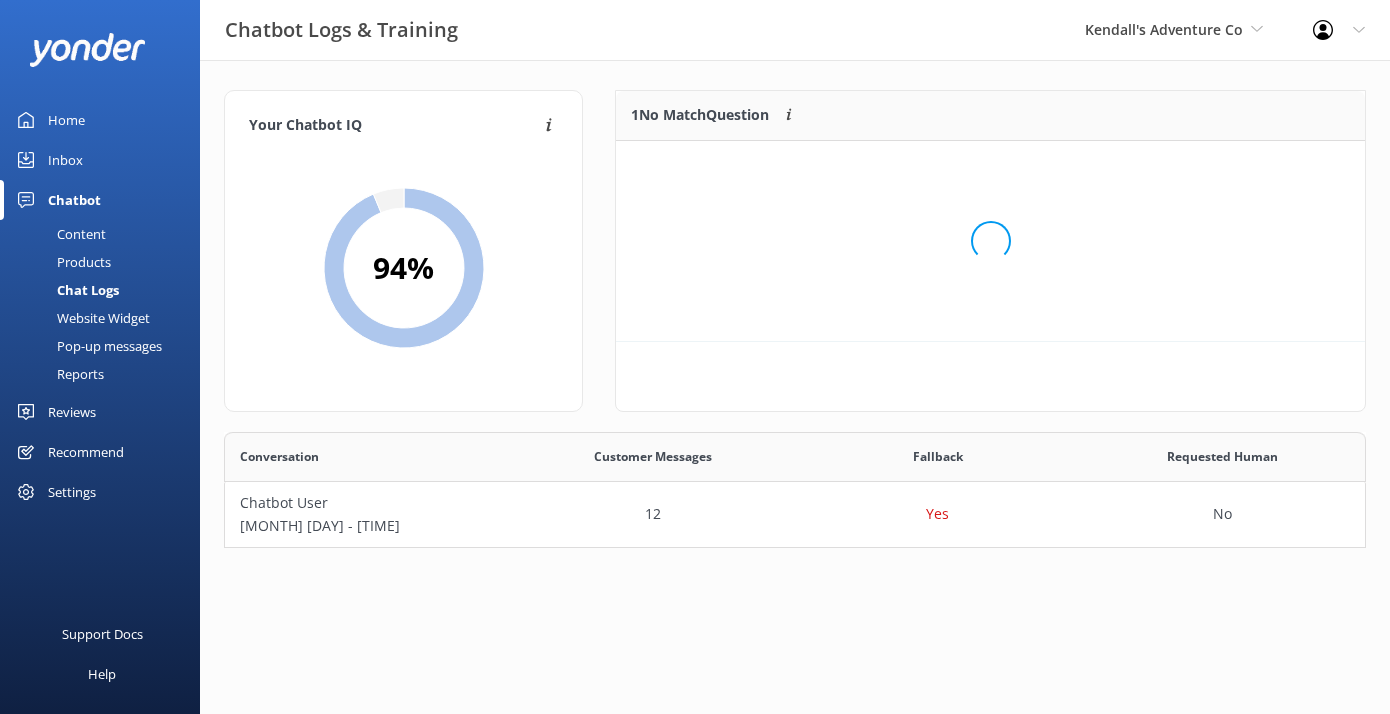 scroll, scrollTop: 1, scrollLeft: 1, axis: both 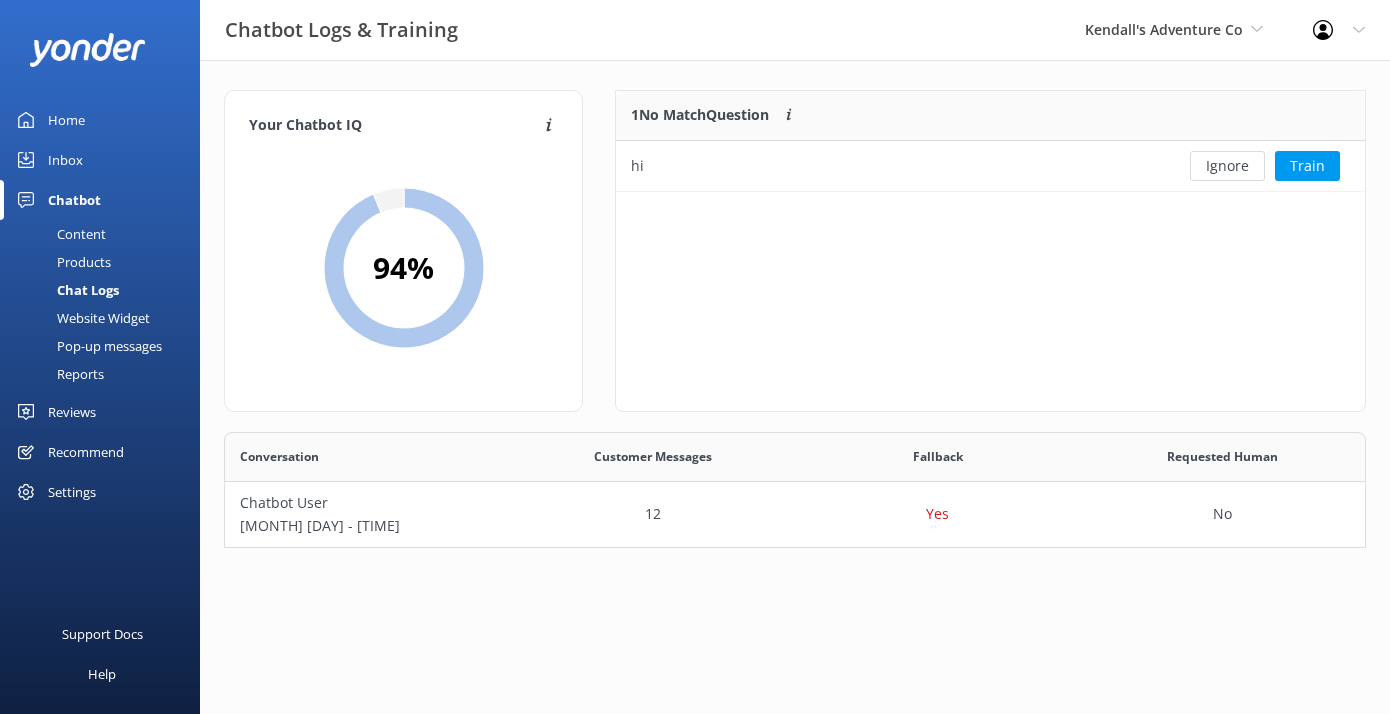 click on "Ignore" at bounding box center (1227, 166) 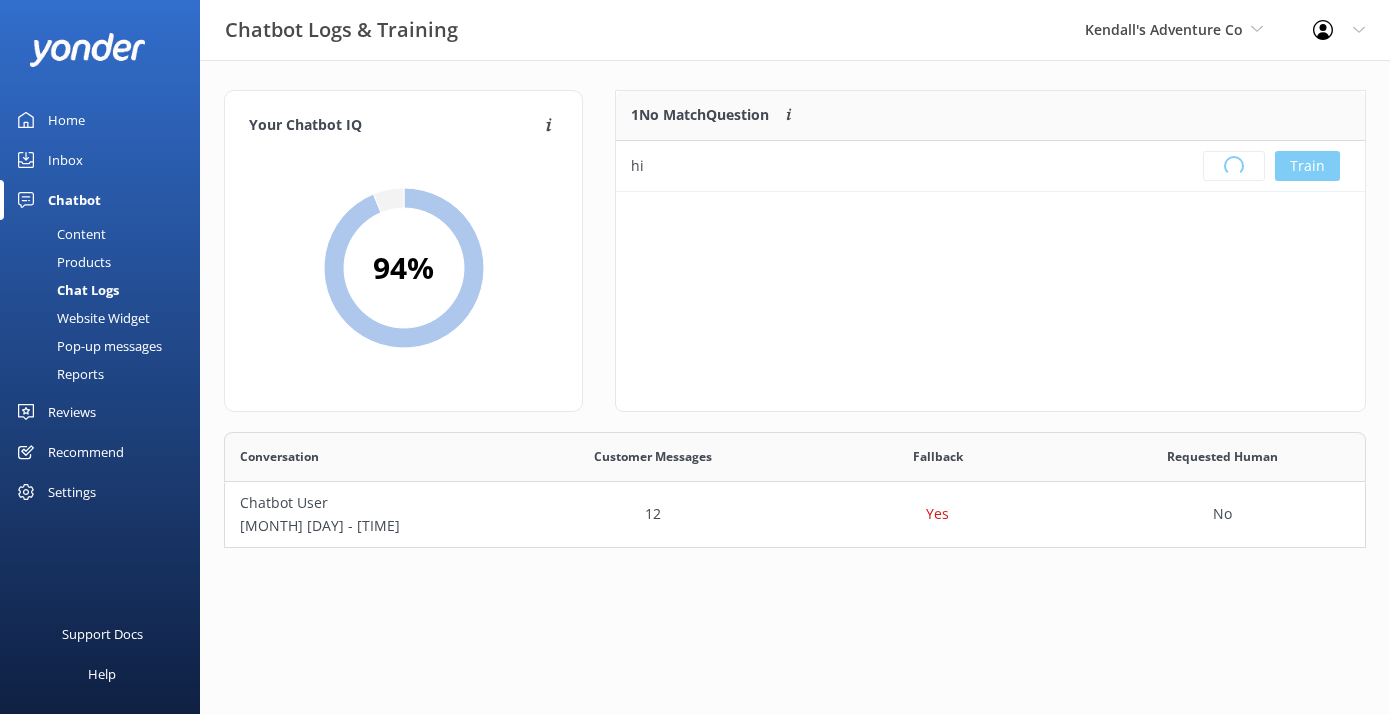 scroll, scrollTop: 1, scrollLeft: 1, axis: both 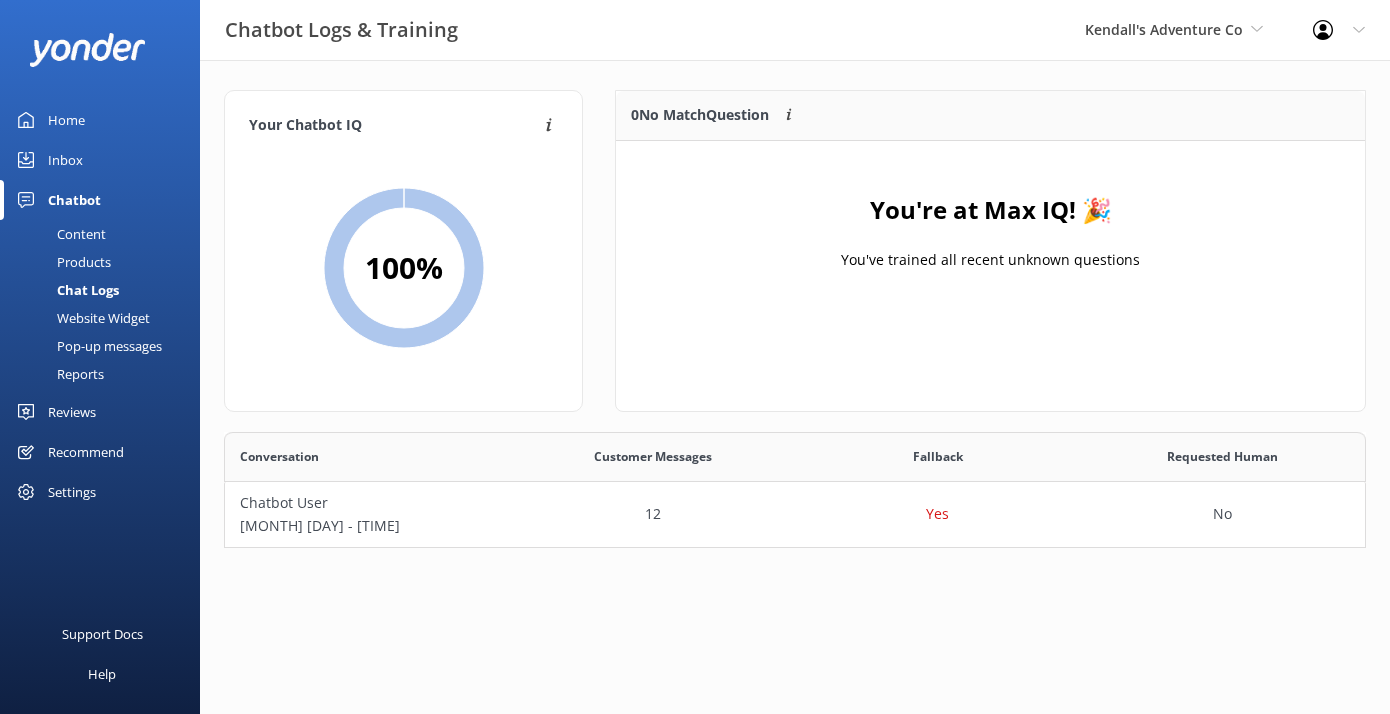 click on "Website Widget" at bounding box center (81, 318) 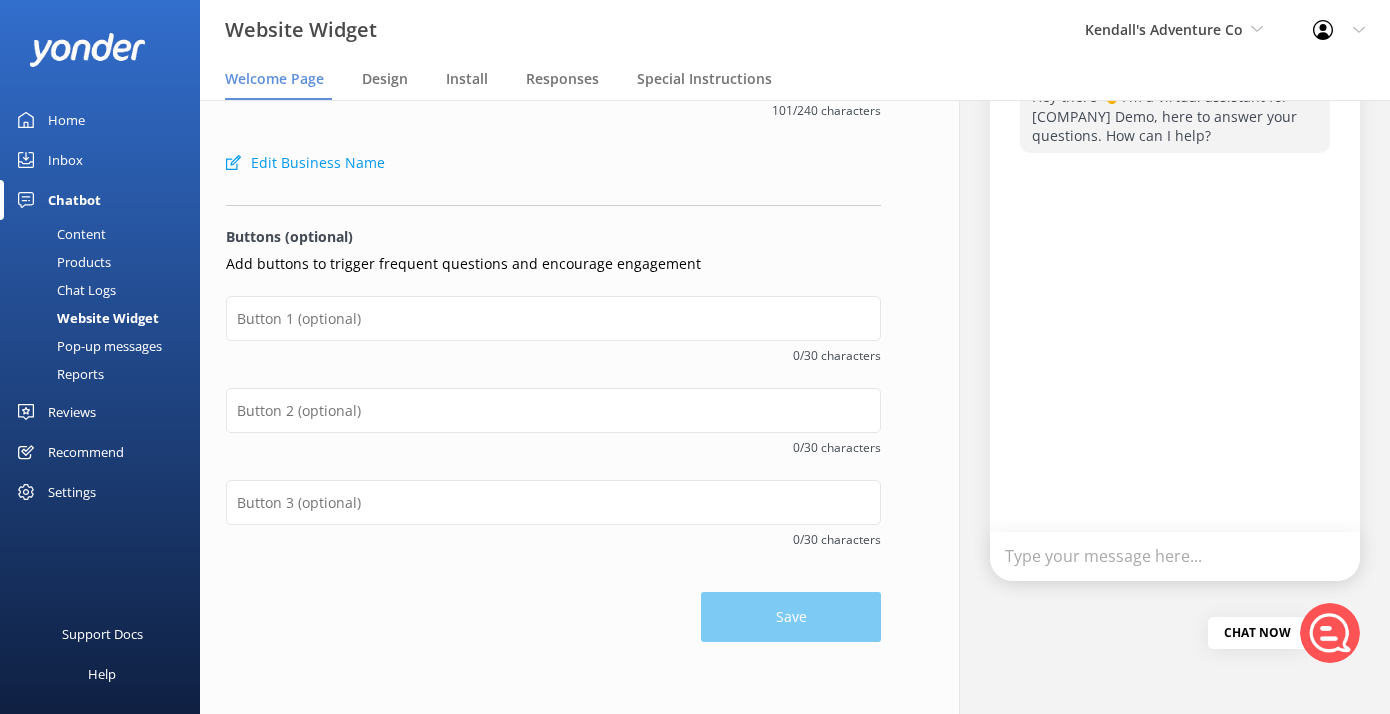 scroll, scrollTop: 0, scrollLeft: 0, axis: both 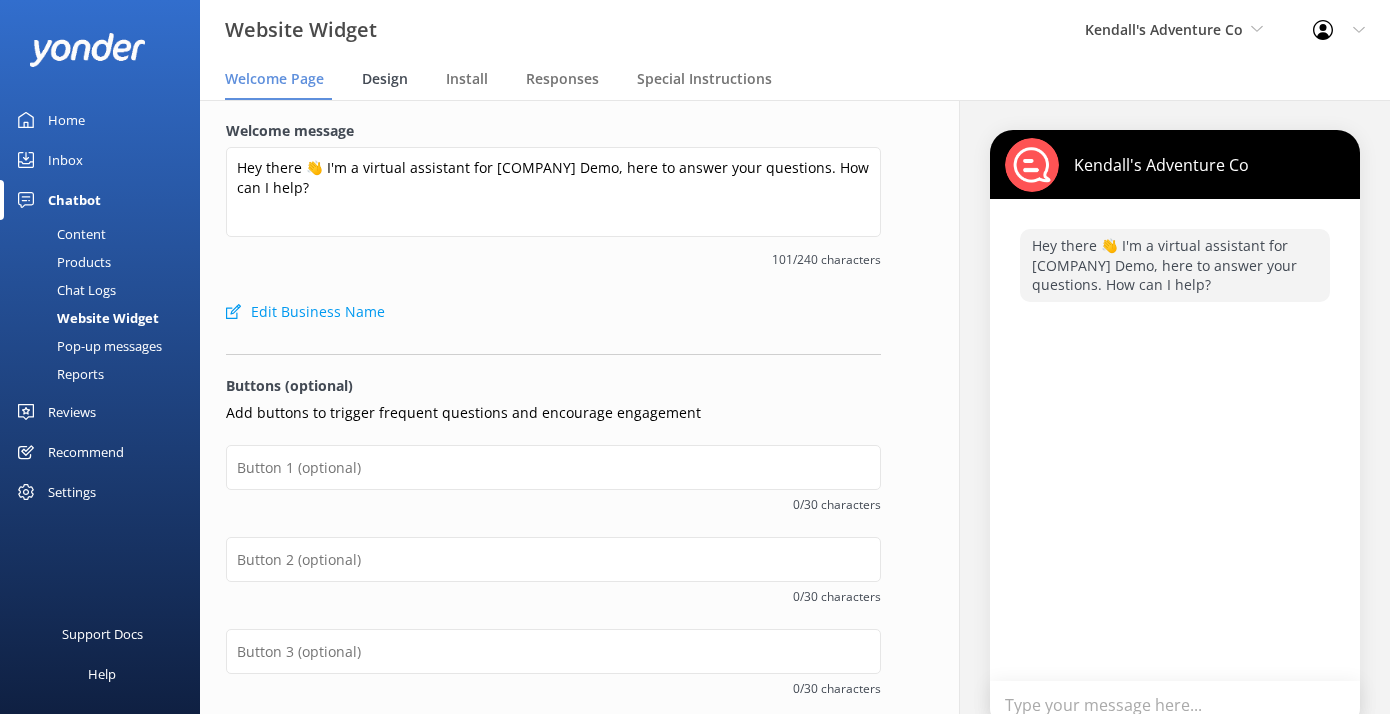 click on "Design" at bounding box center [385, 79] 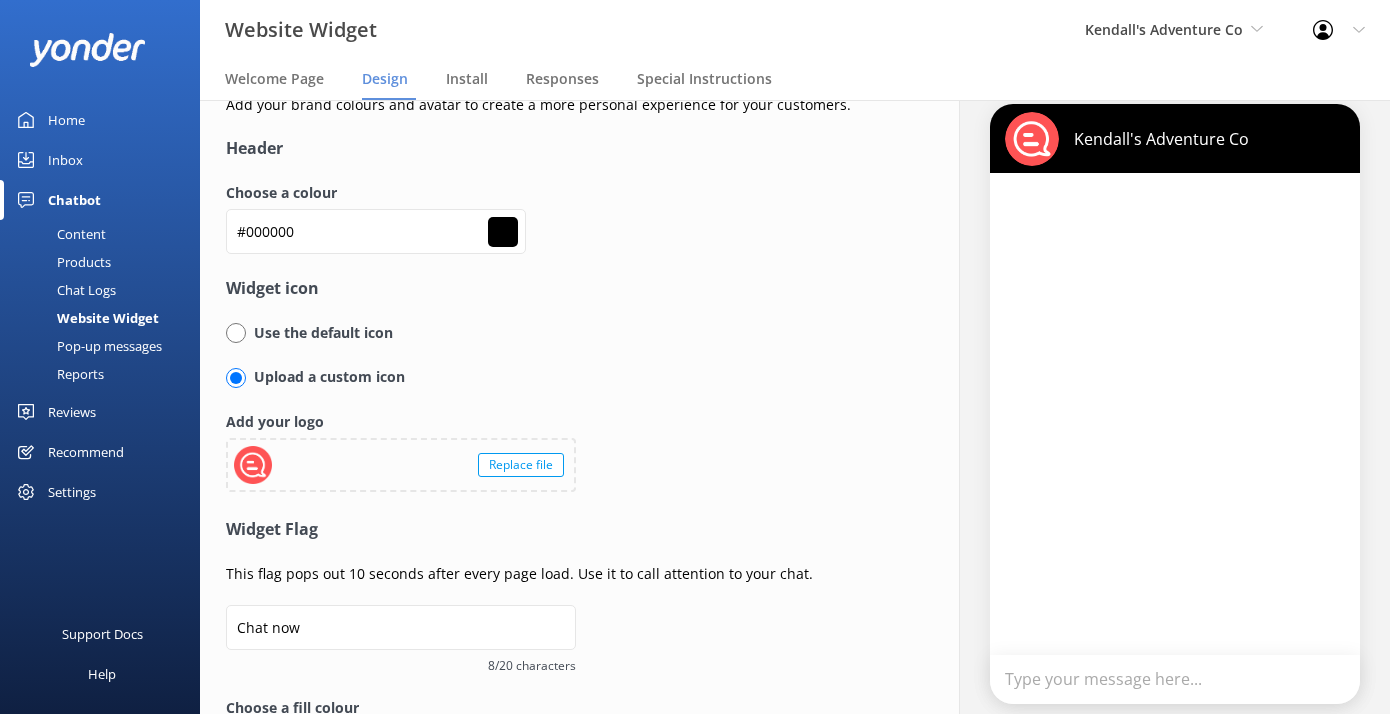 scroll, scrollTop: 0, scrollLeft: 0, axis: both 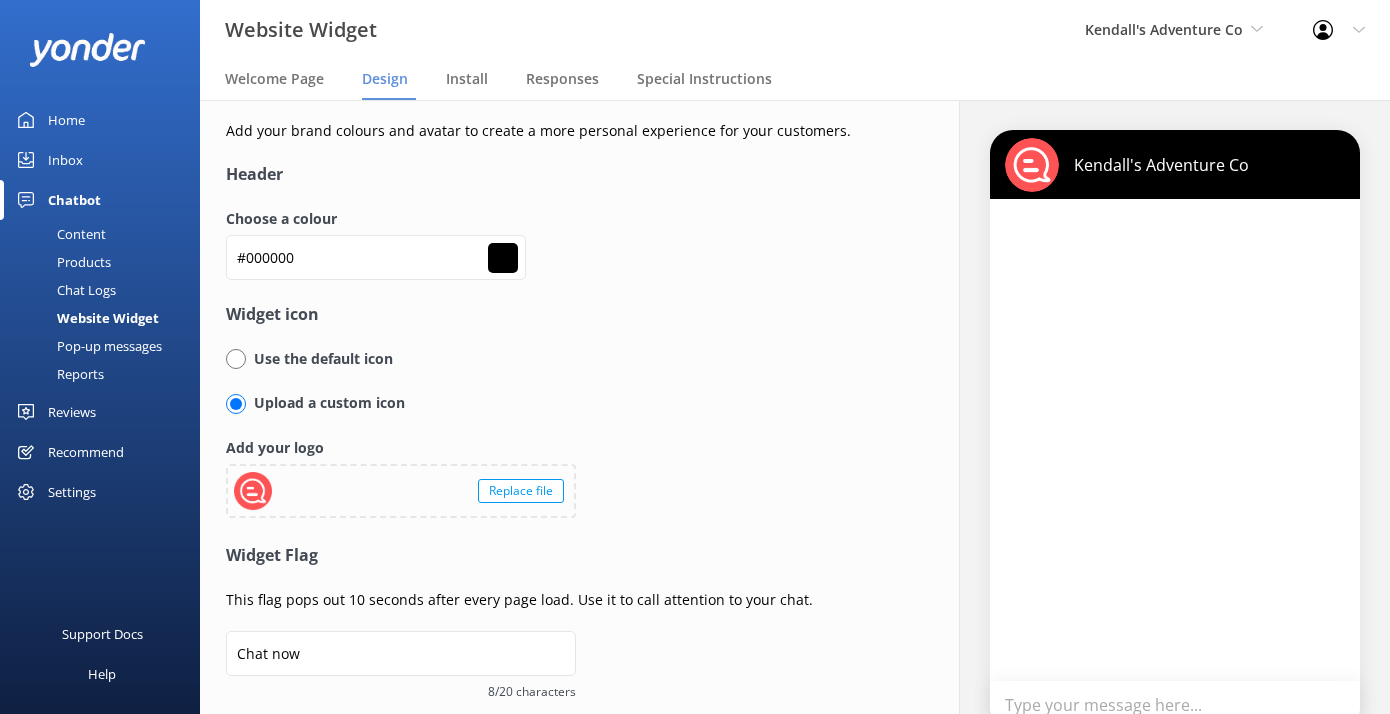 click on "#000000" at bounding box center [503, 258] 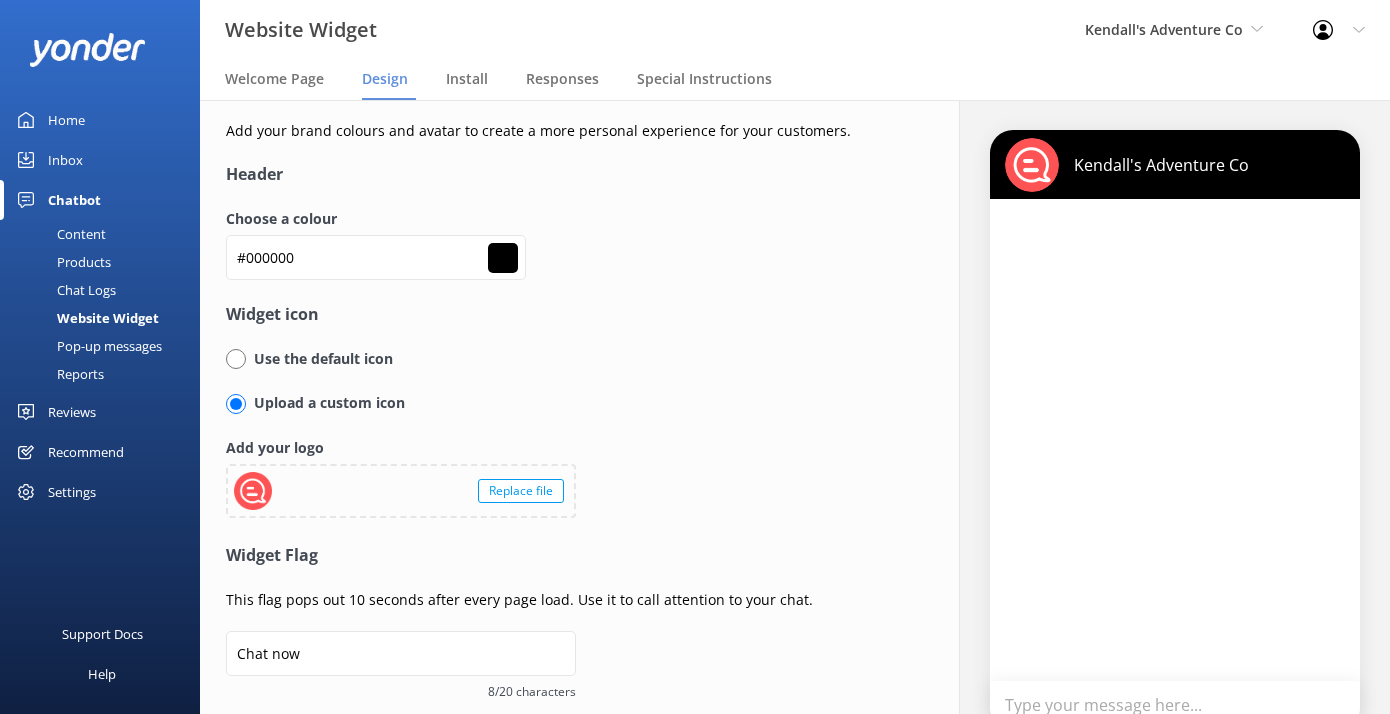 type on "#1f1e20" 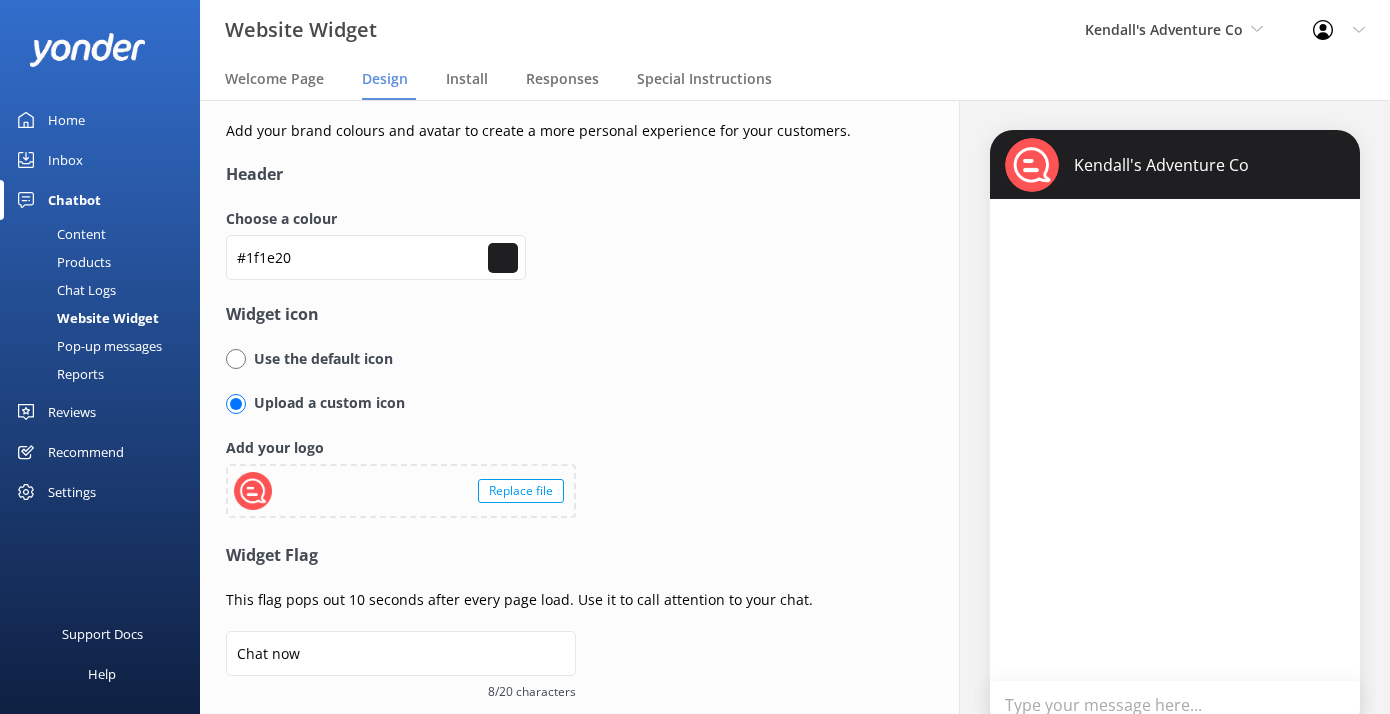 type on "#2d2a2d" 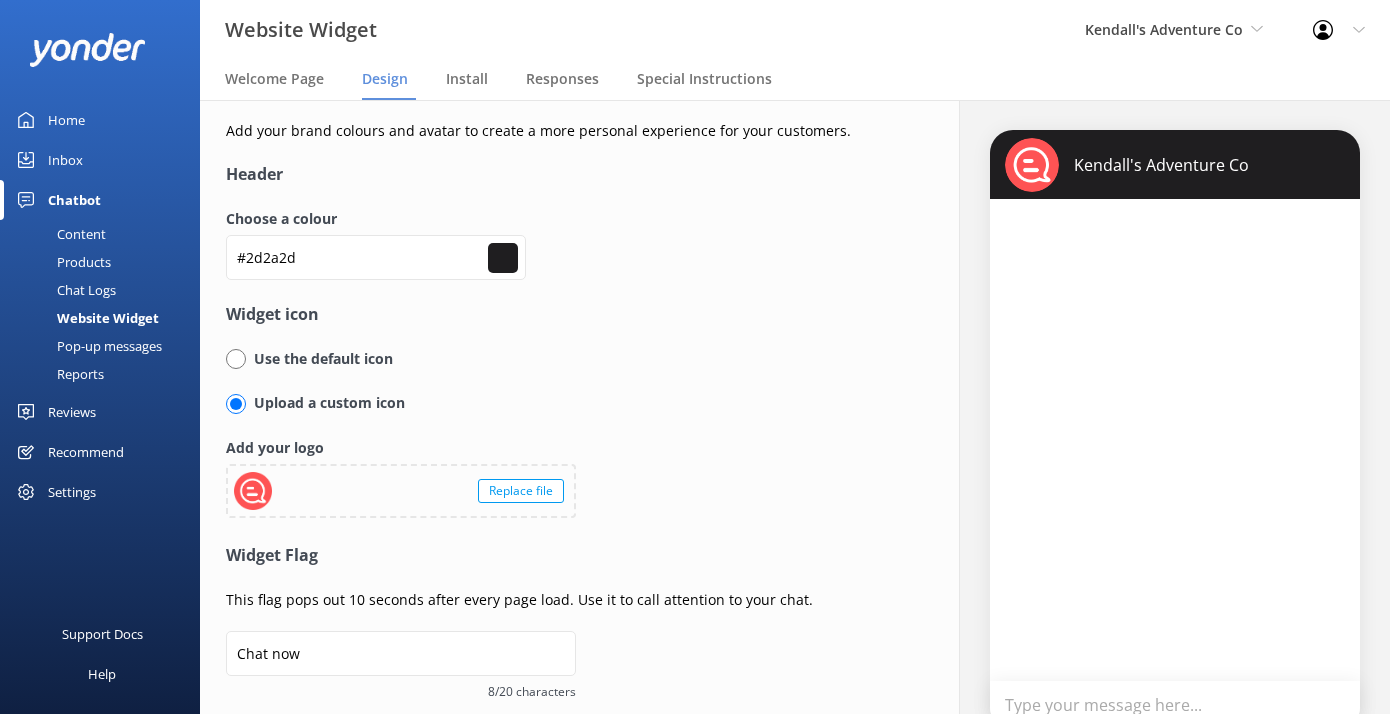 type on "#3a363a" 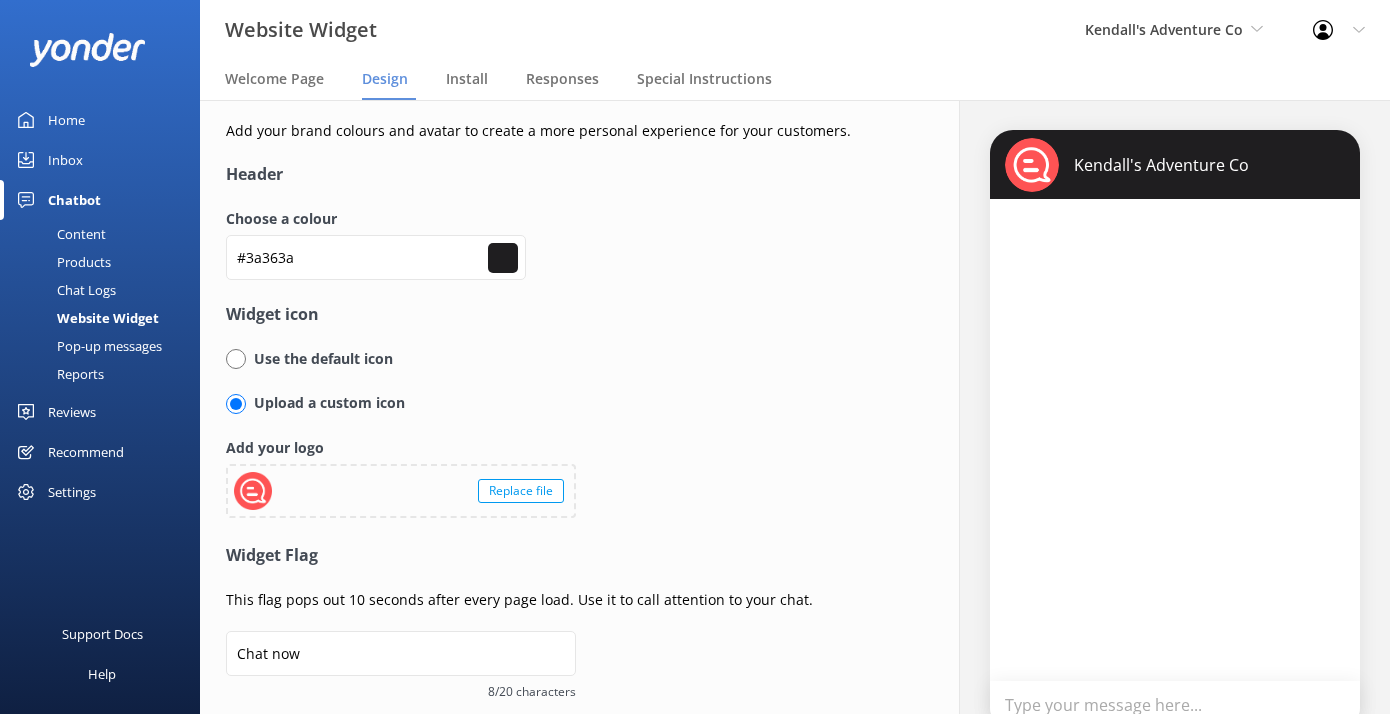 type on "#413d42" 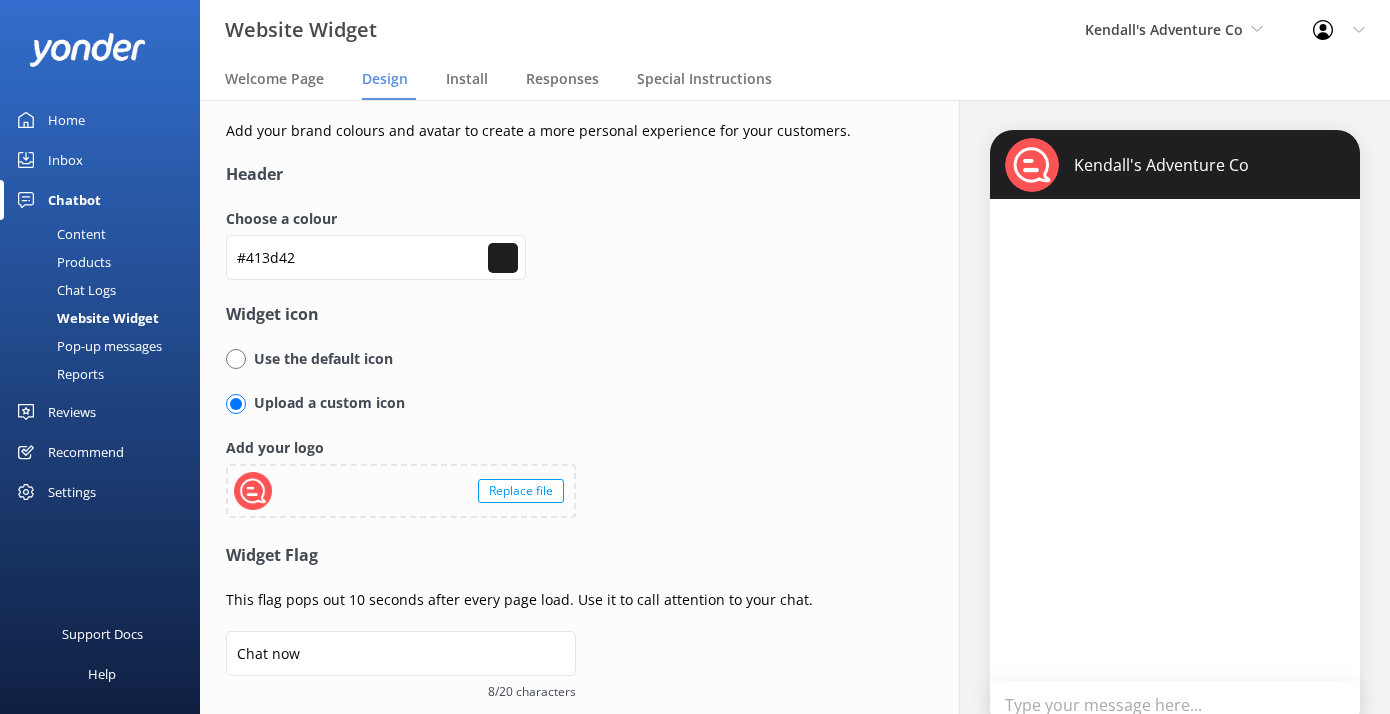type on "#4a444b" 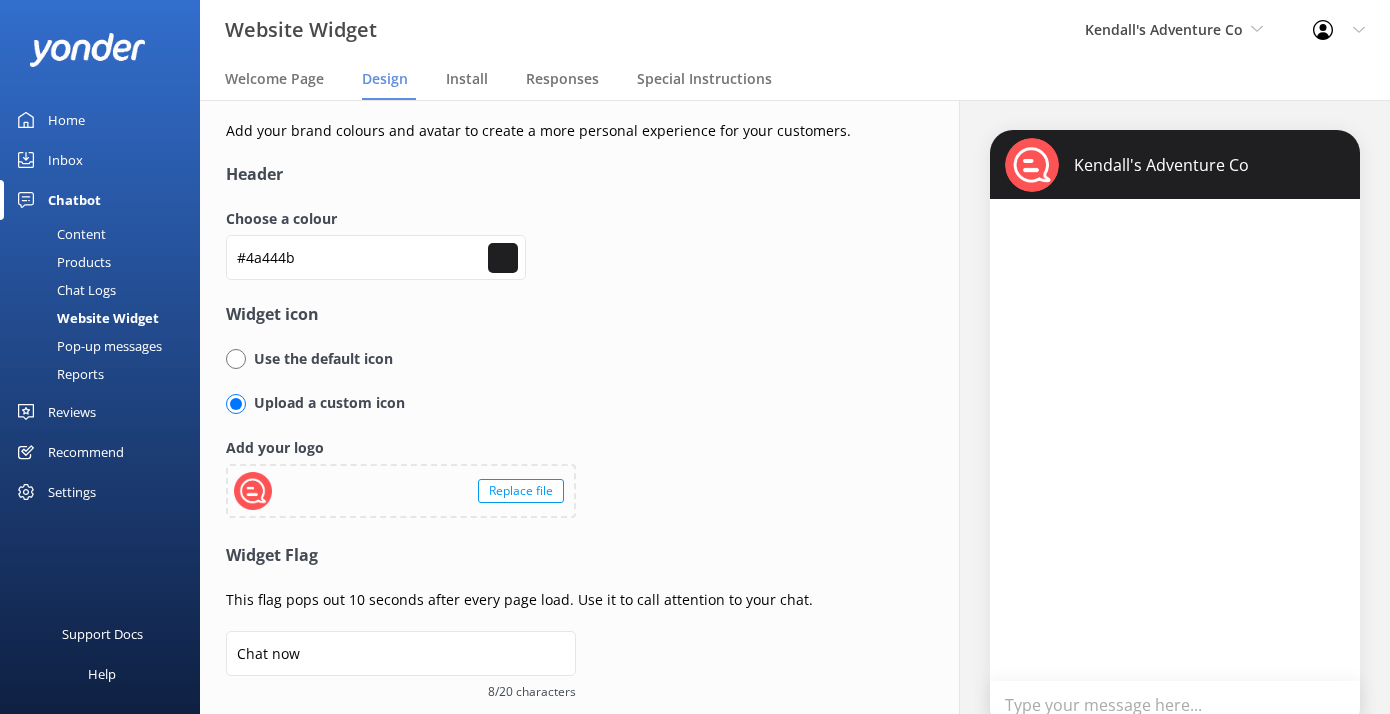 type on "#4f4950" 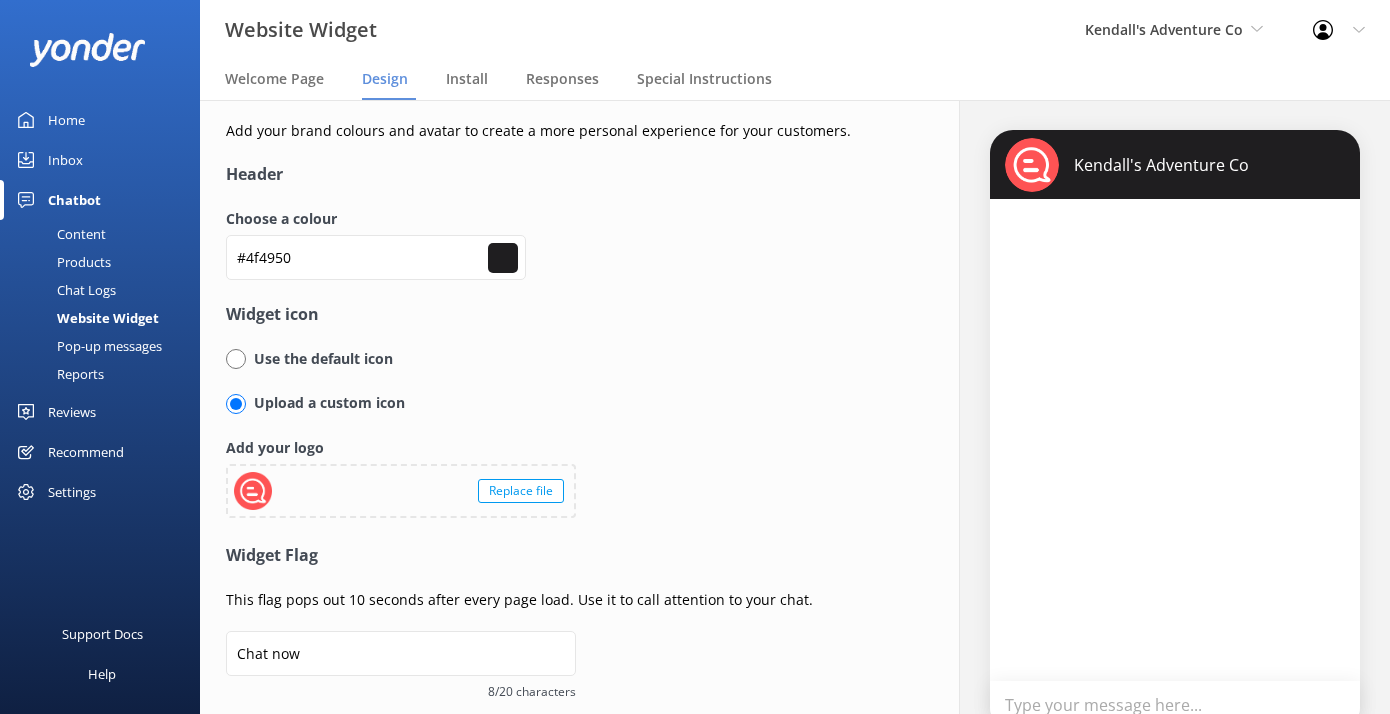 type on "#514c52" 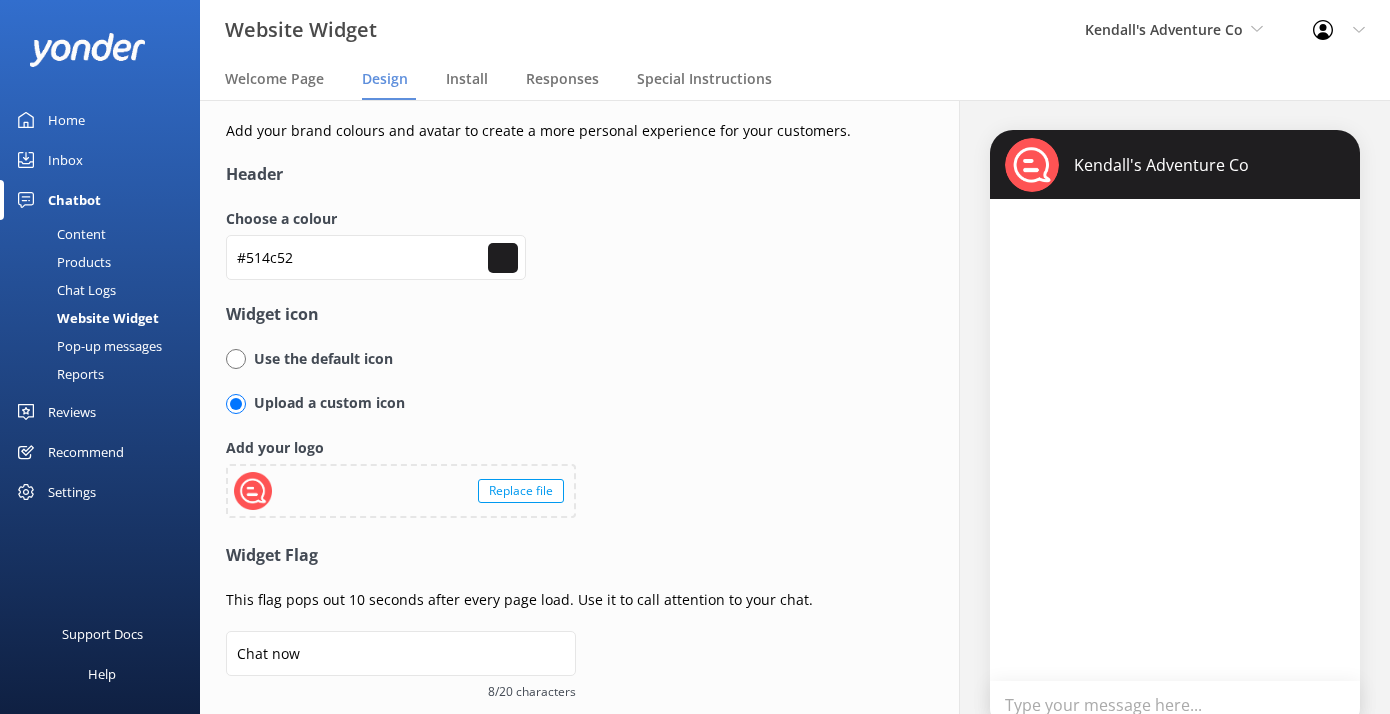 type on "#544e55" 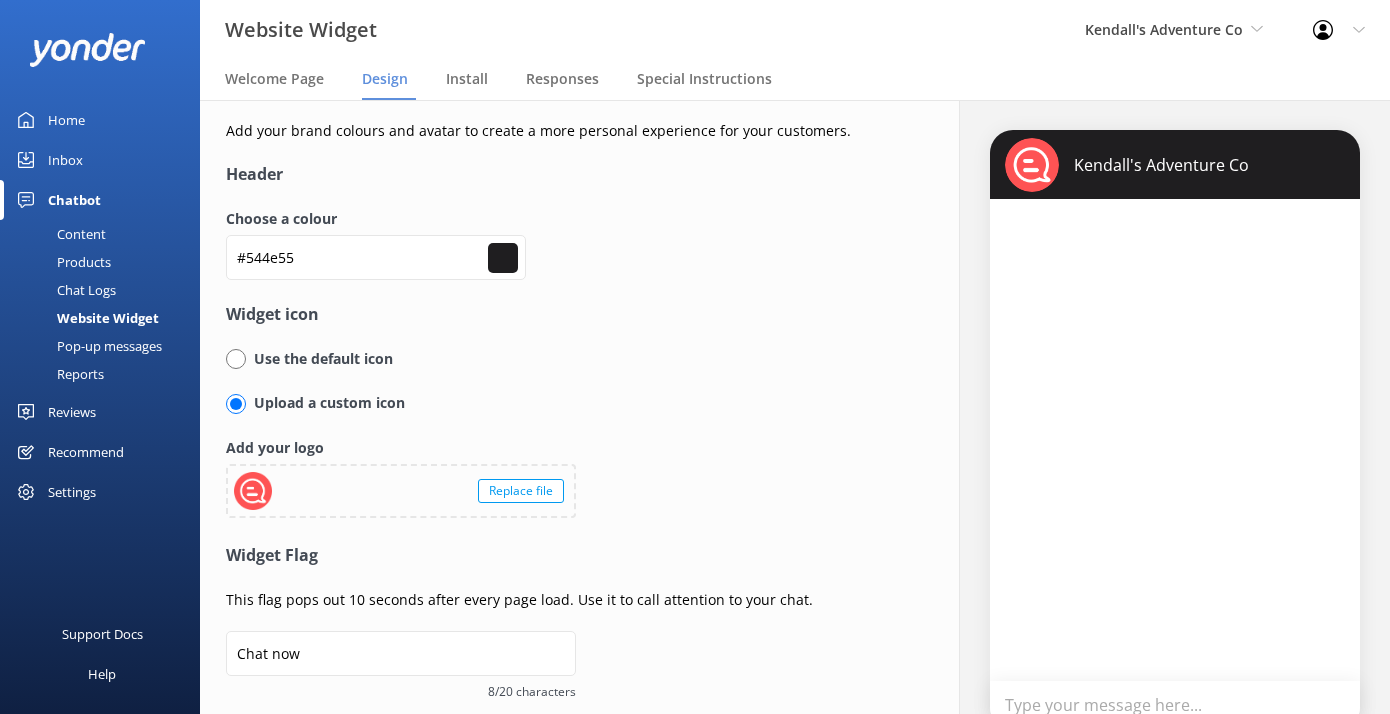 type on "#544e56" 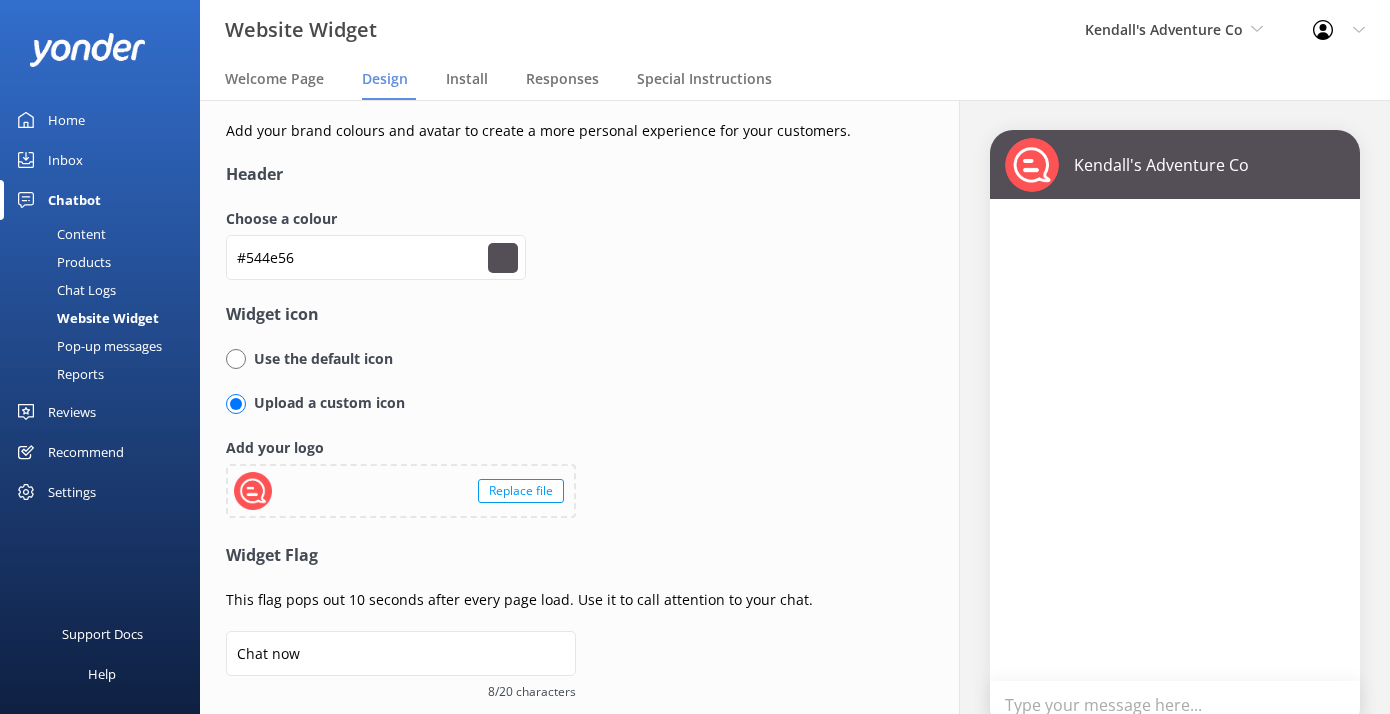 type on "#584f59" 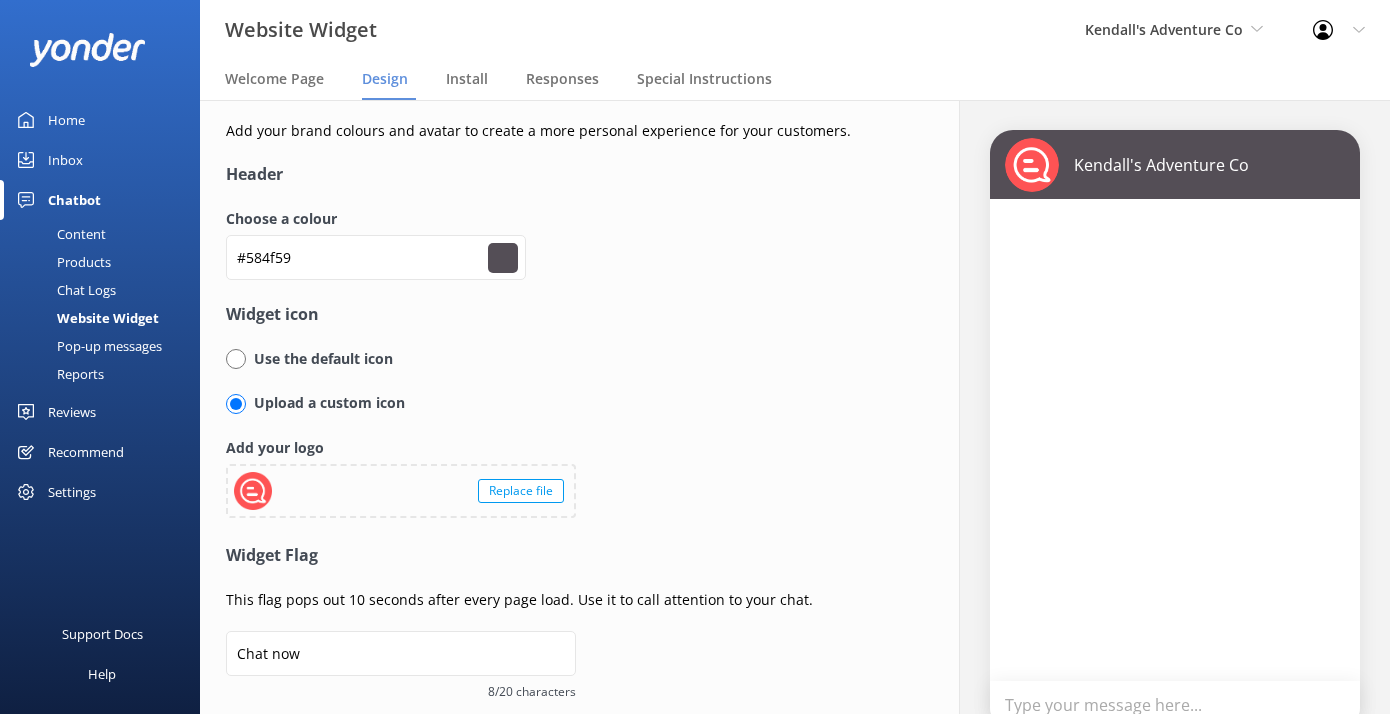 type on "#584e5a" 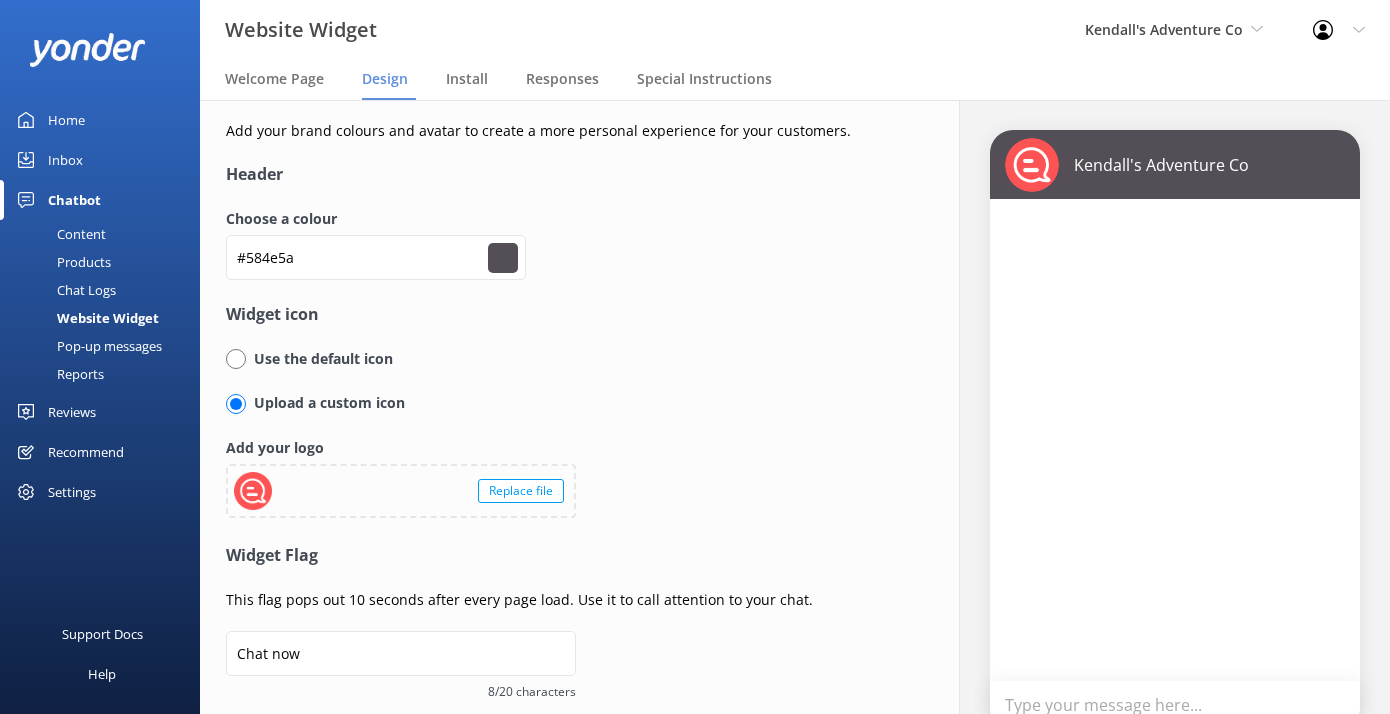 type on "#594d5b" 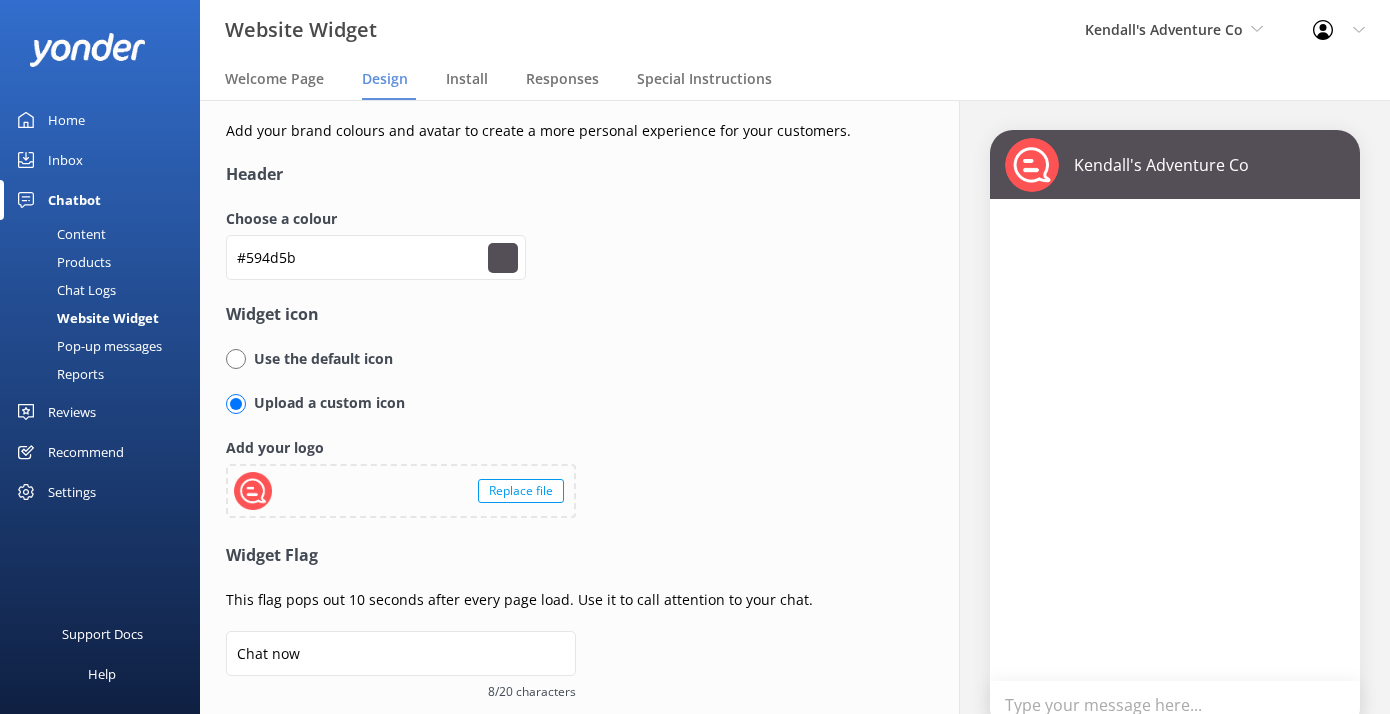 type on "#5b505e" 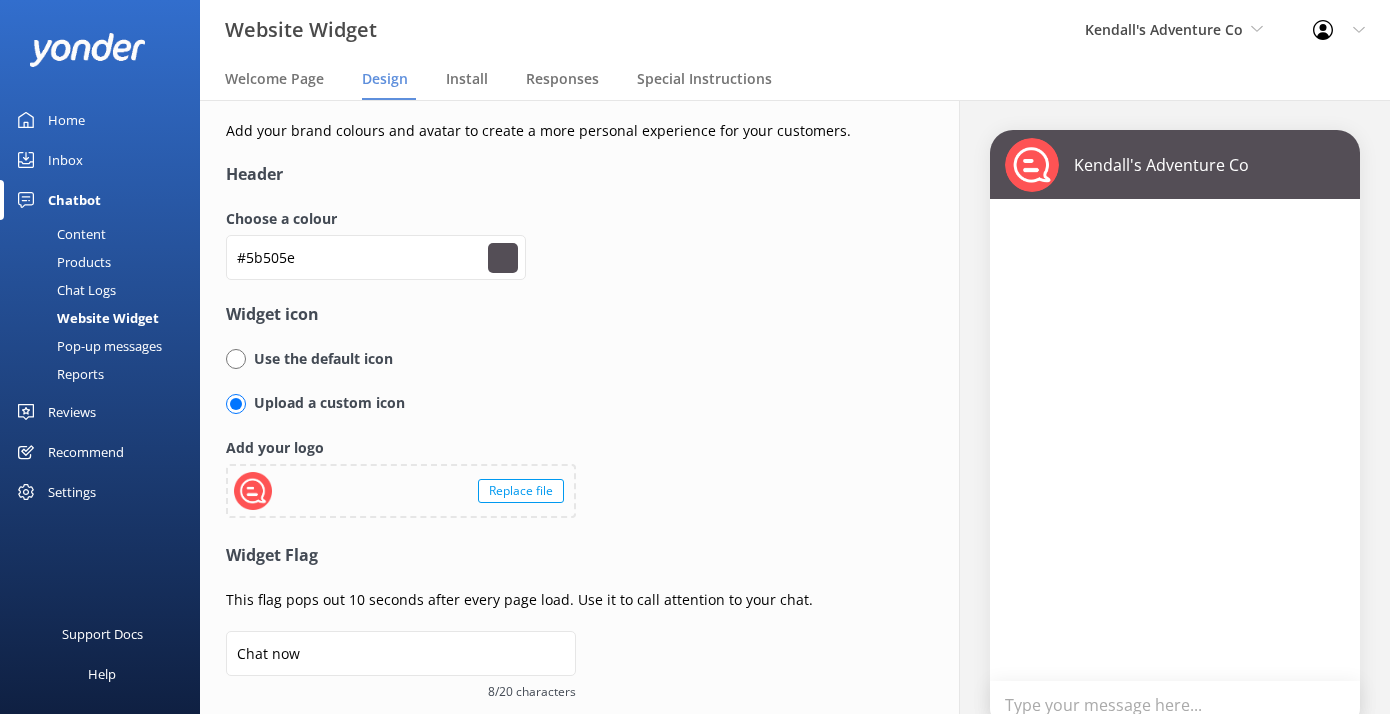 type on "#5c4f5f" 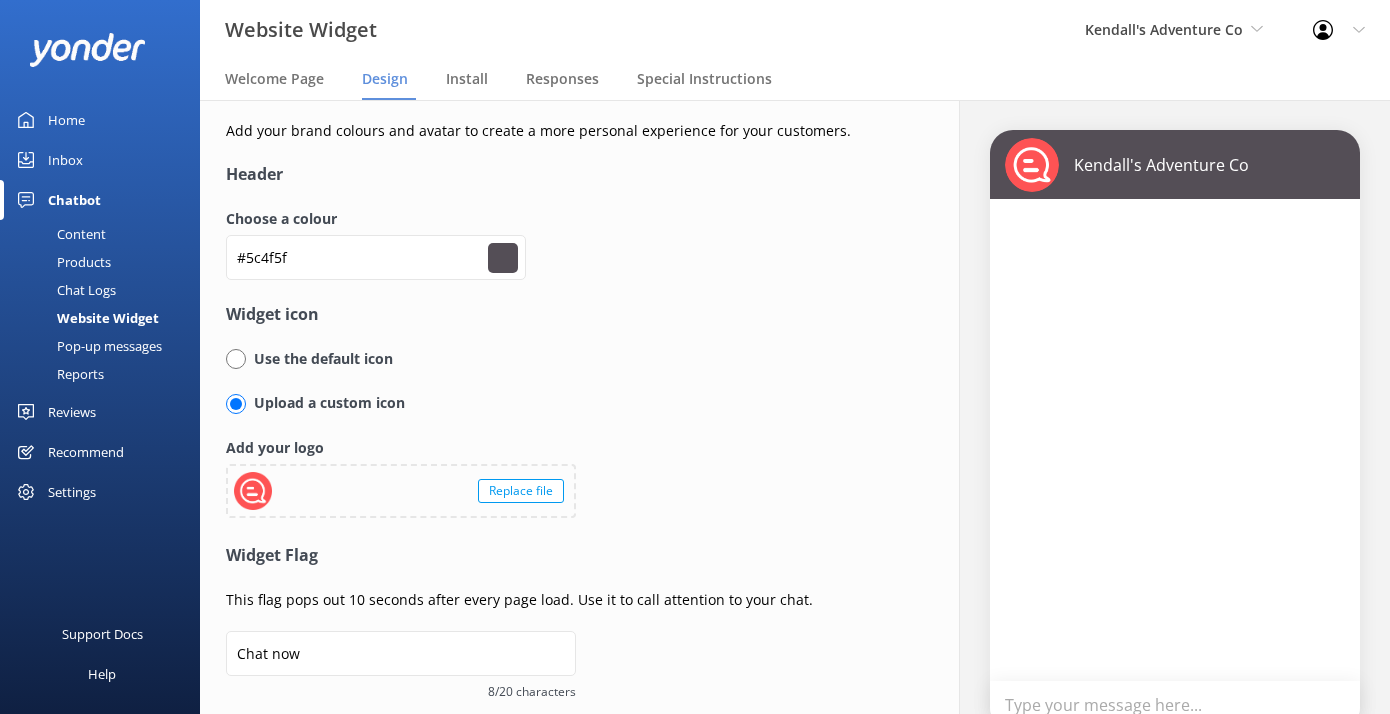 type on "#5f5161" 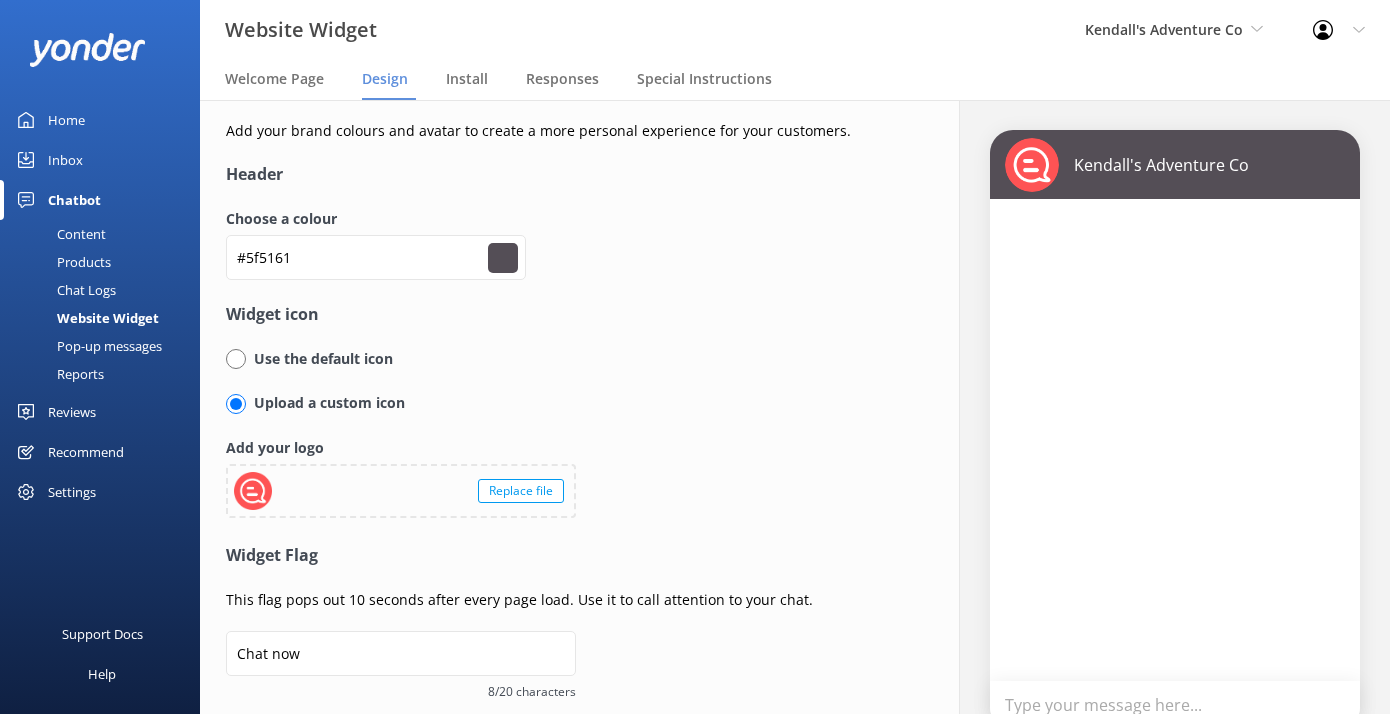 type on "#615464" 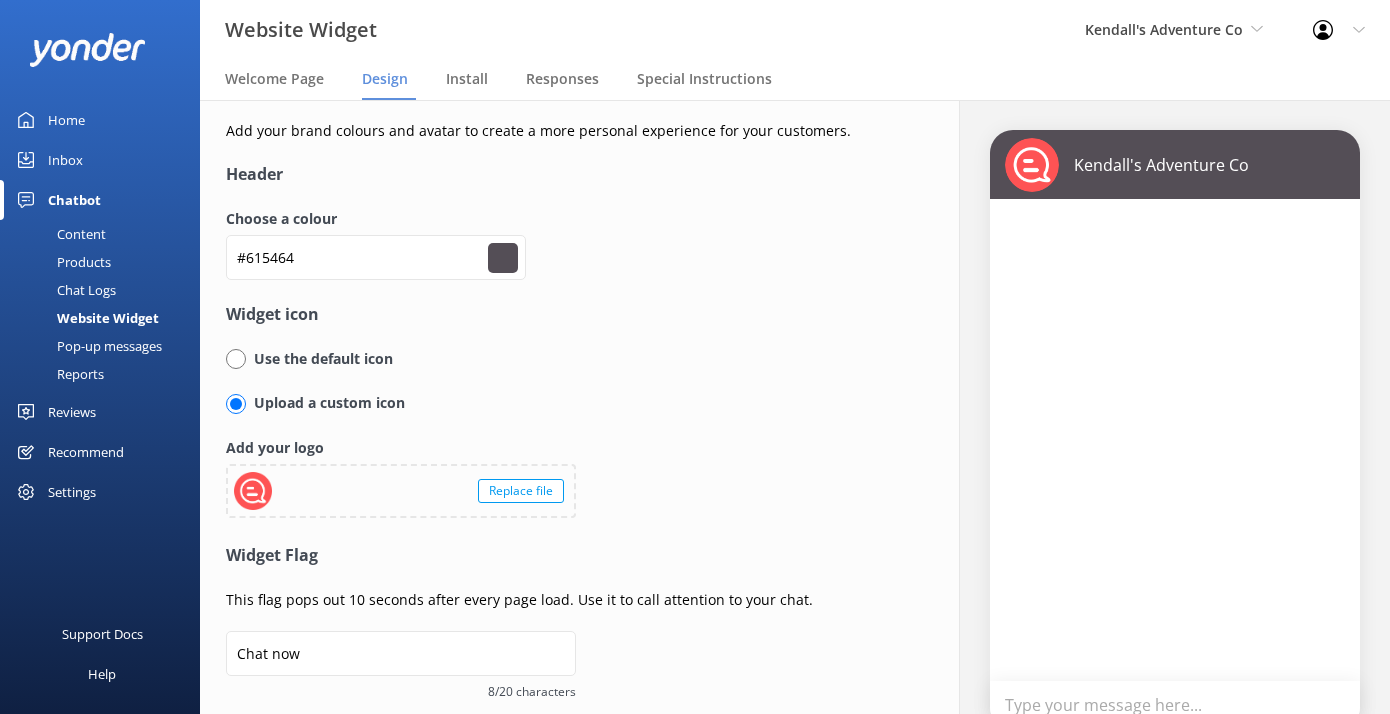 type on "#655568" 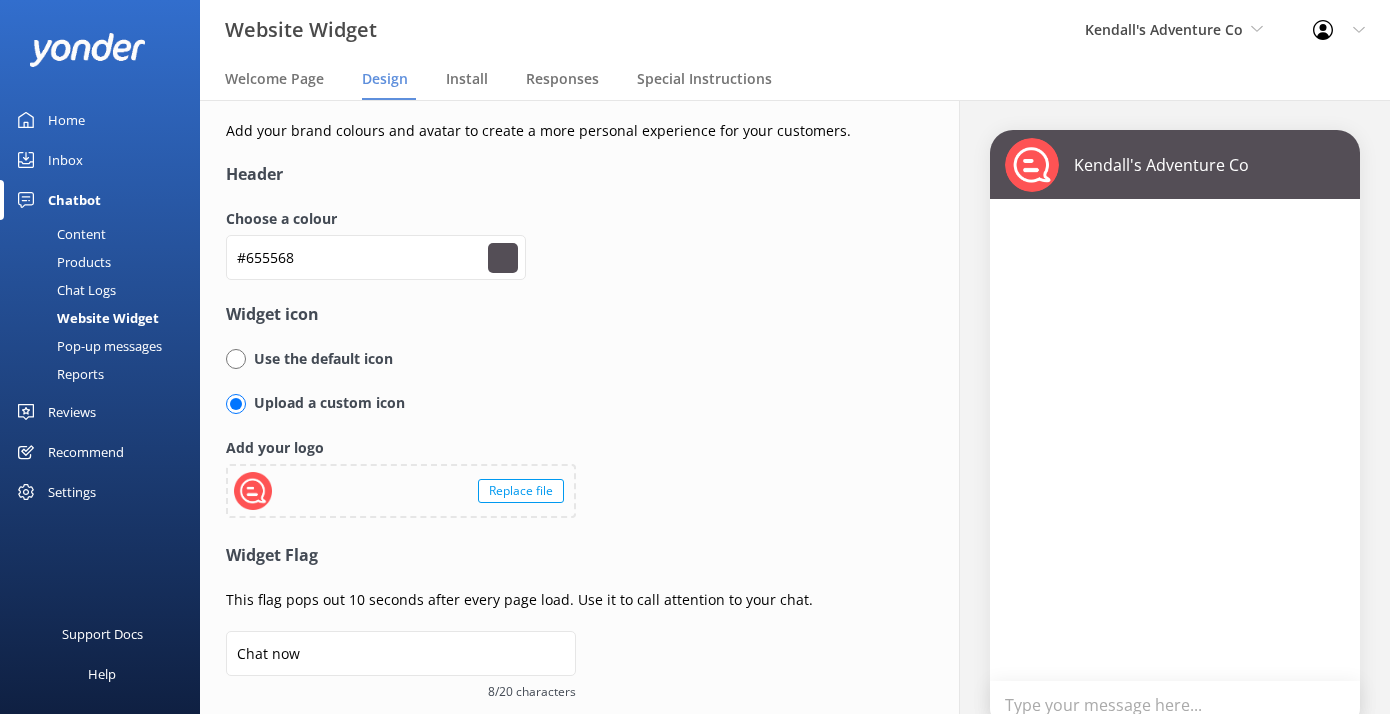 type on "#68566c" 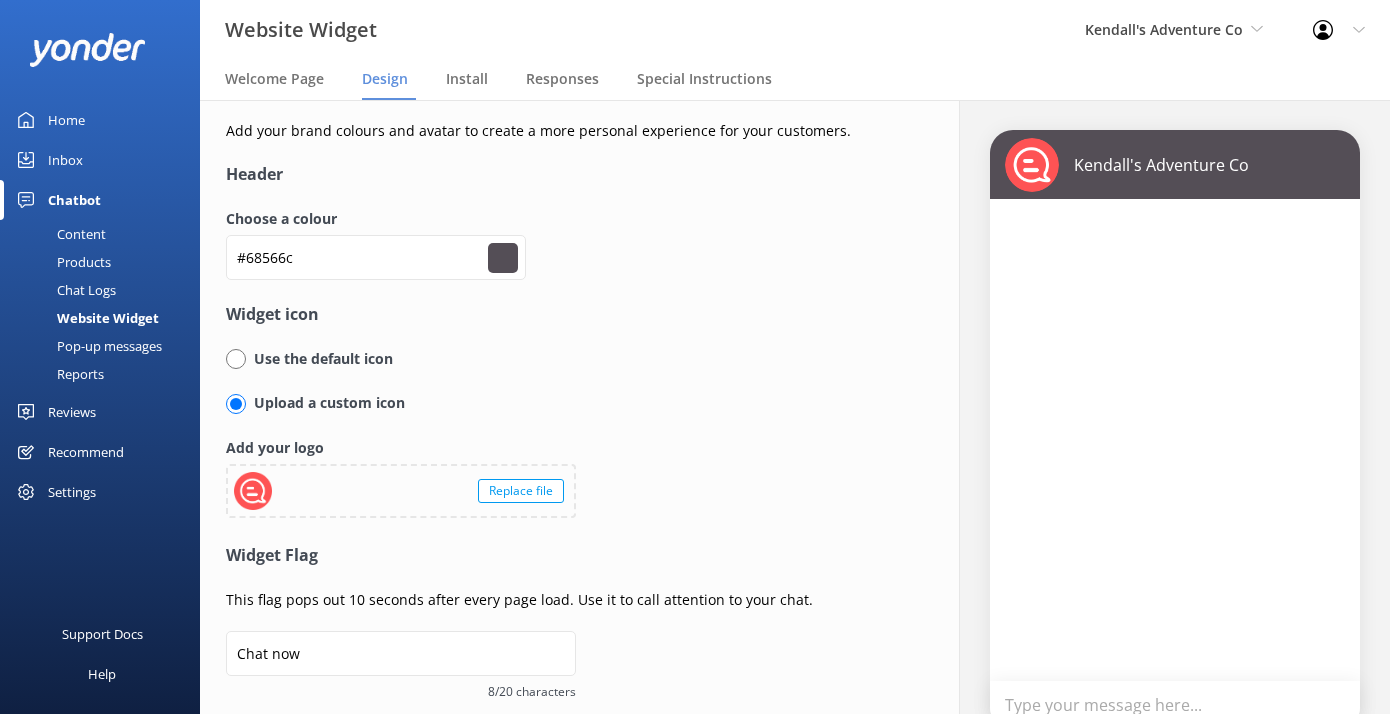 type on "#6b596e" 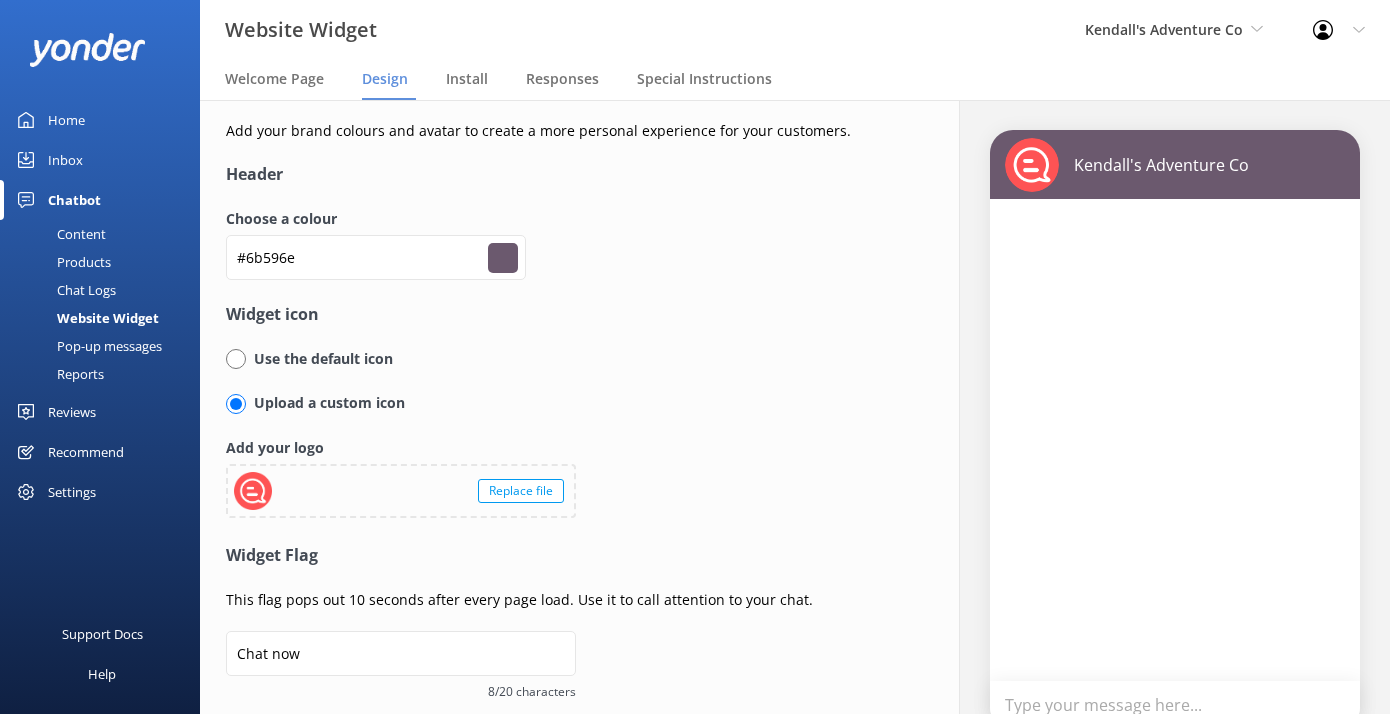 type on "#6e5a72" 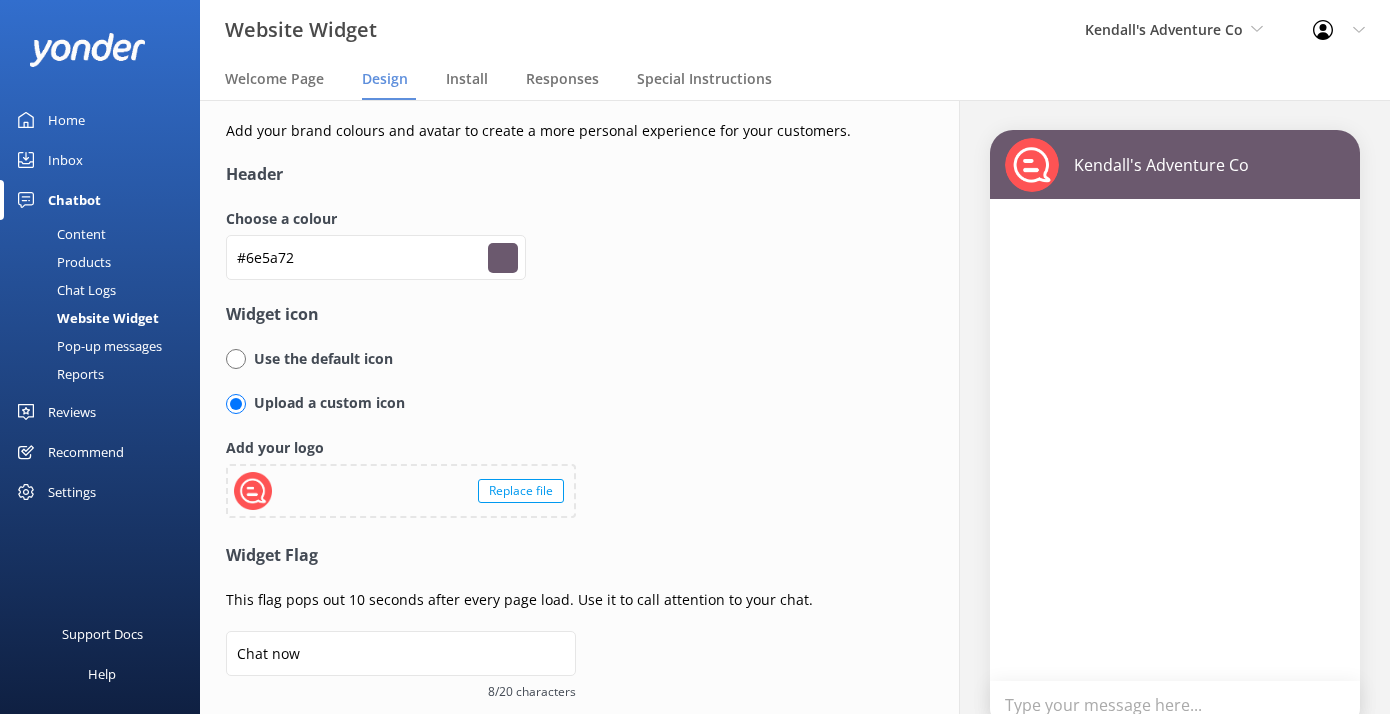 type on "#715c75" 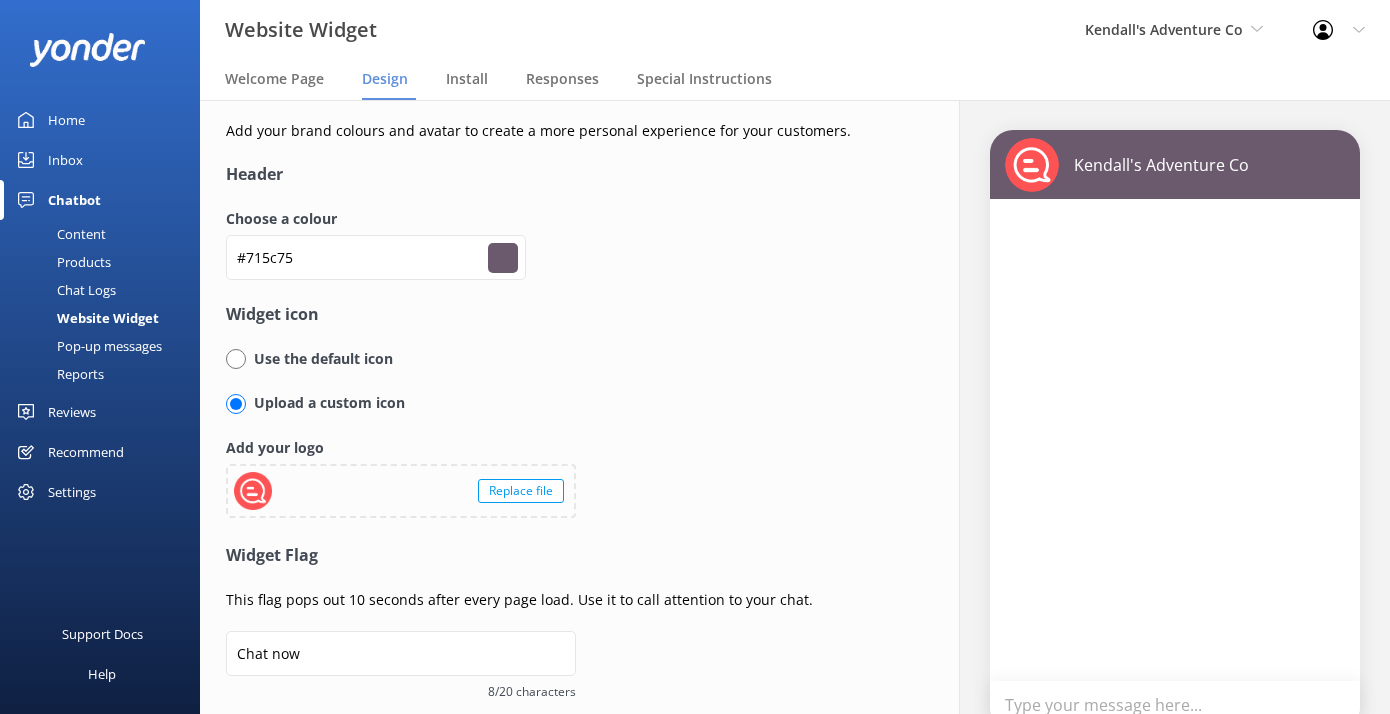 type on "#725b76" 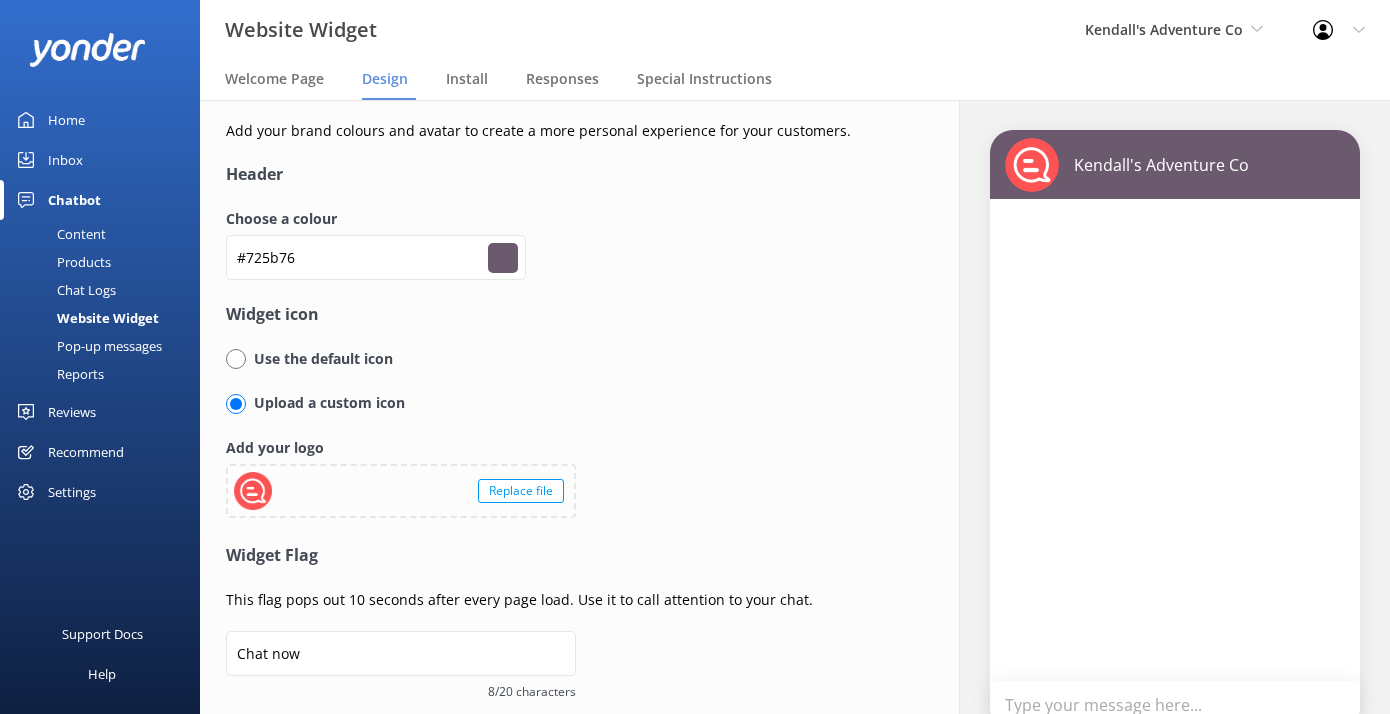 type on "#745e78" 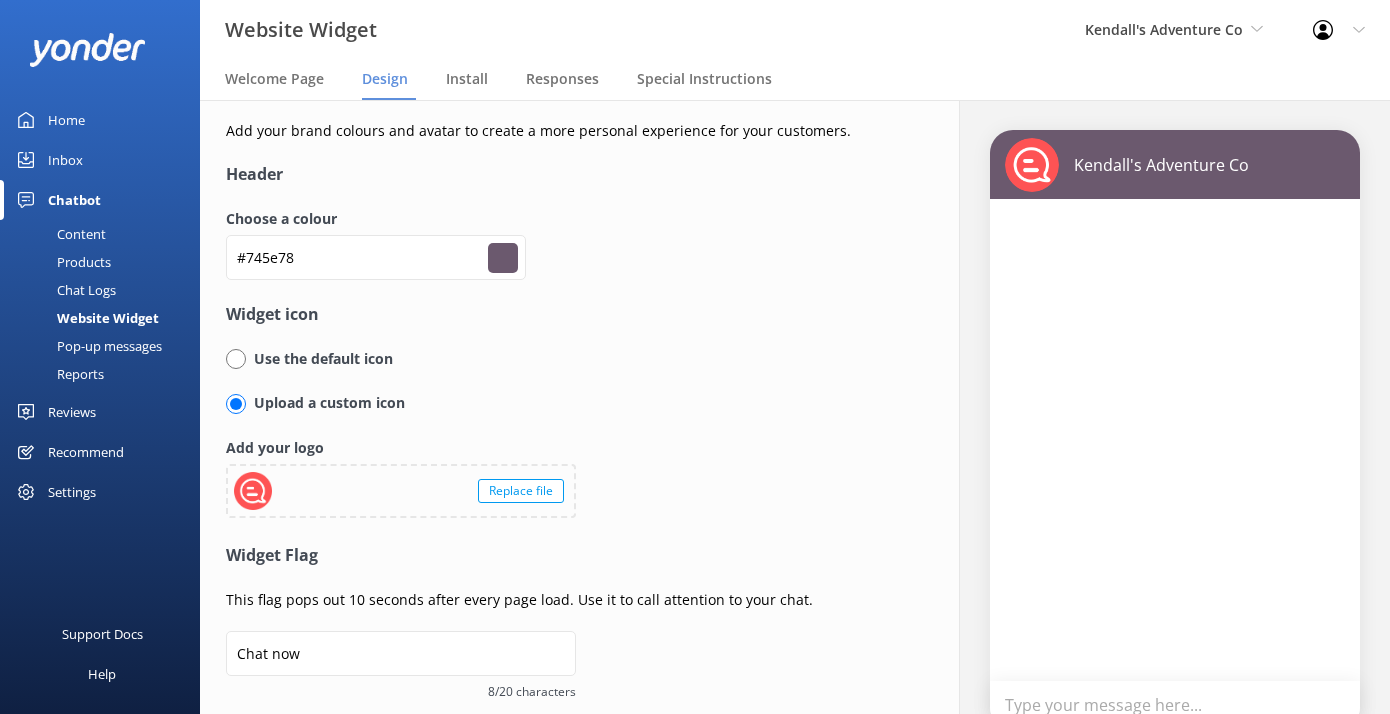 type on "#745d79" 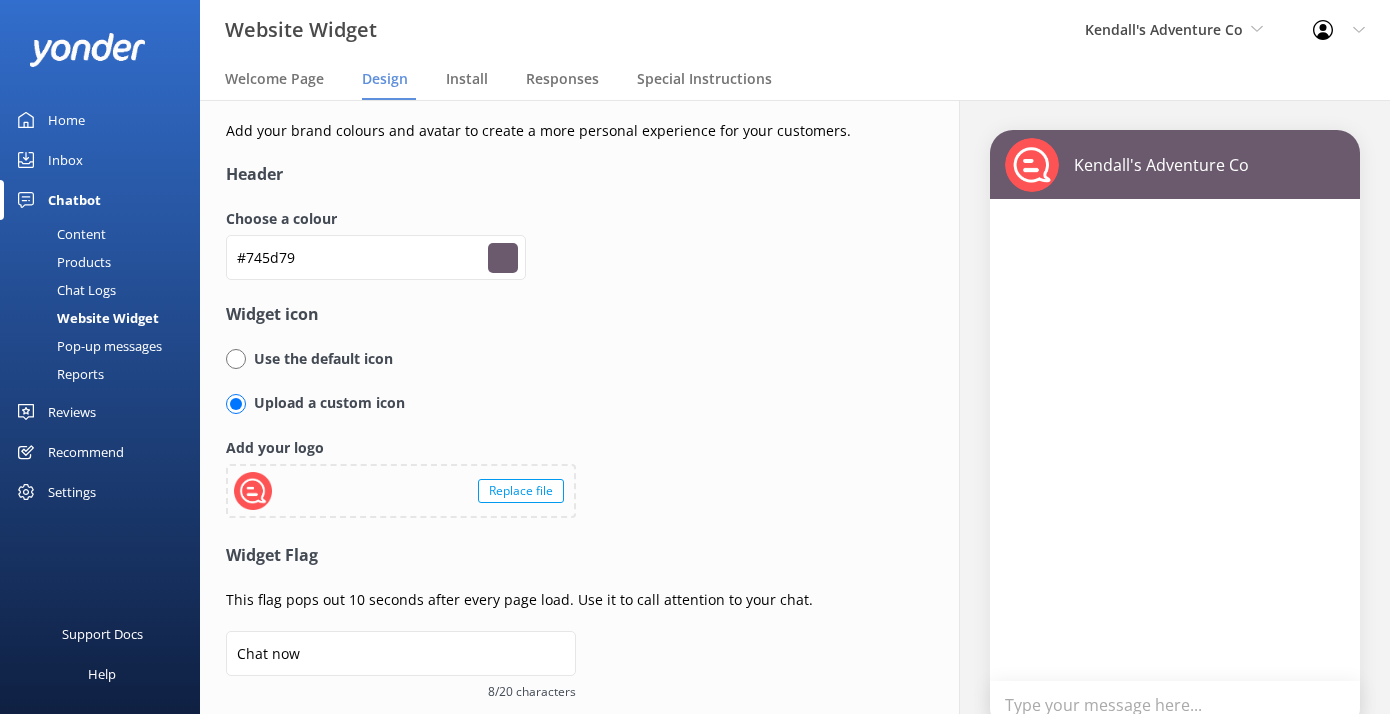 type on "#775f7c" 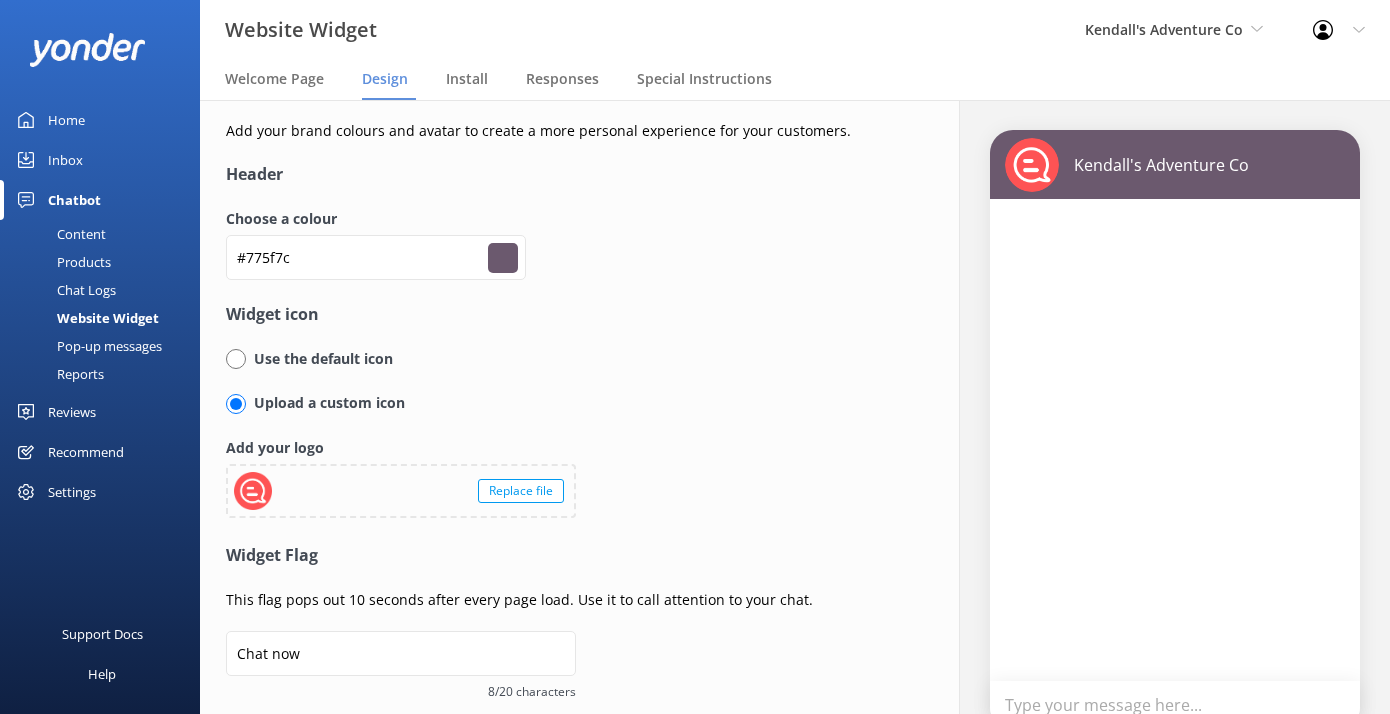 type on "#7a627f" 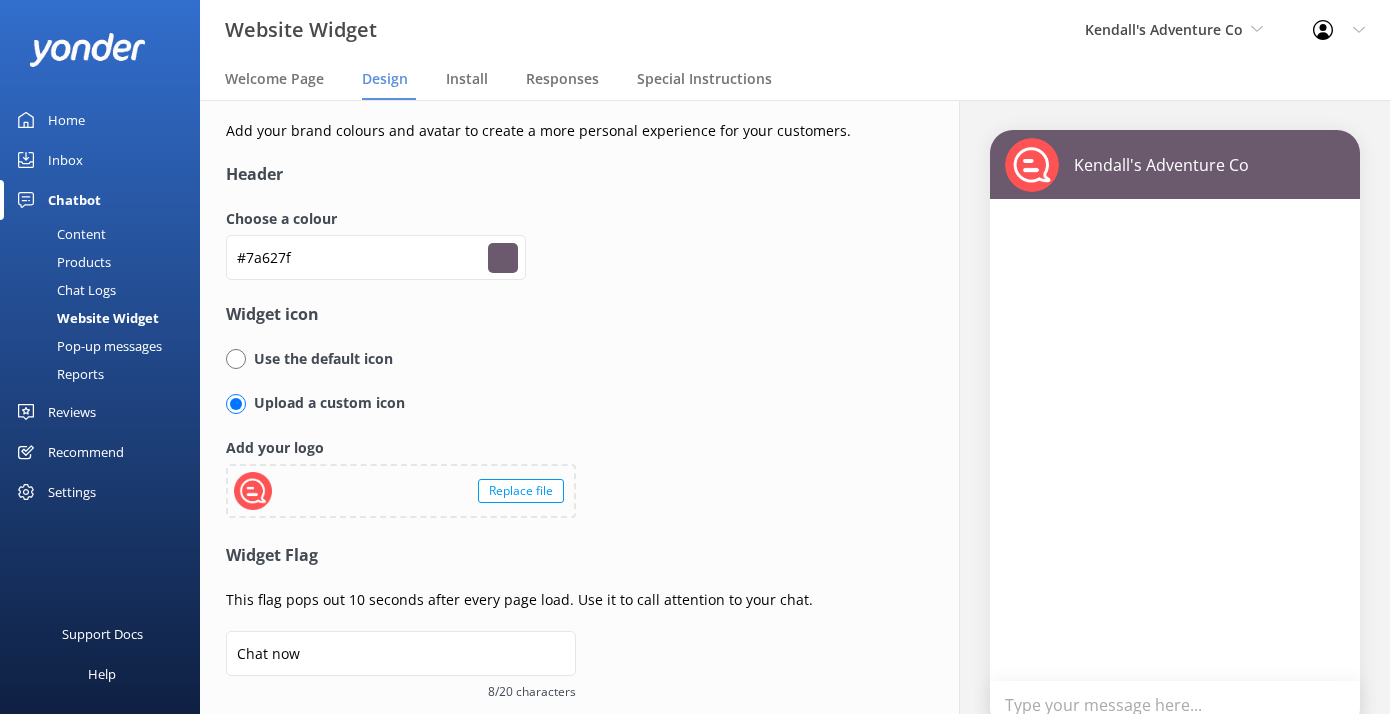 type on "#7d6383" 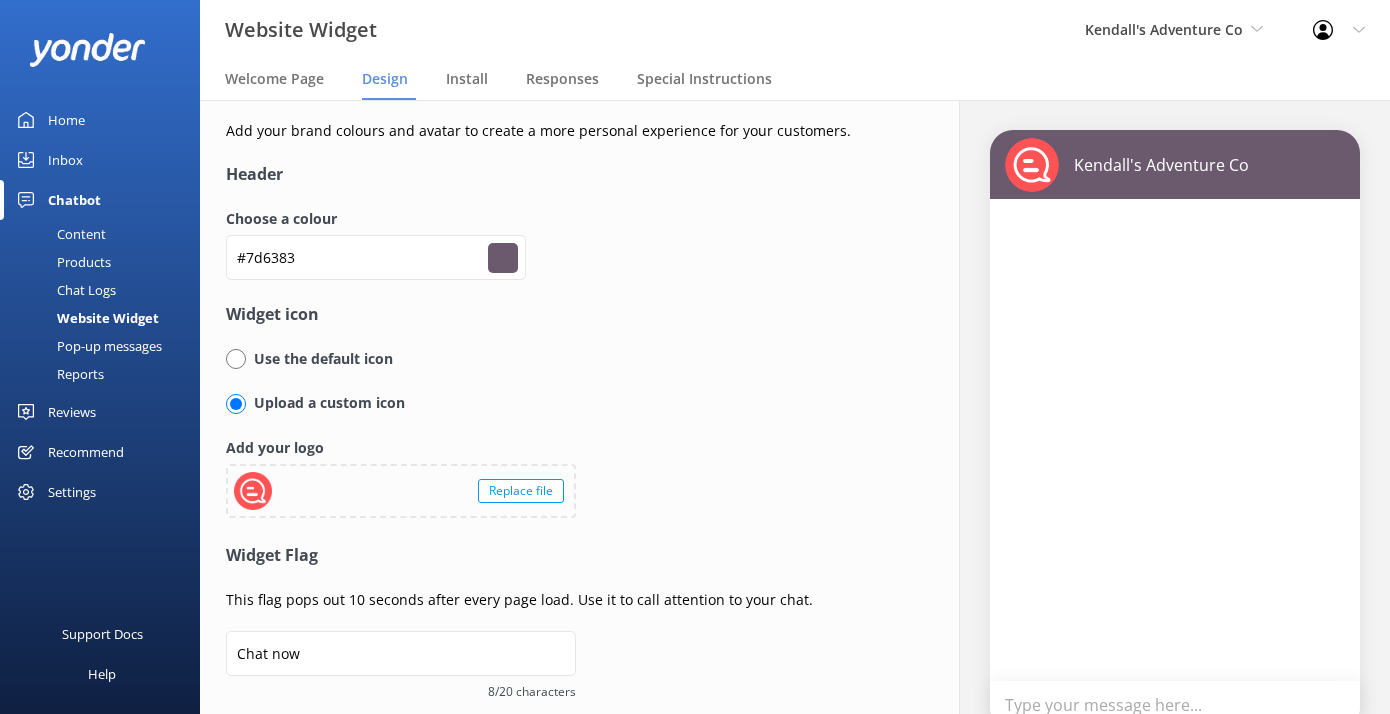 type on "#806586" 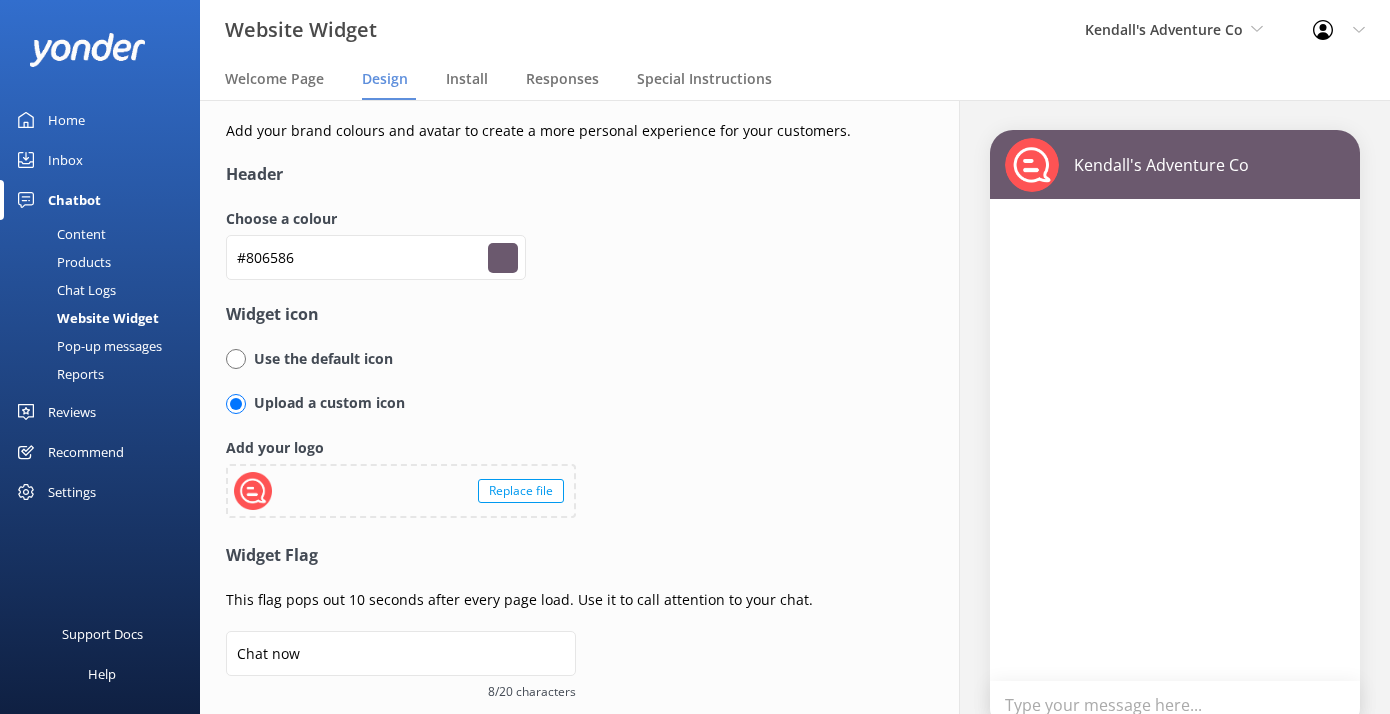type on "#836789" 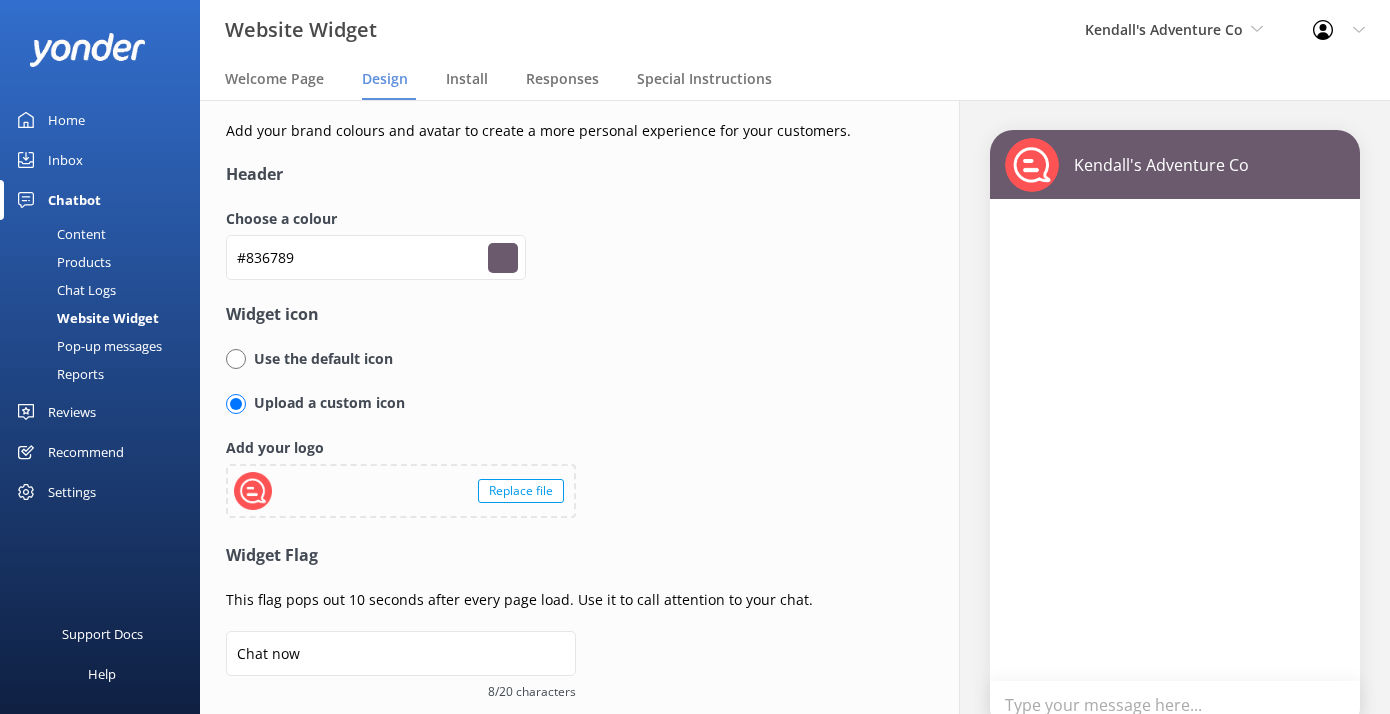 type on "#84668a" 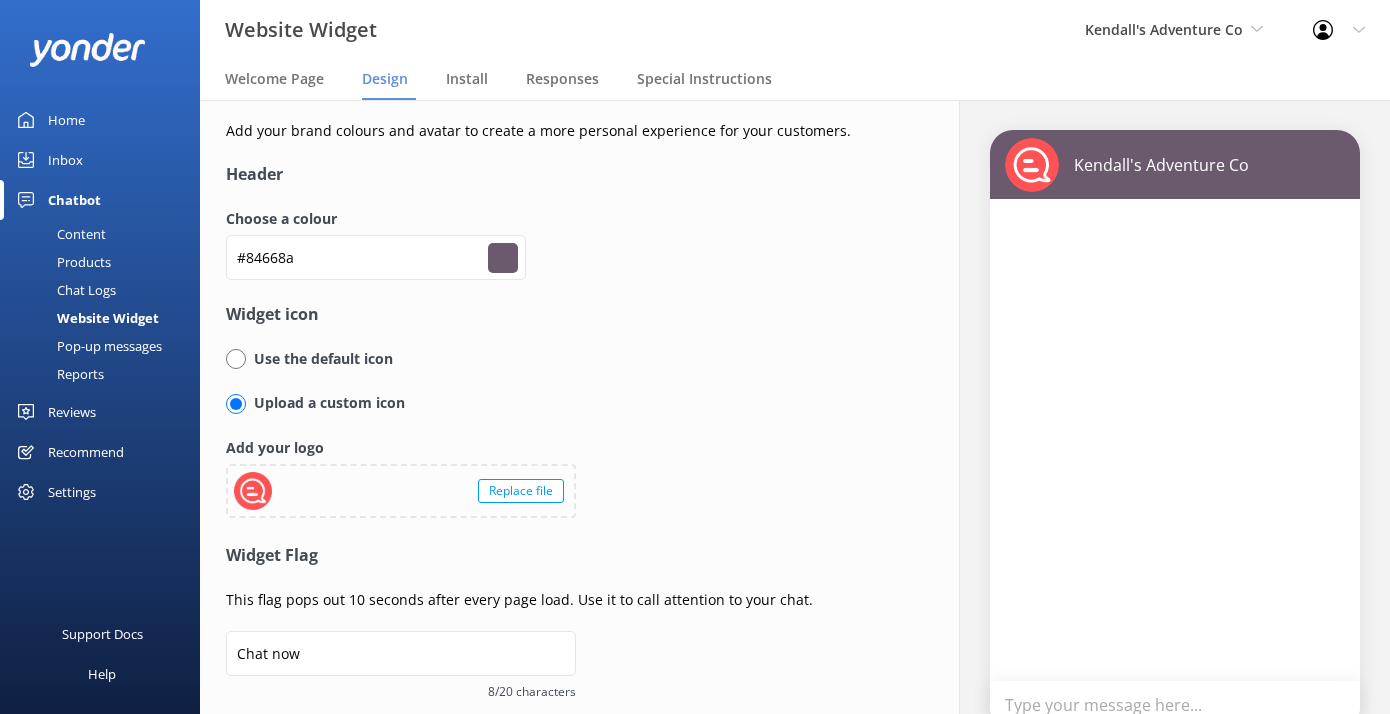 type on "#87688d" 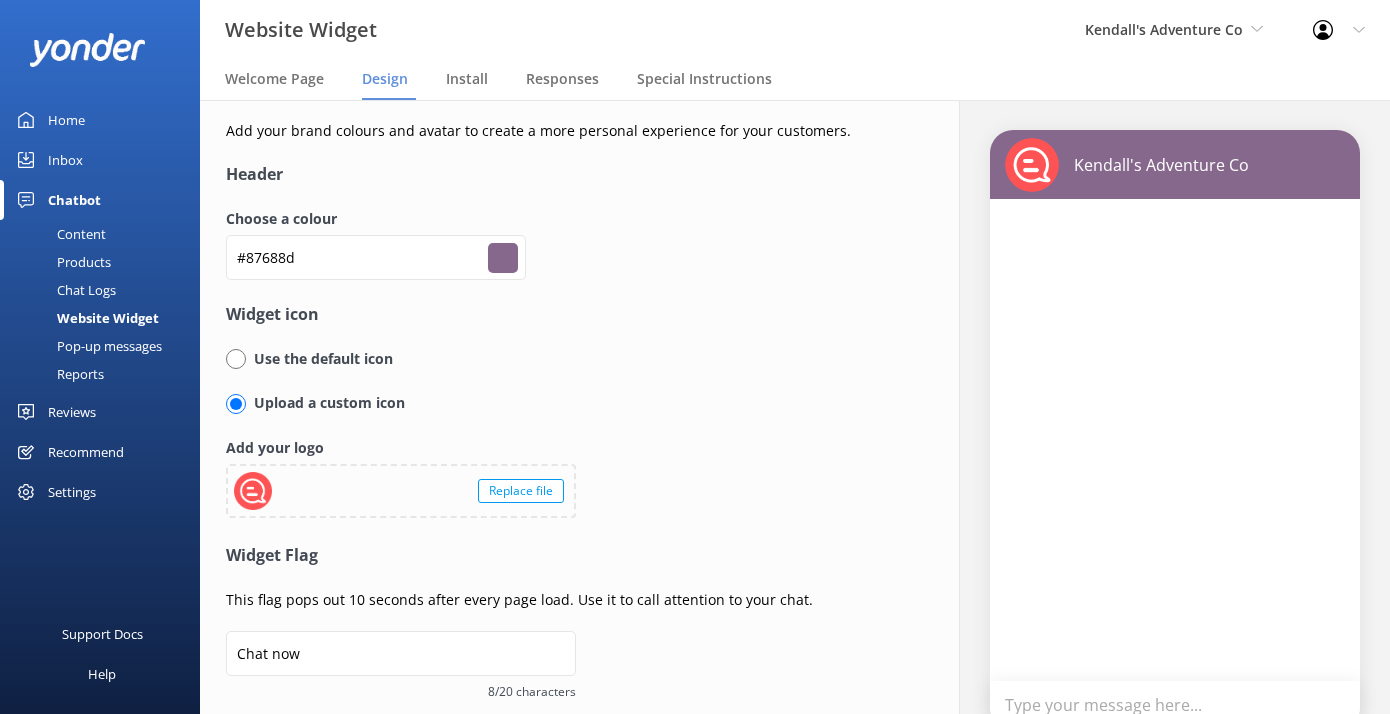 type on "#85658b" 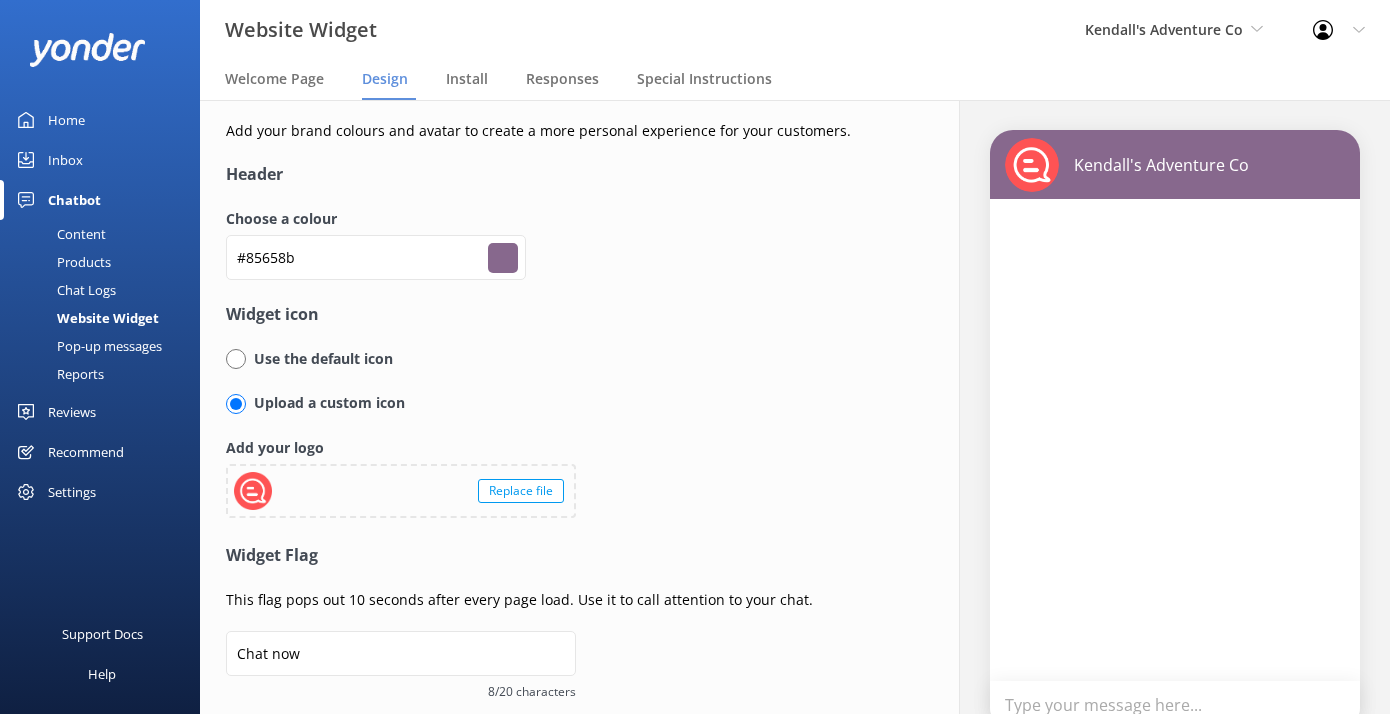 type on "#87678e" 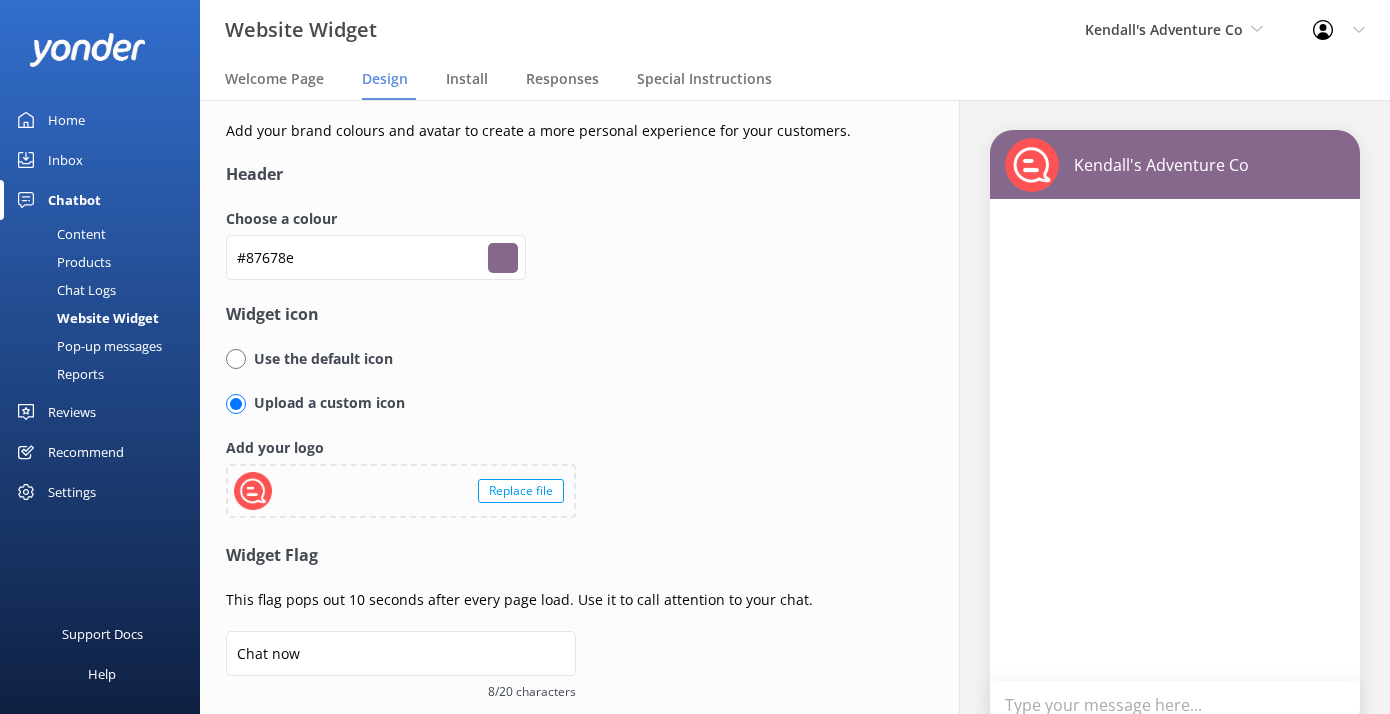 type on "#88668f" 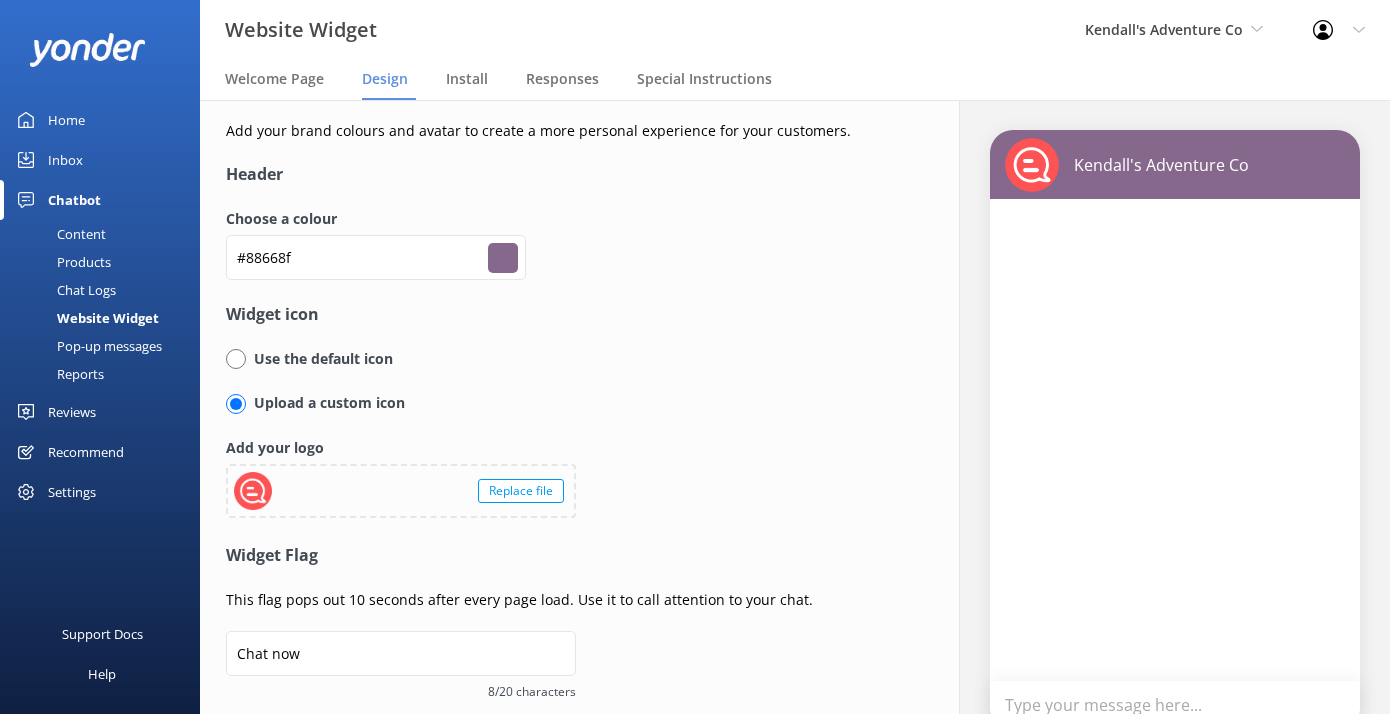 type on "#896490" 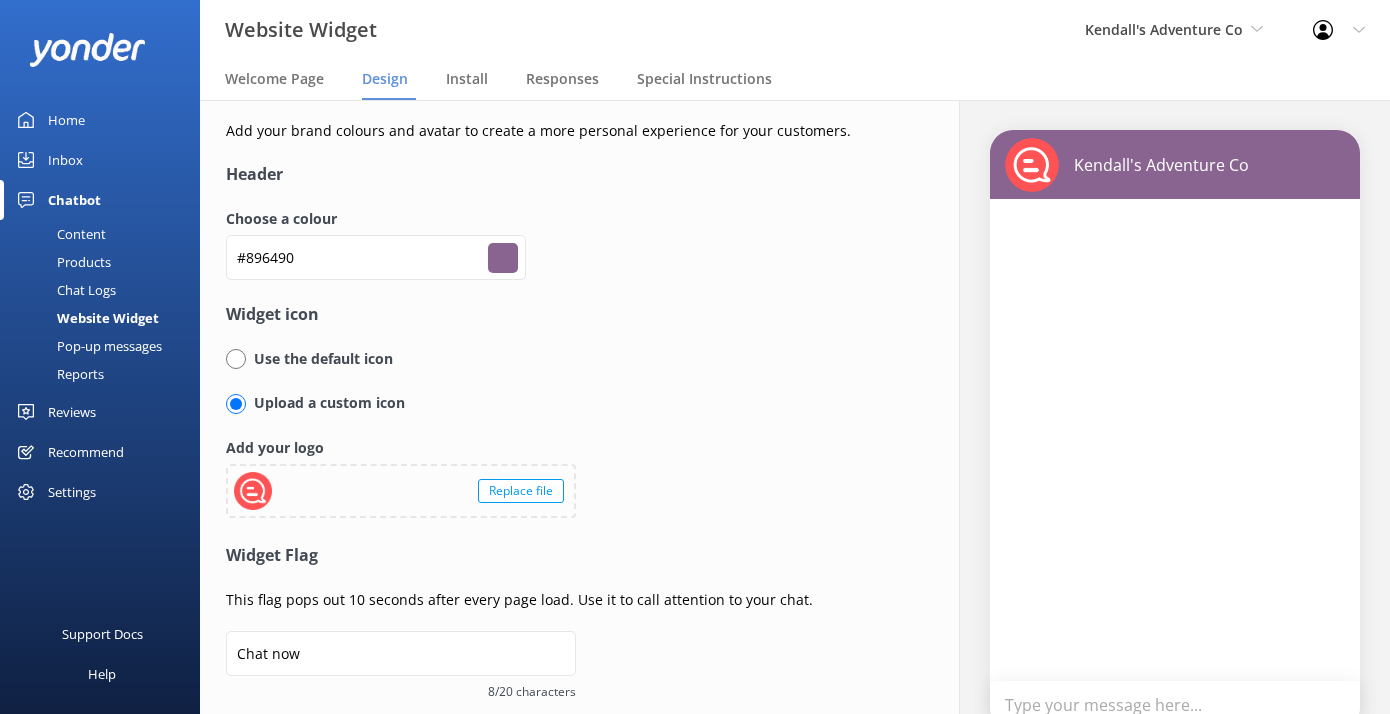 type on "#8a6392" 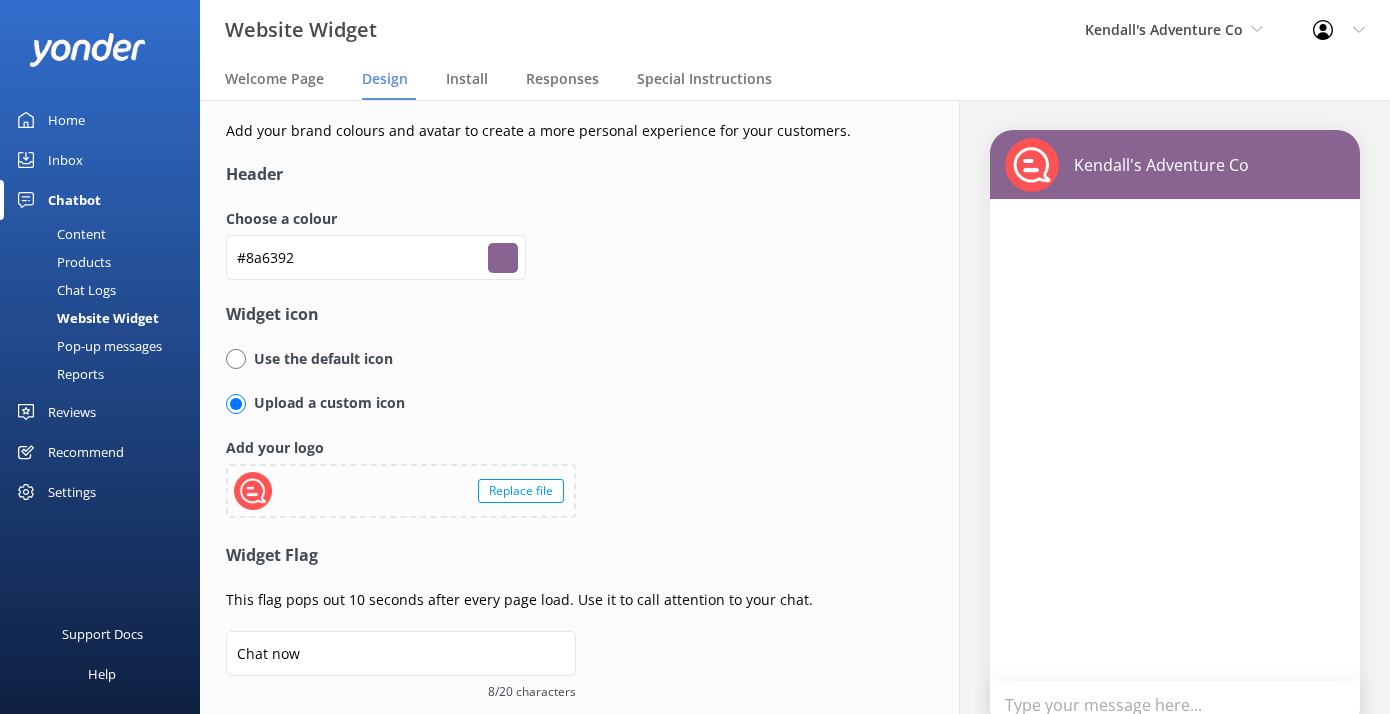 type on "#86628d" 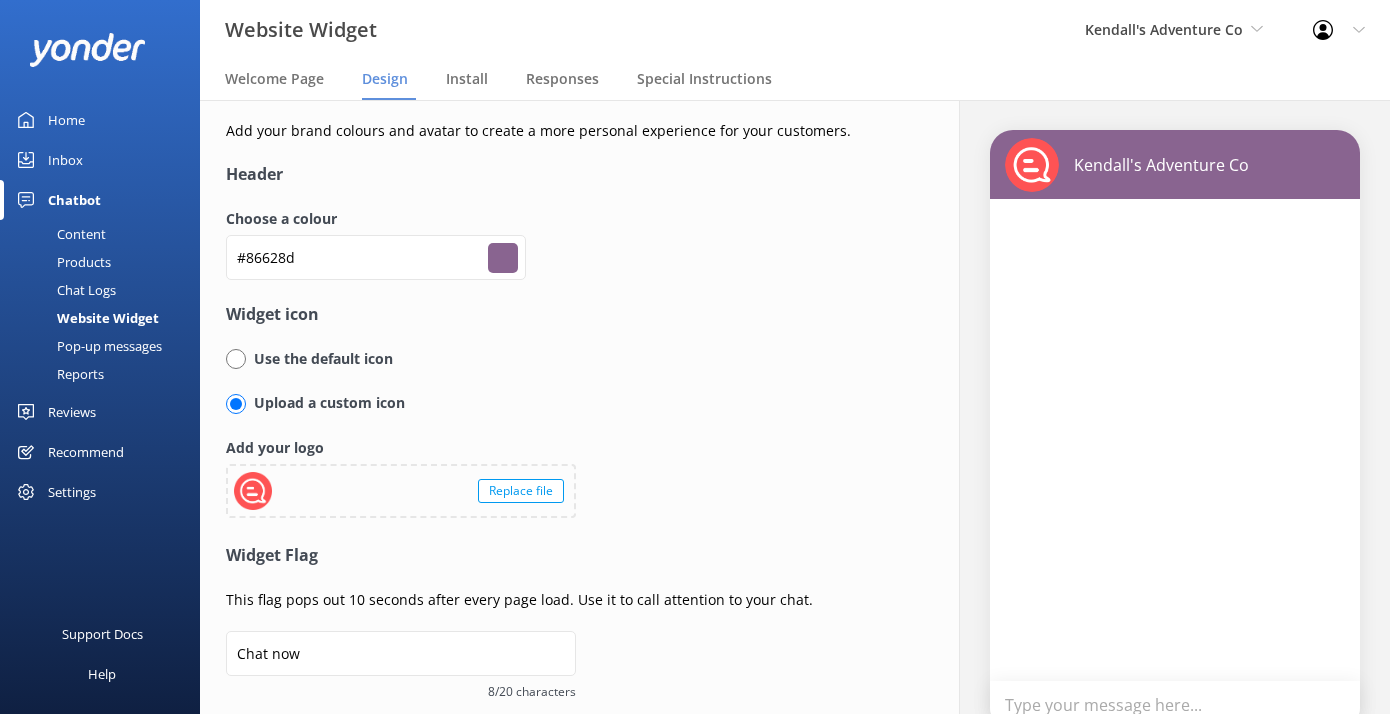 type on "#87618f" 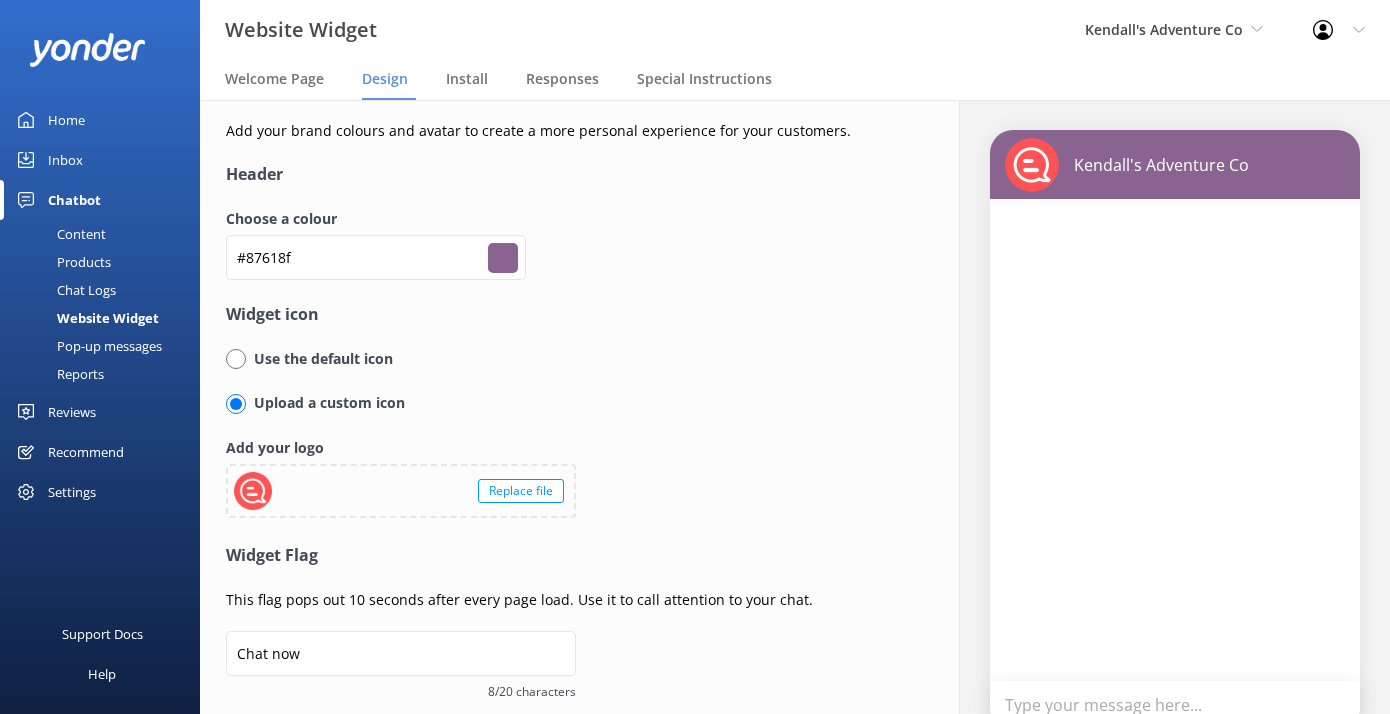 type on "#845f8c" 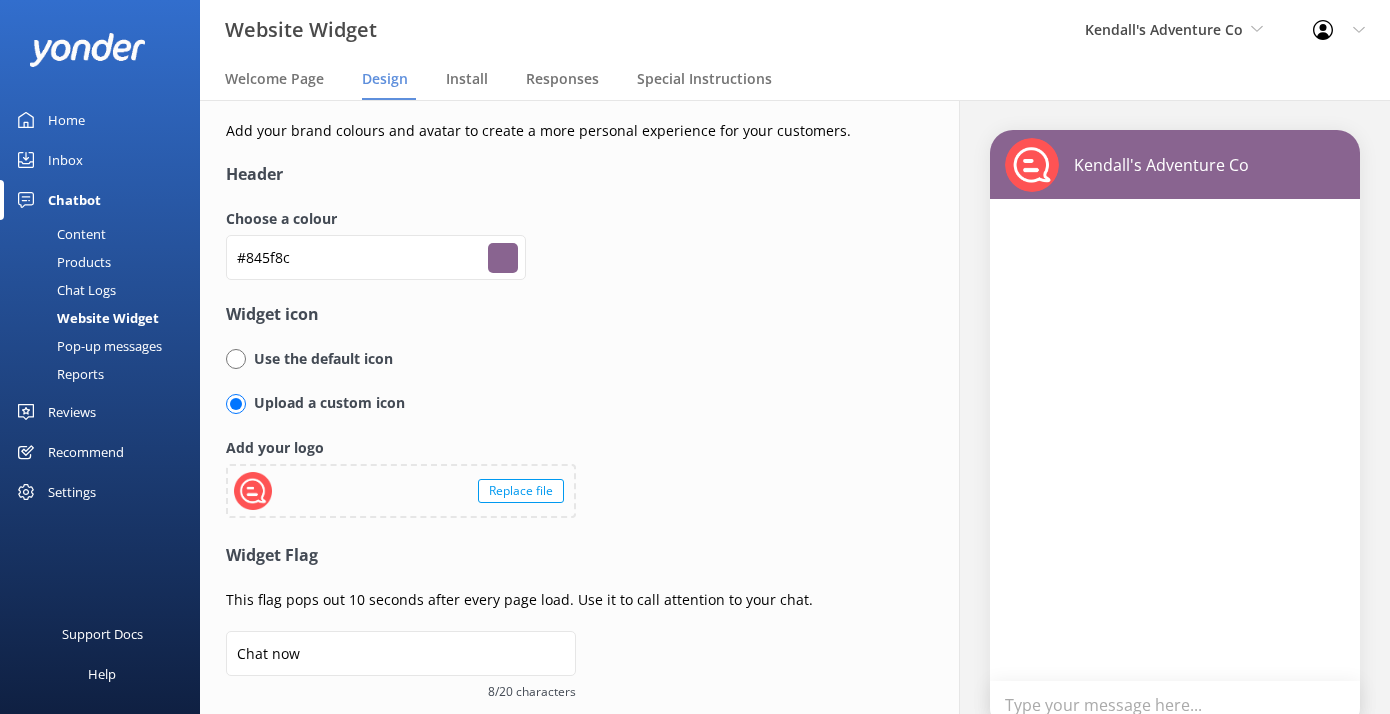 type on "#815d89" 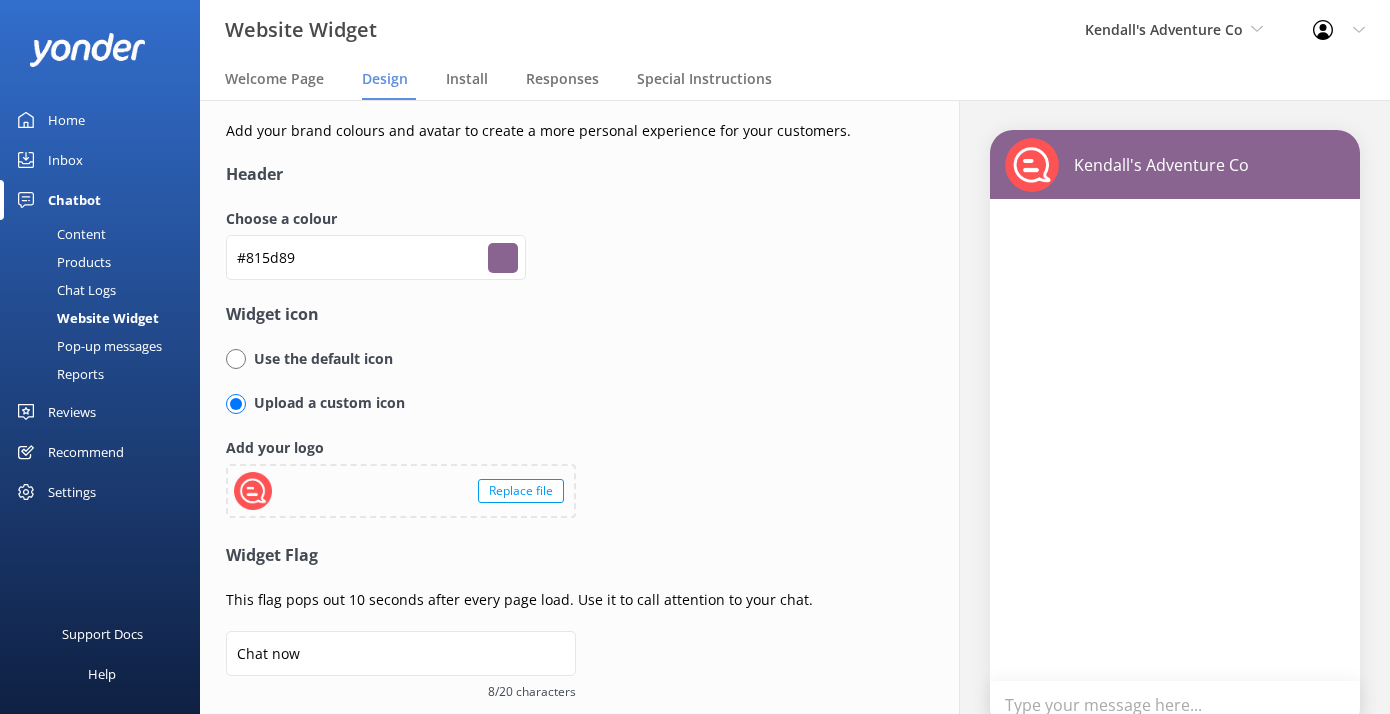 type on "#825c8a" 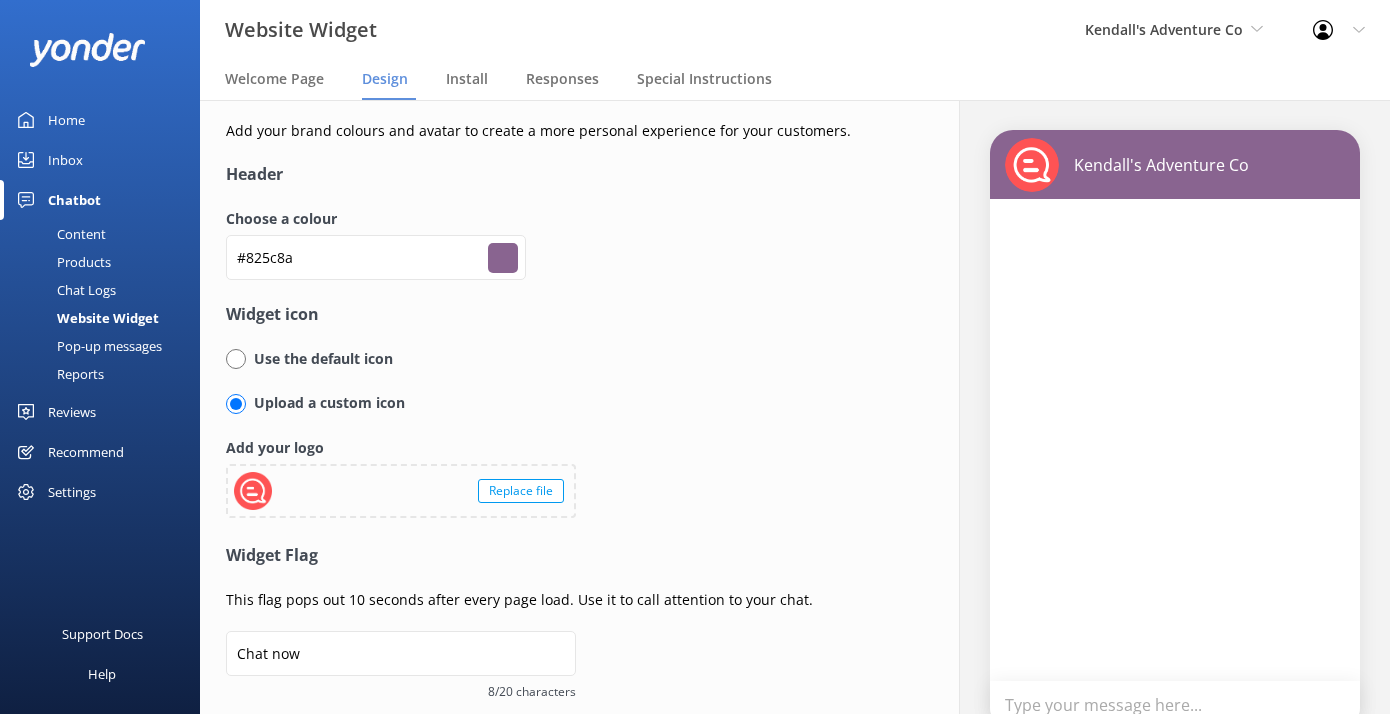 type on "#7f5a87" 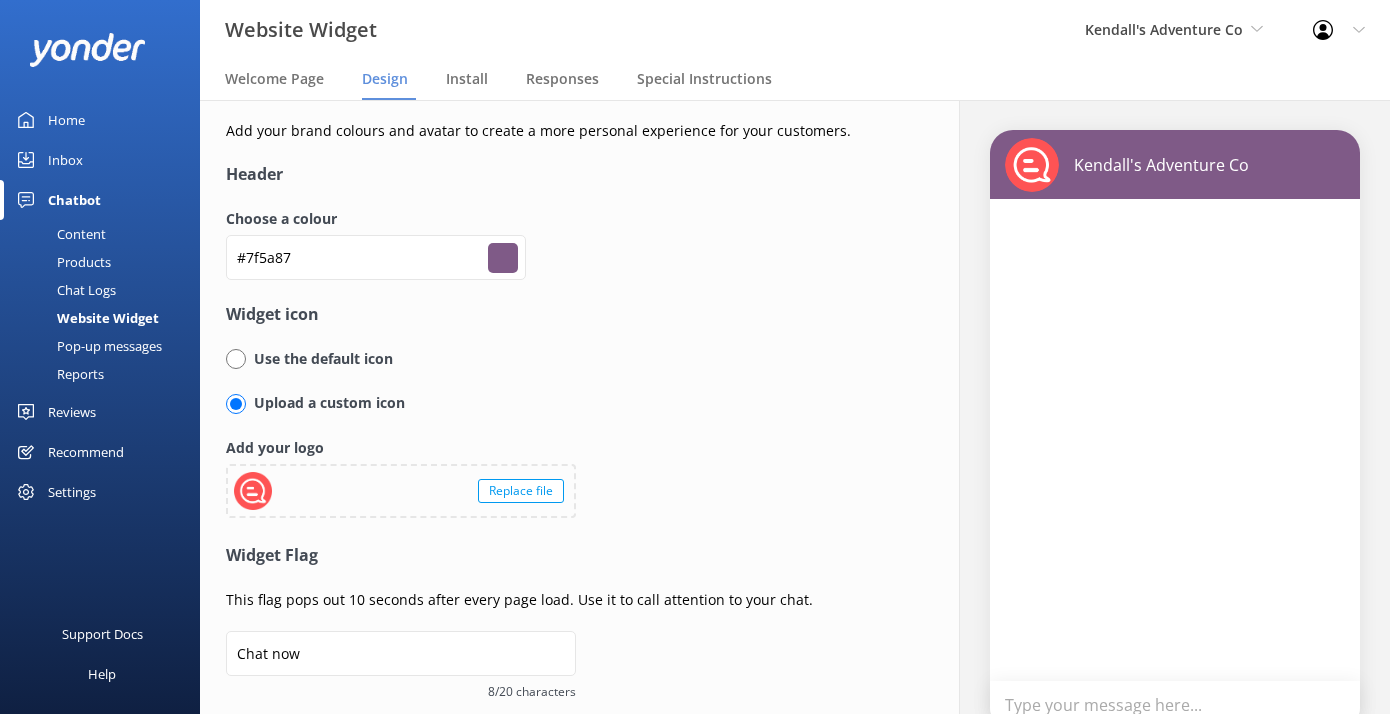 type on "#7d5785" 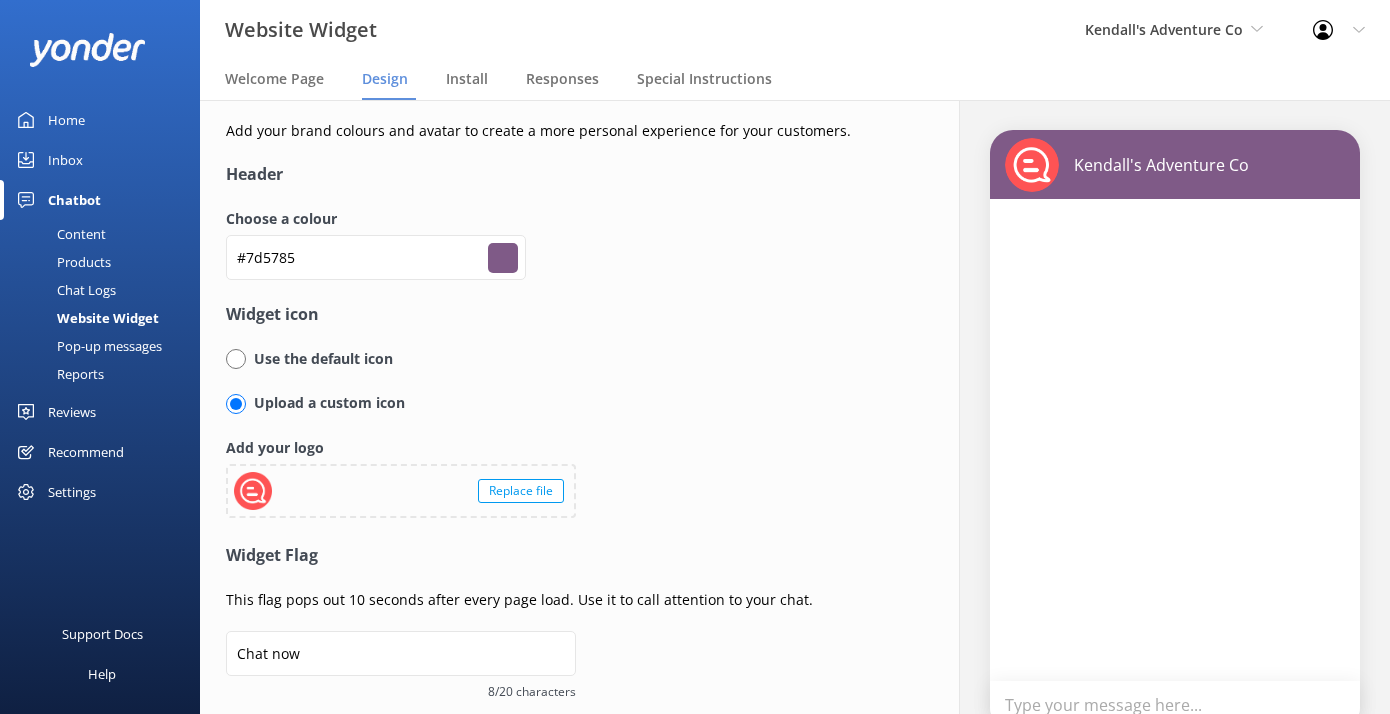 type on "#7a5582" 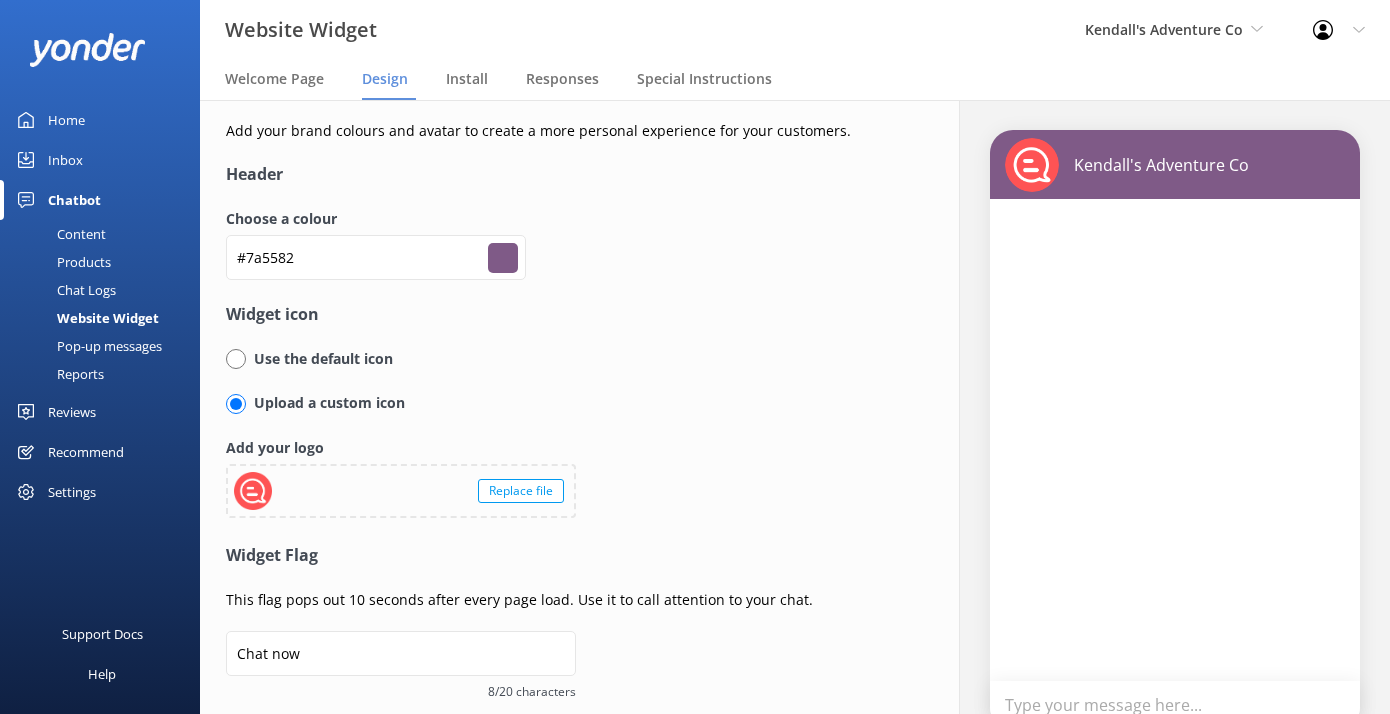 type on "#7b5483" 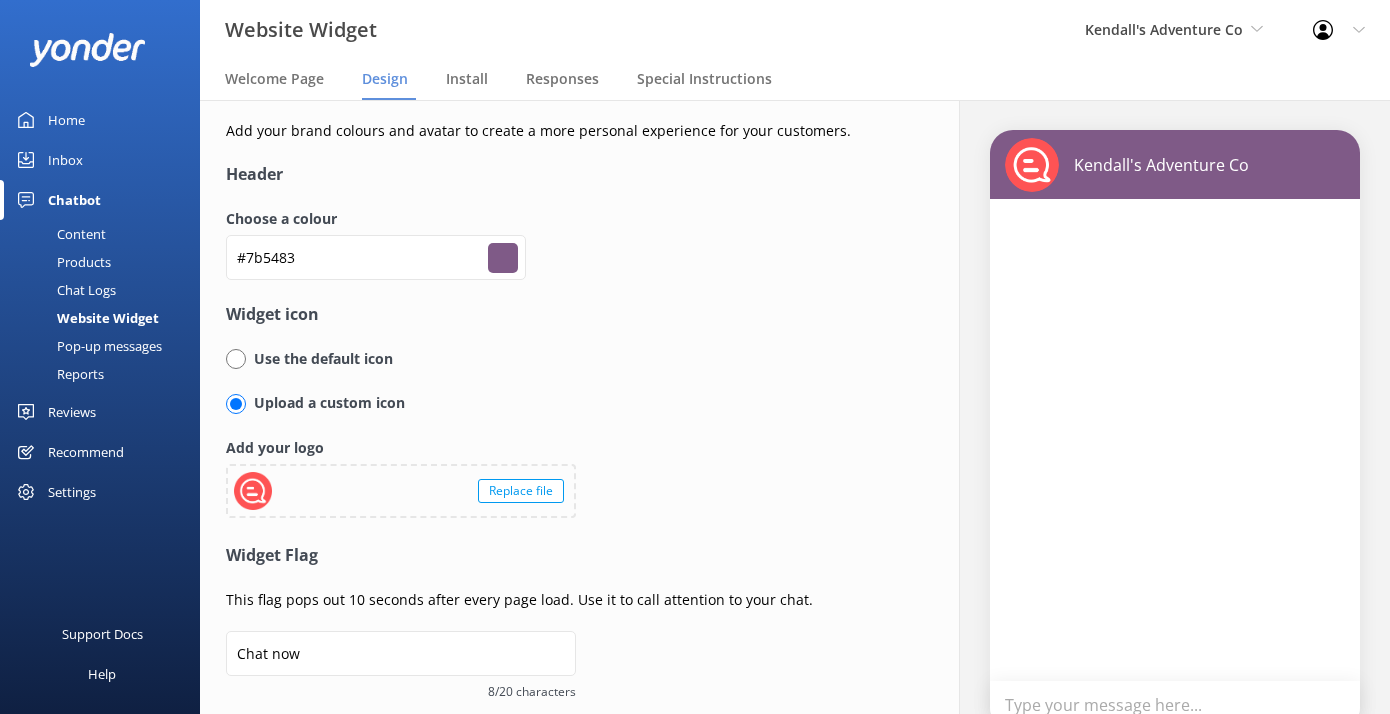 type on "#785280" 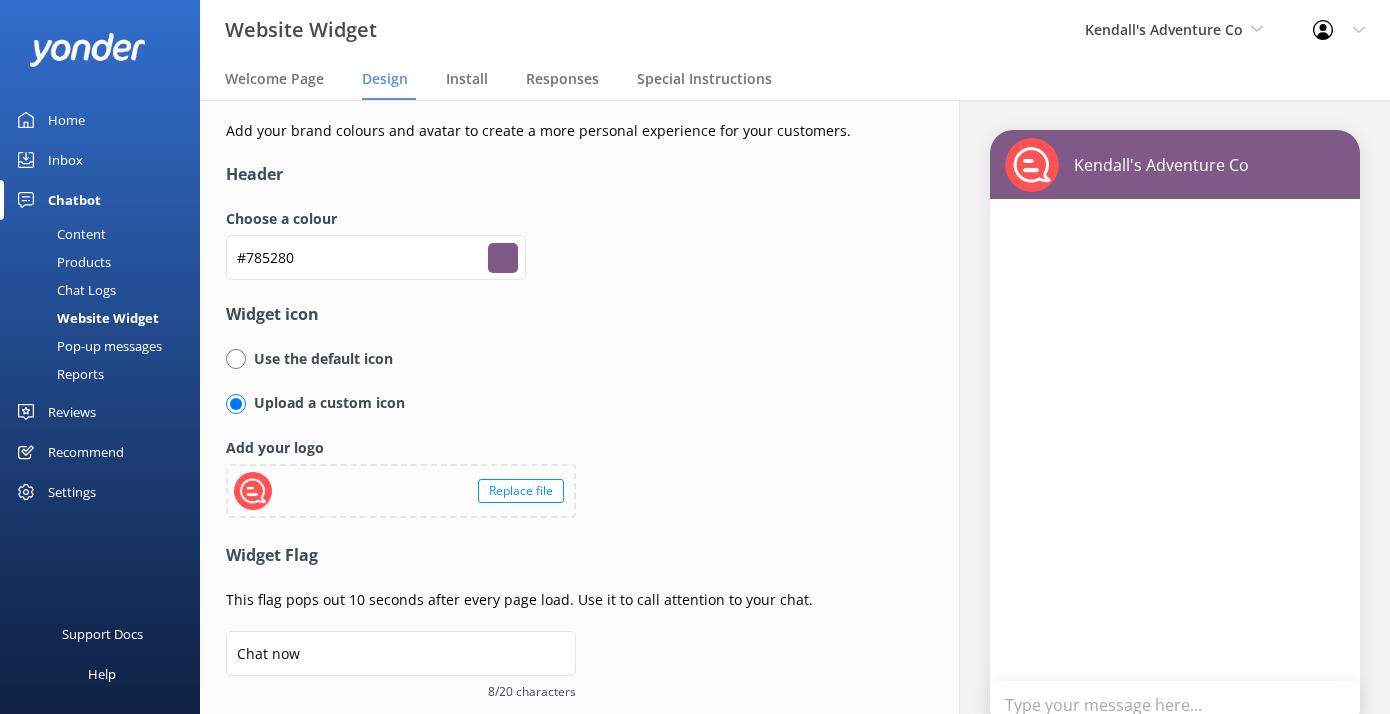 type on "#795181" 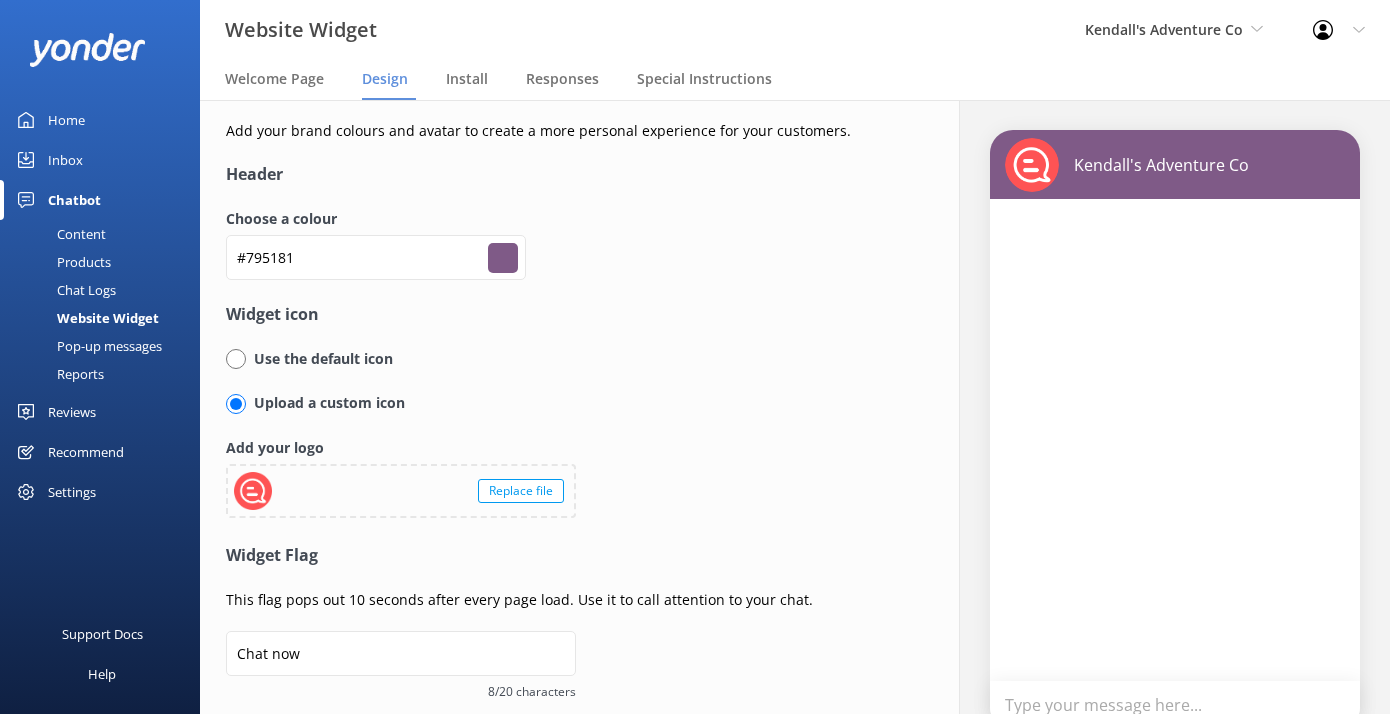type on "#7c5185" 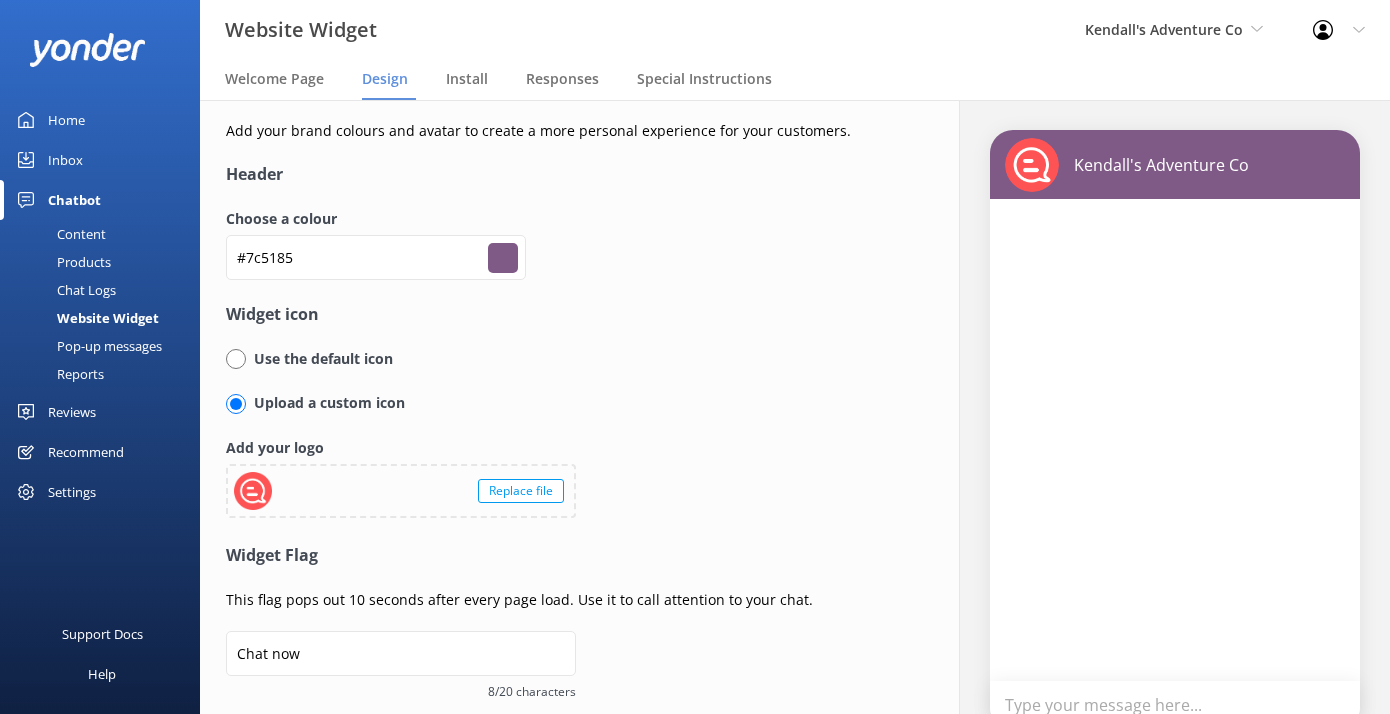 type on "#805289" 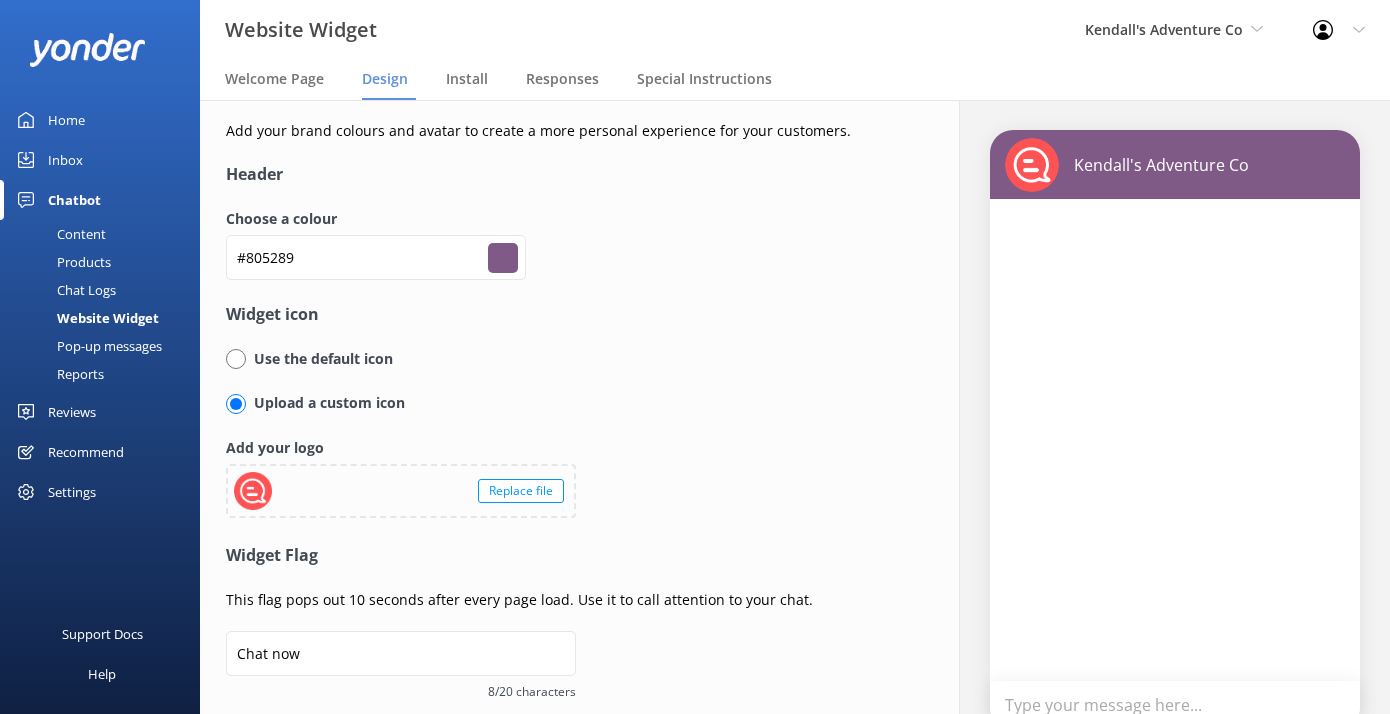 type on "#83548c" 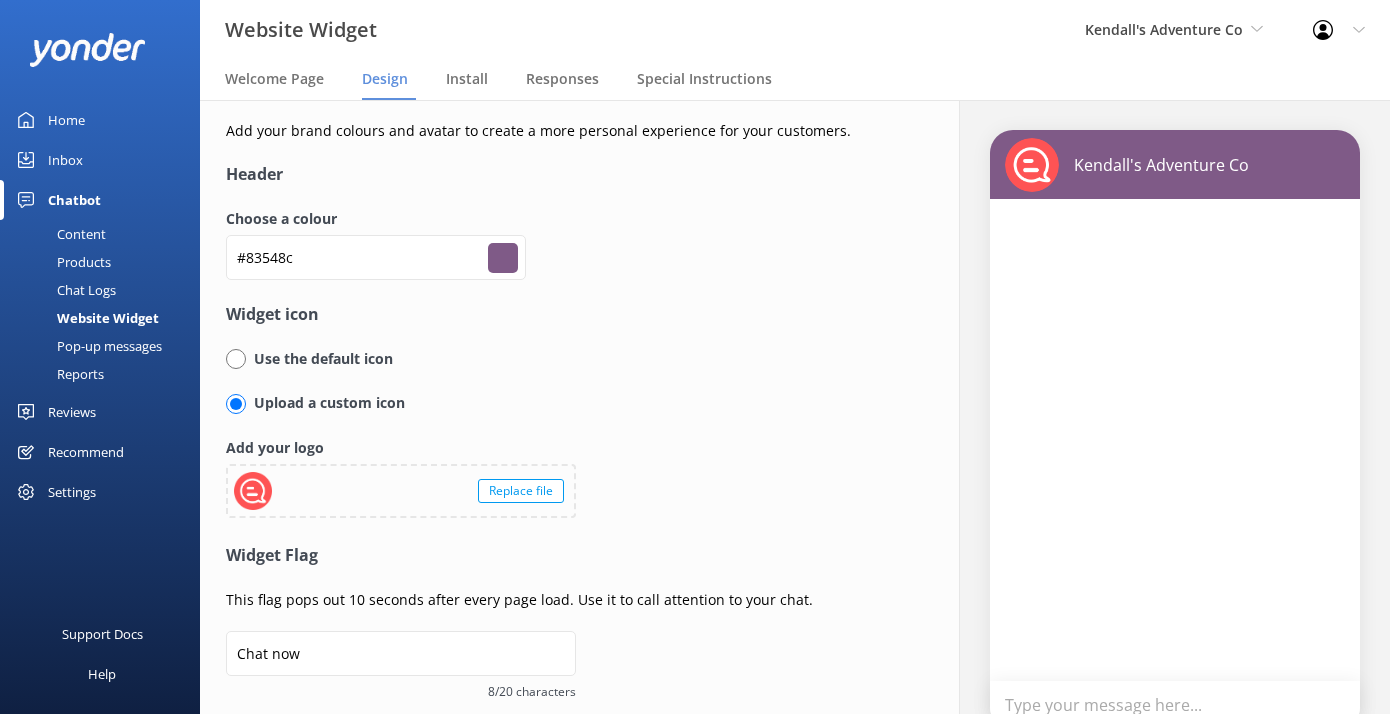 type on "#86568f" 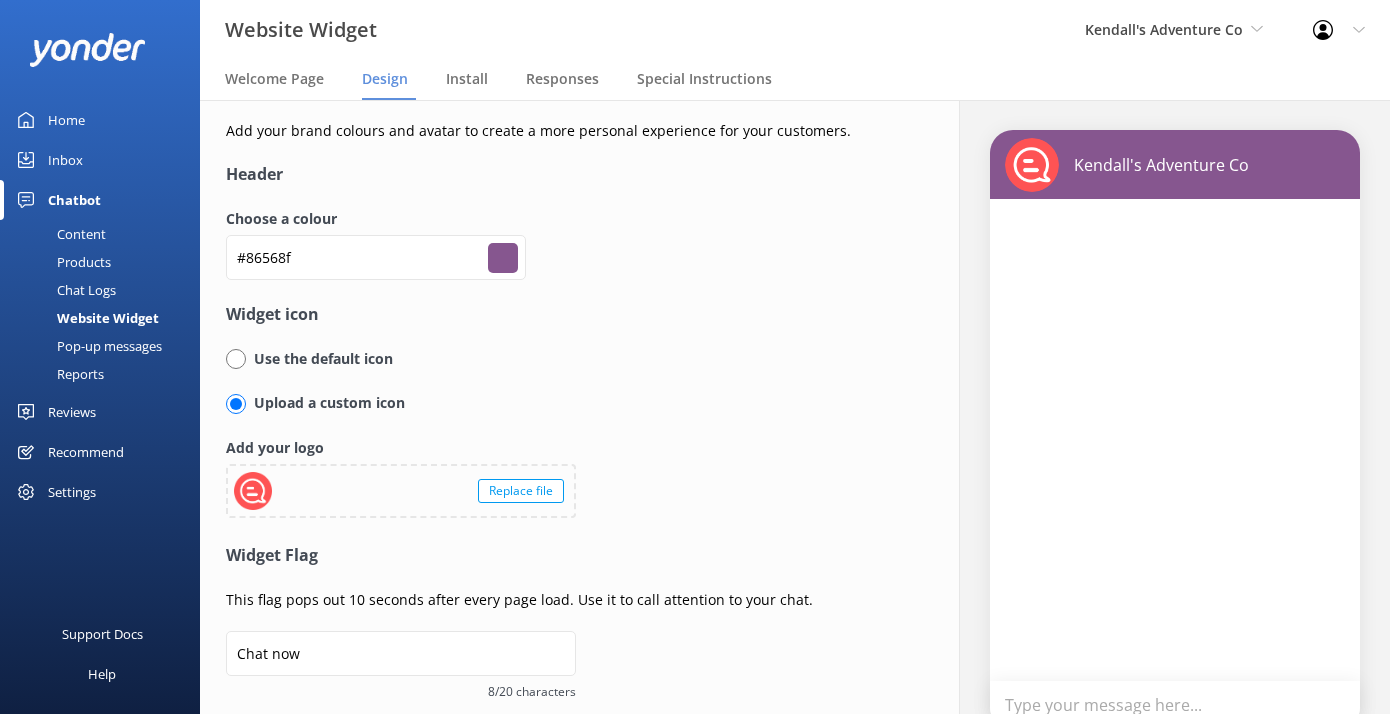 type on "#875591" 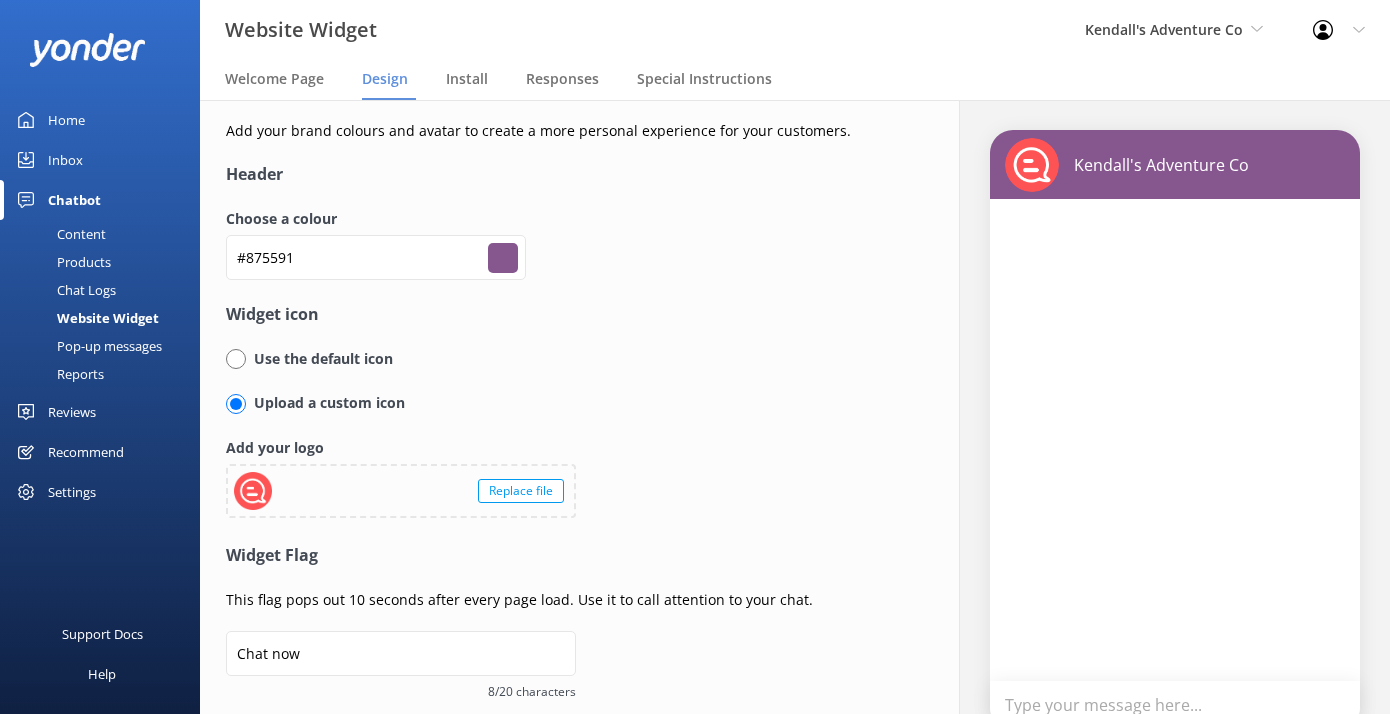 type on "#895893" 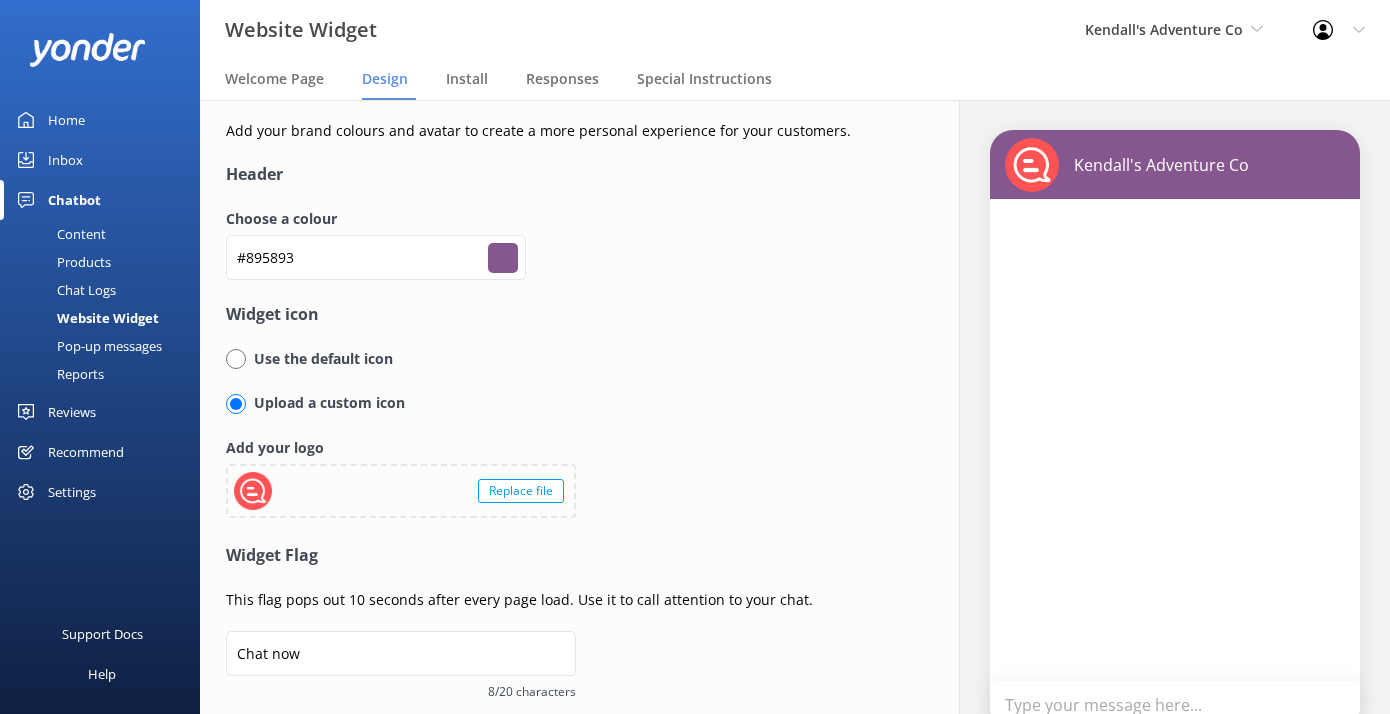 type on "#885991" 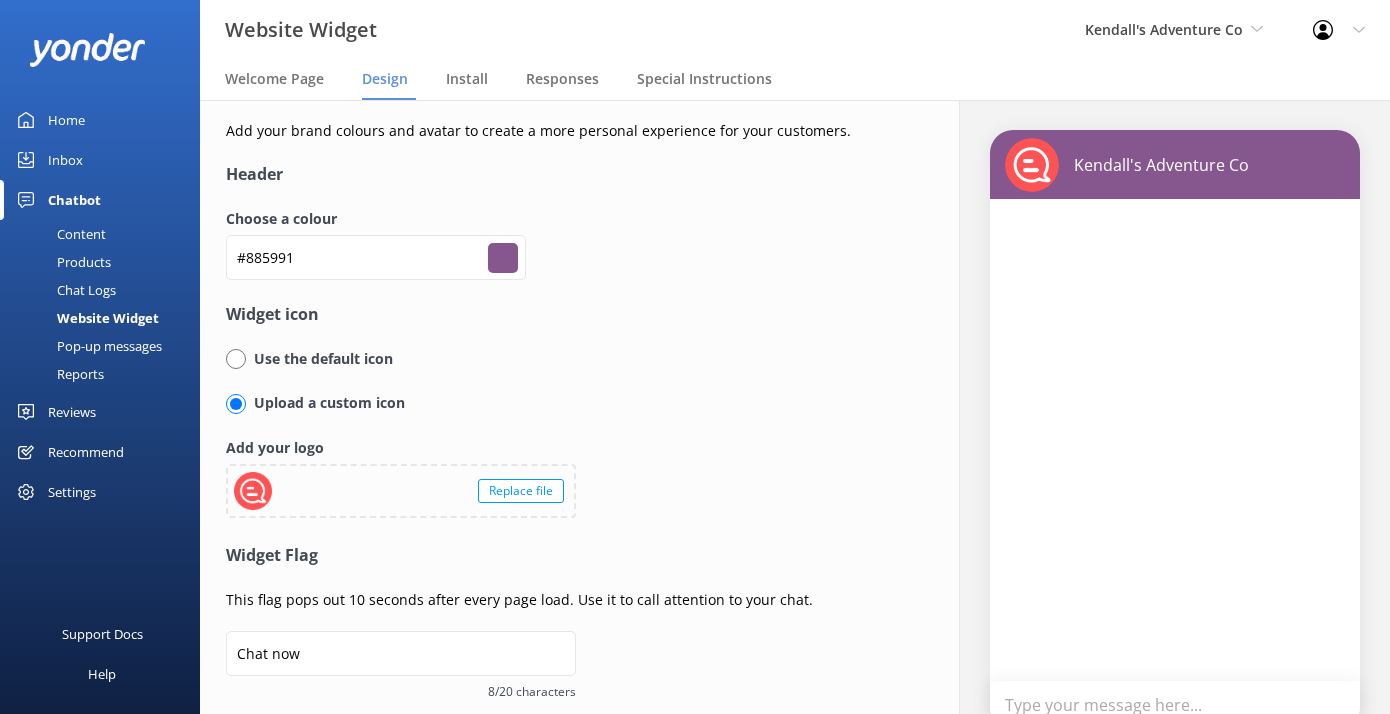 type on "#8b5b95" 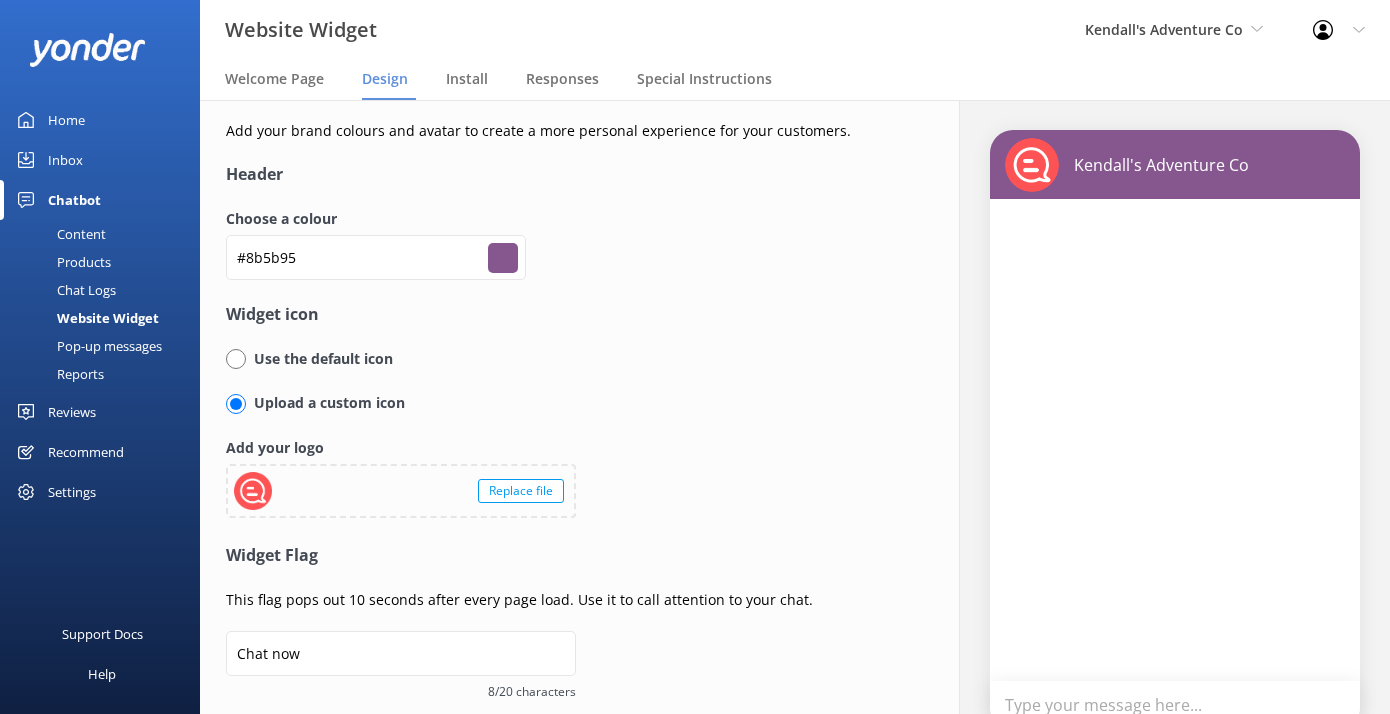 type on "#8d5e97" 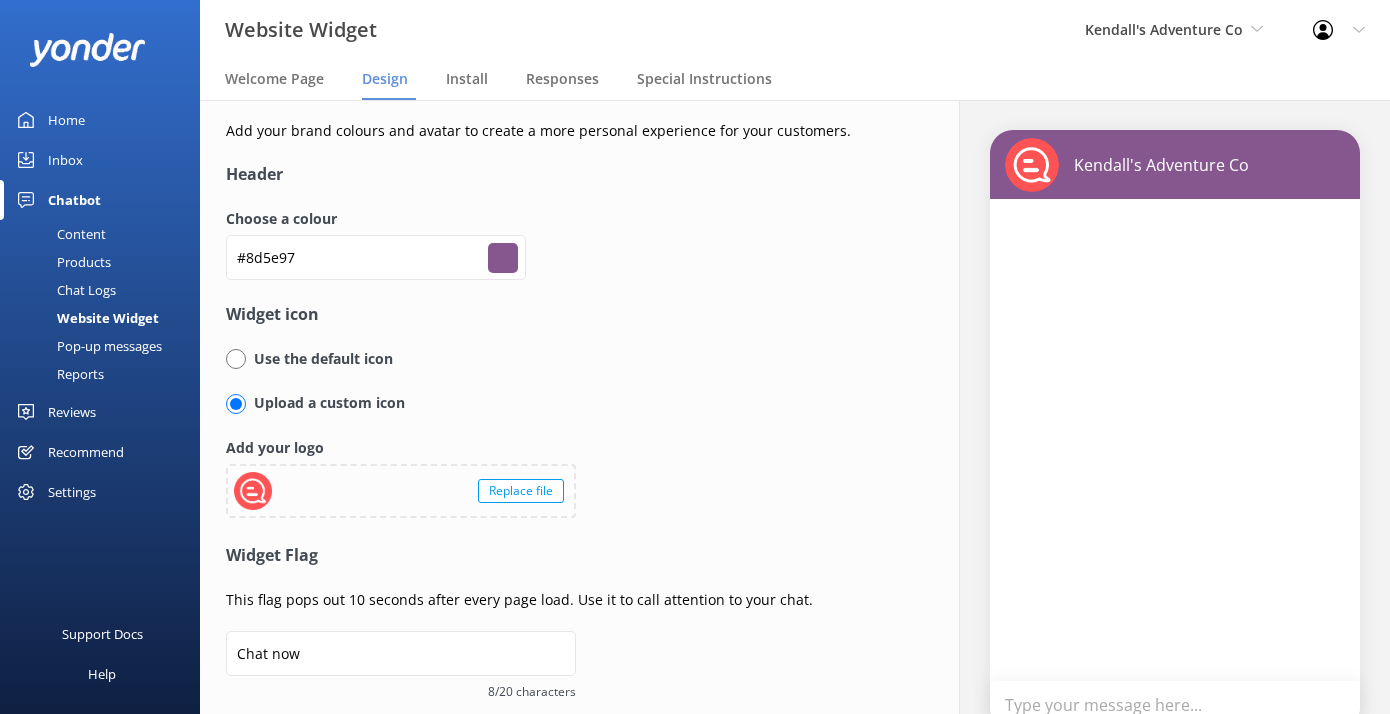 type on "#8e6397" 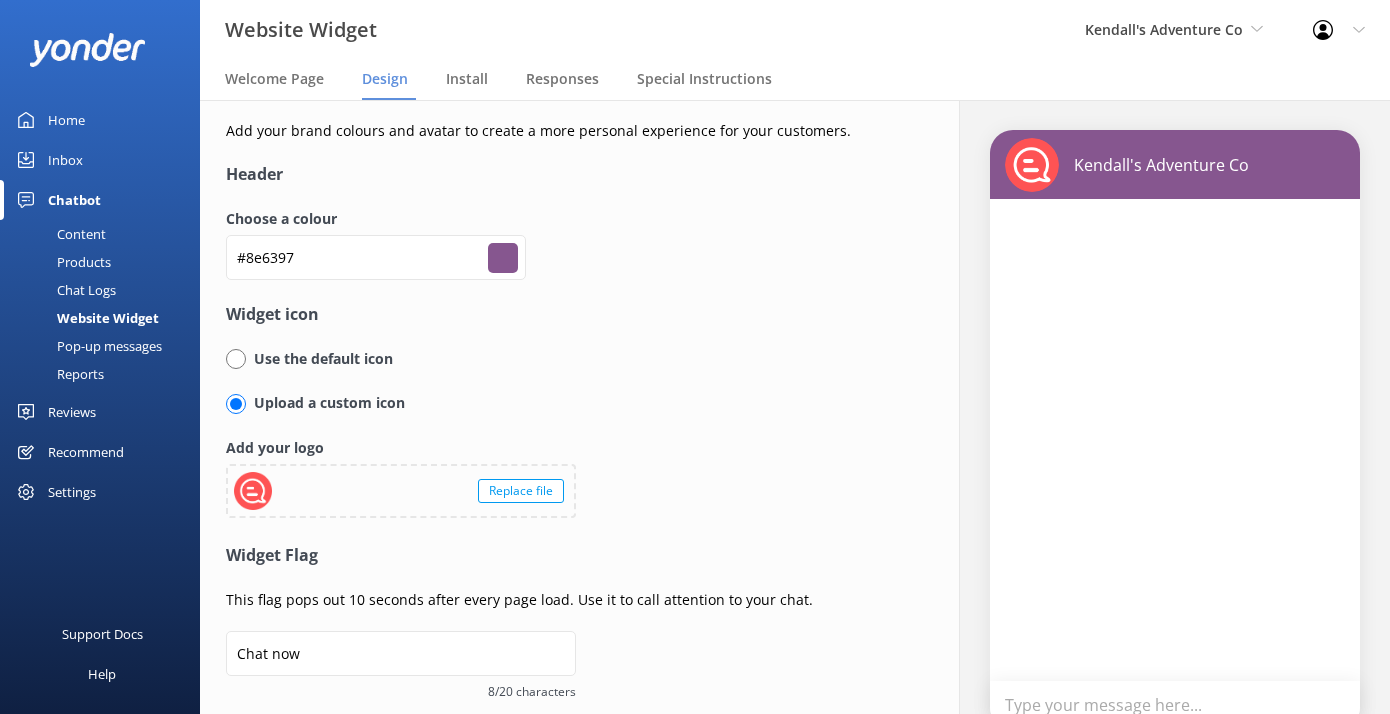 type on "#91659a" 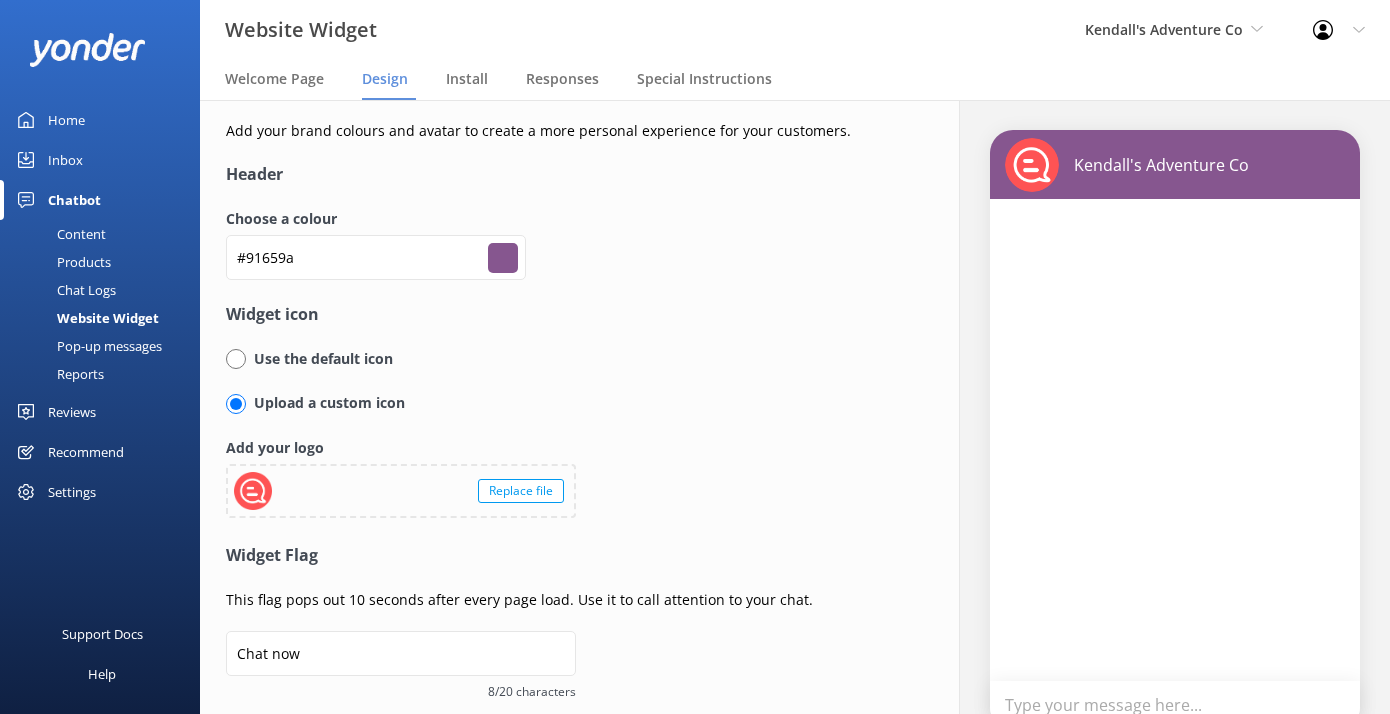 type on "#94689c" 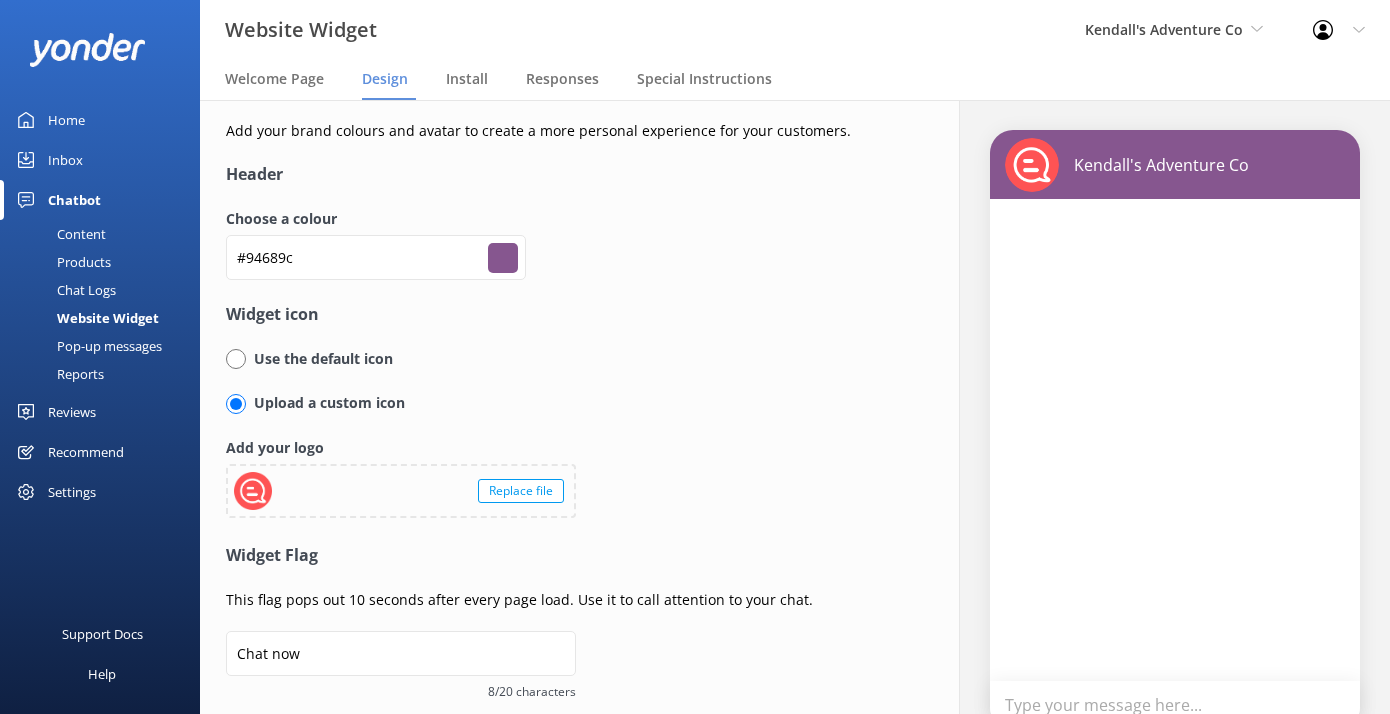 type on "#966b9e" 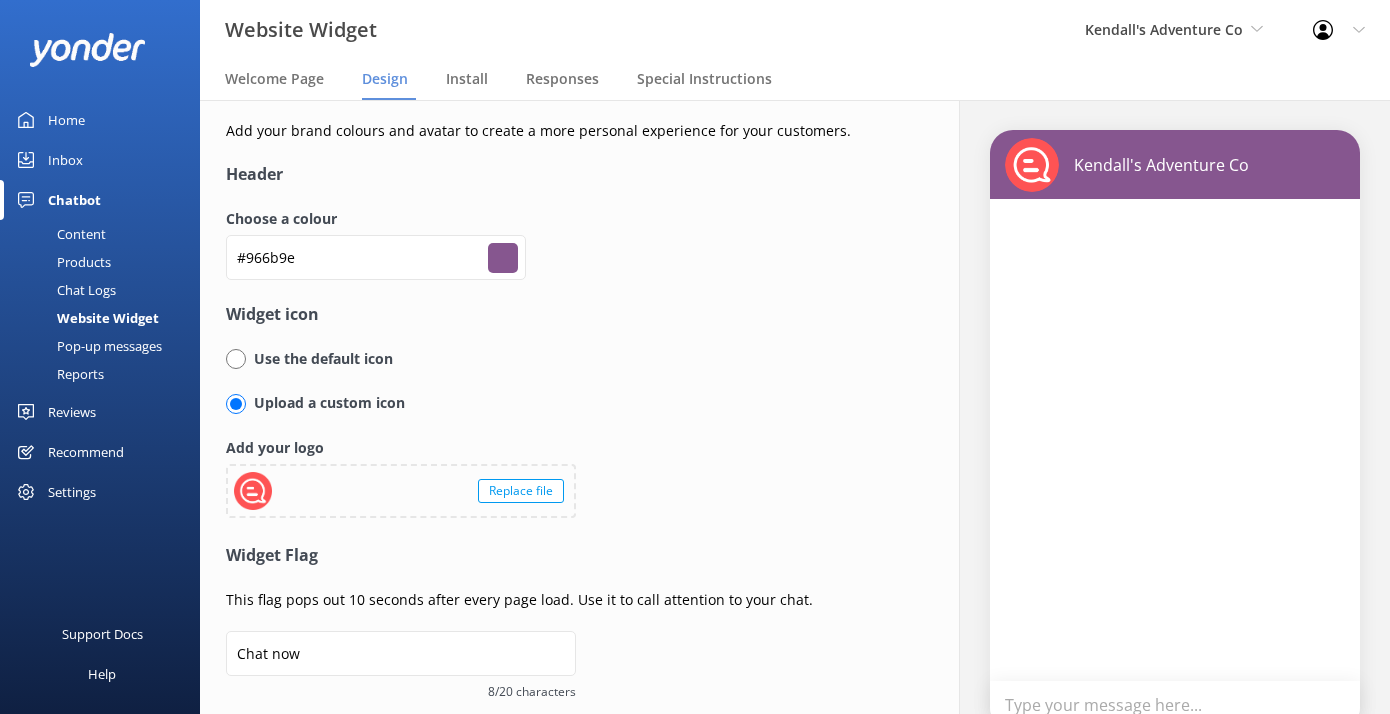 type on "#956c9d" 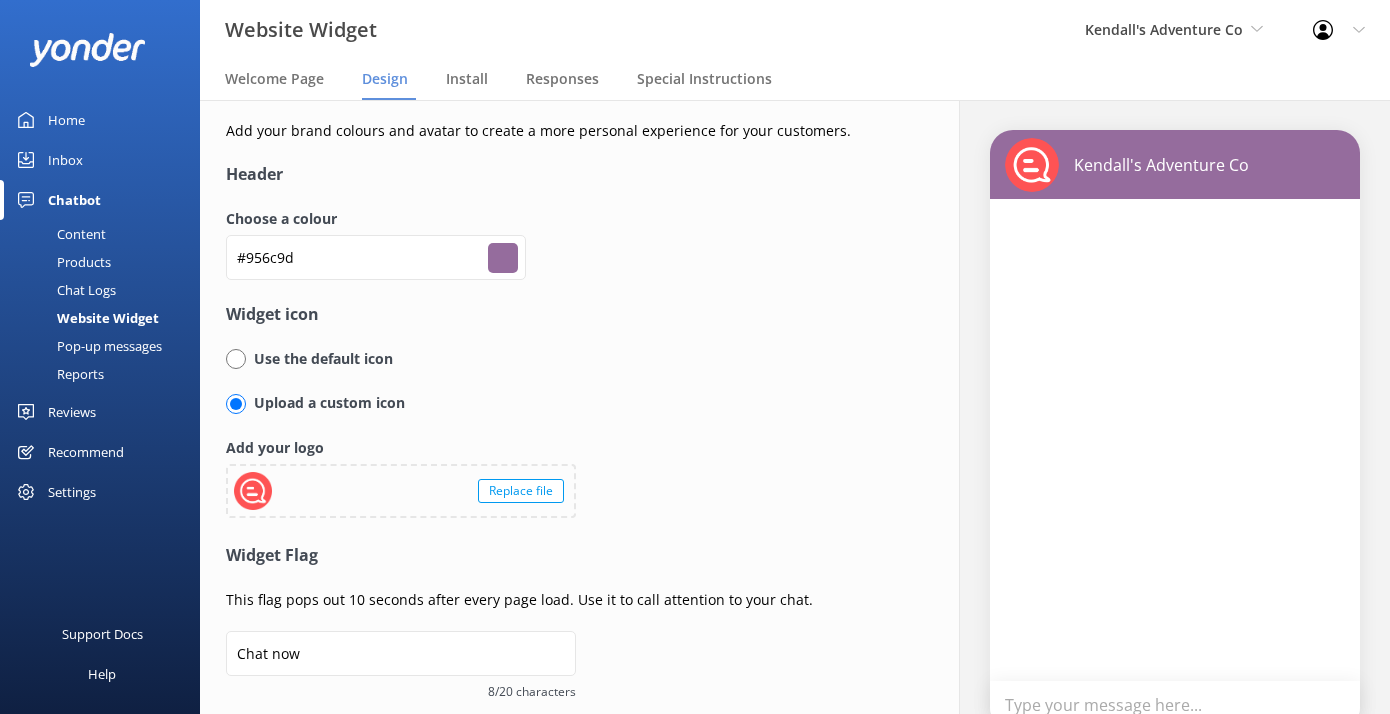 type on "#966b9e" 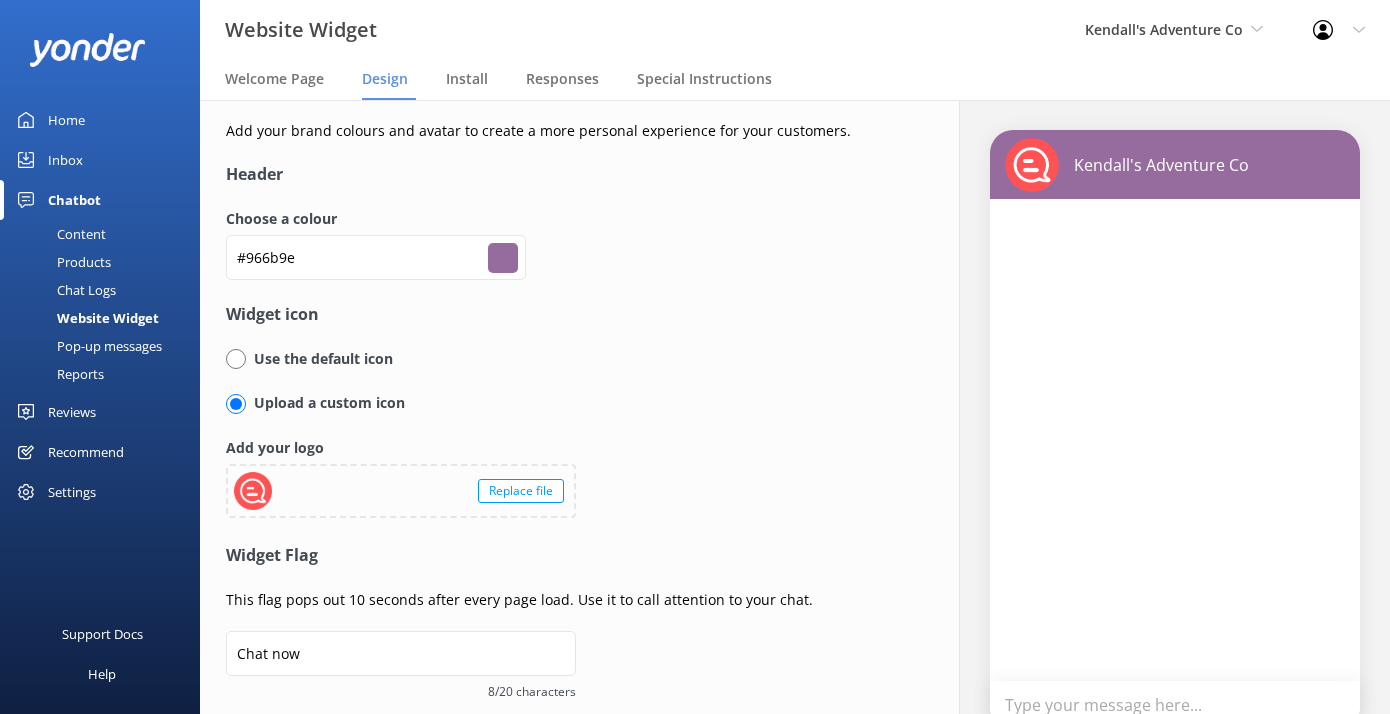 type on "#976aa0" 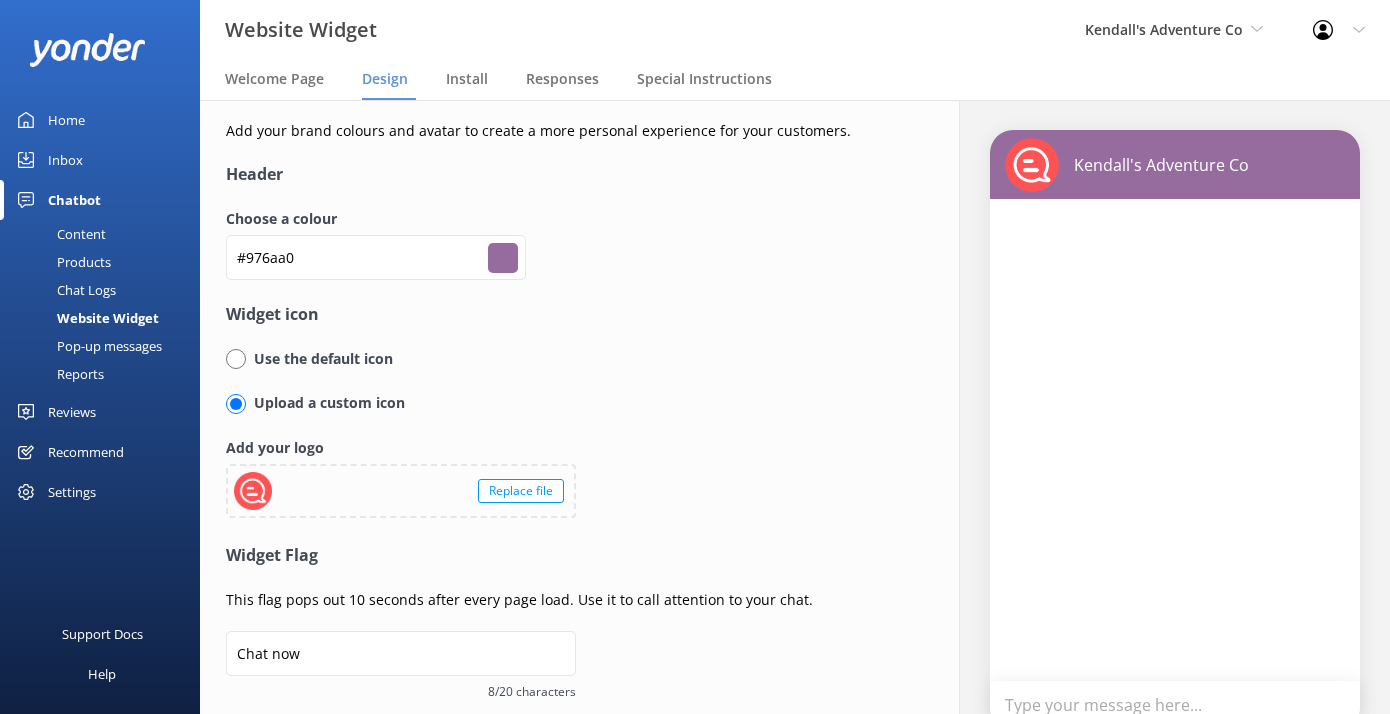 type on "#966b9e" 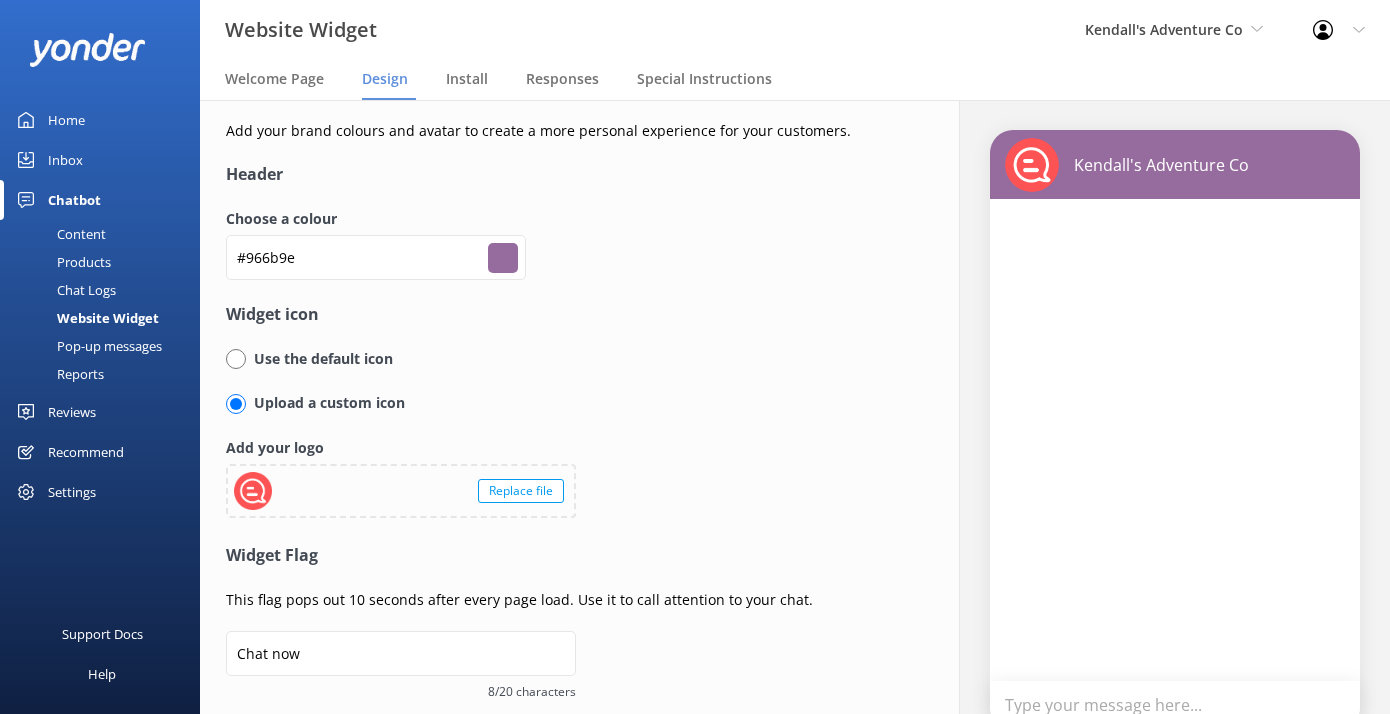 type on "#94689c" 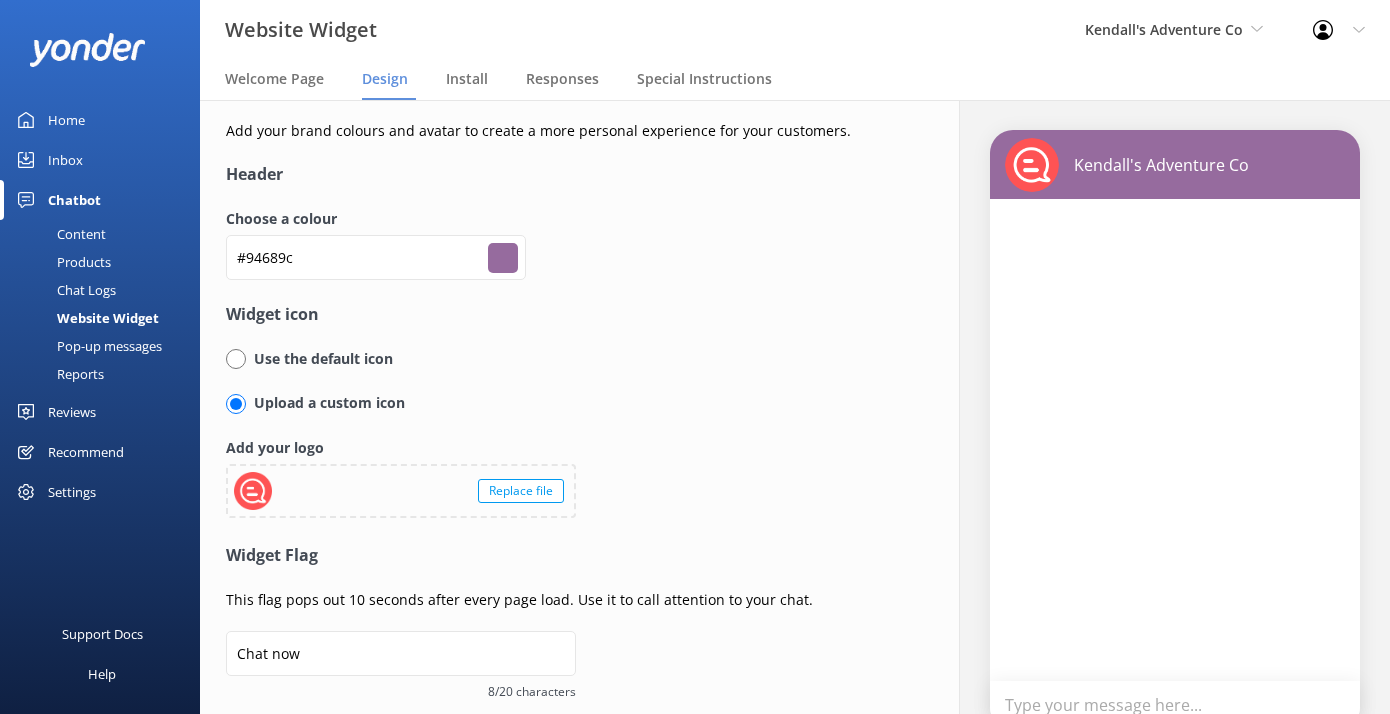 type on "#91659a" 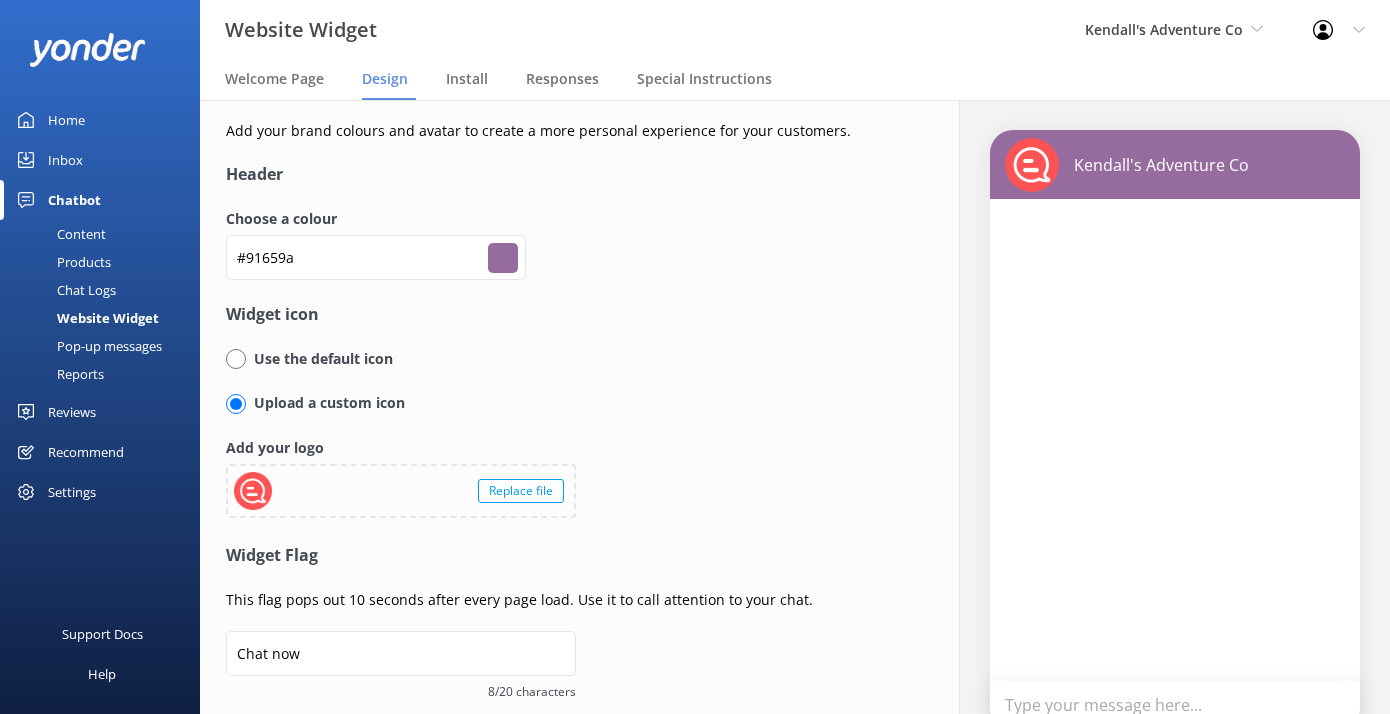 type on "#8e6397" 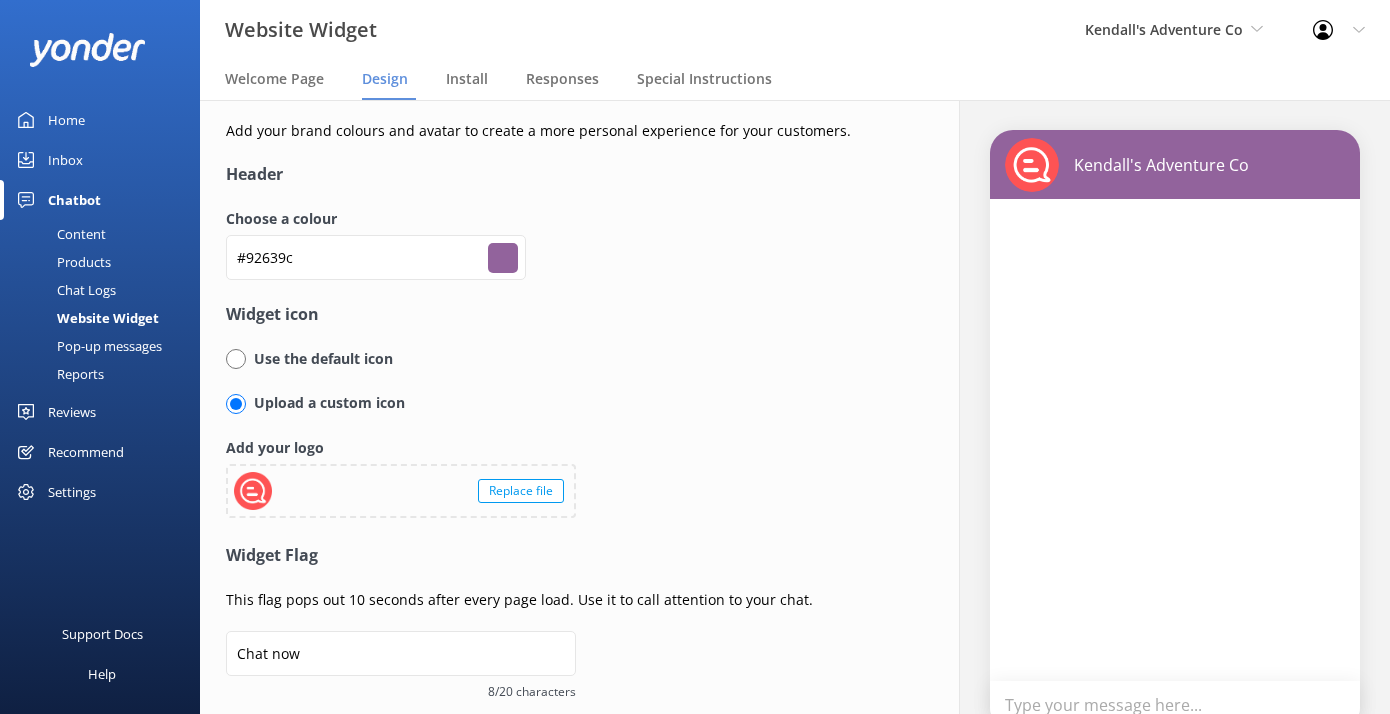 click on "Use the default icon" at bounding box center [553, 359] 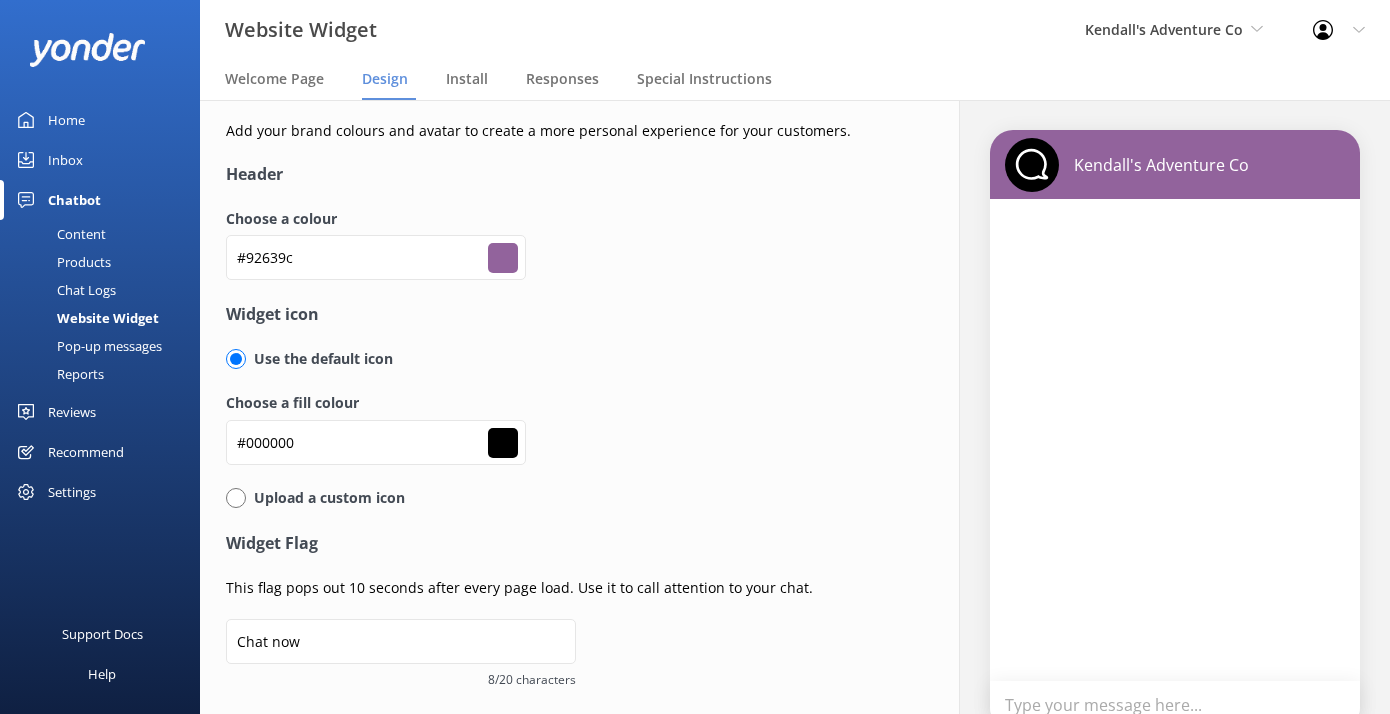 click at bounding box center [236, 359] 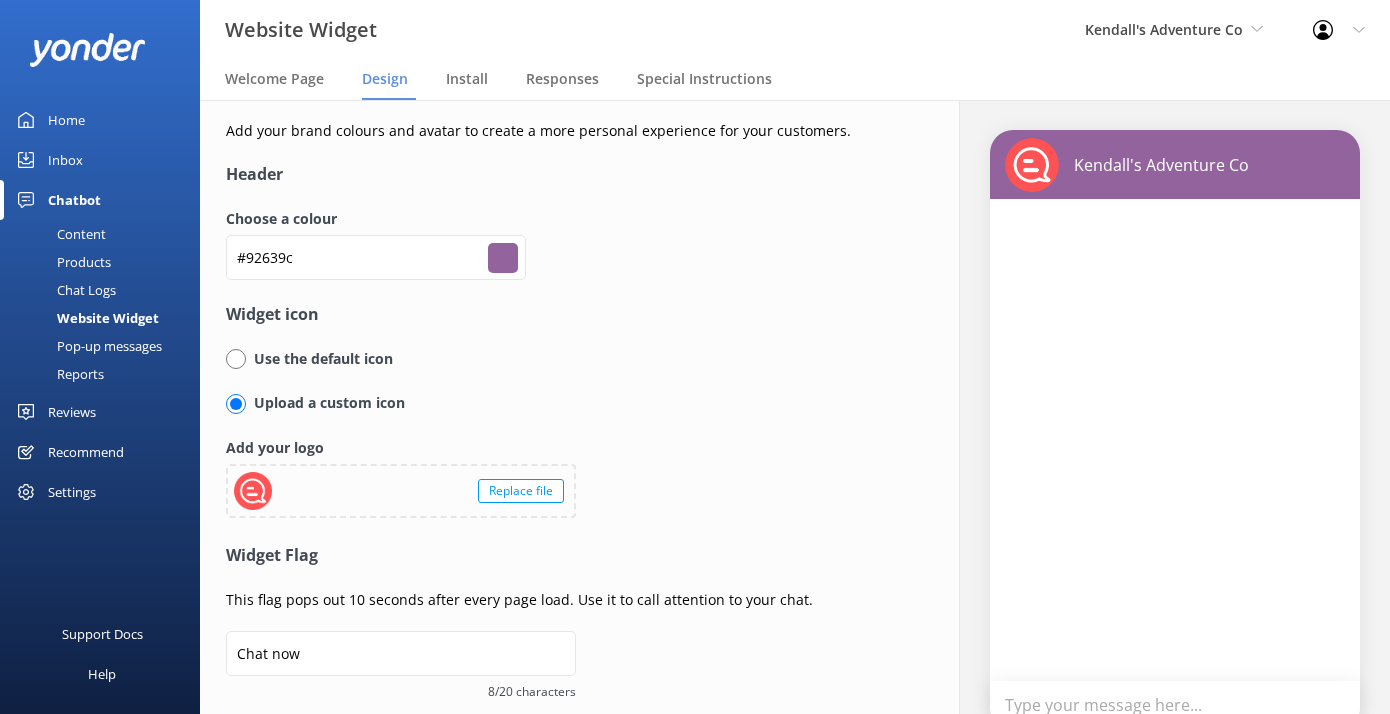 click at bounding box center [236, 359] 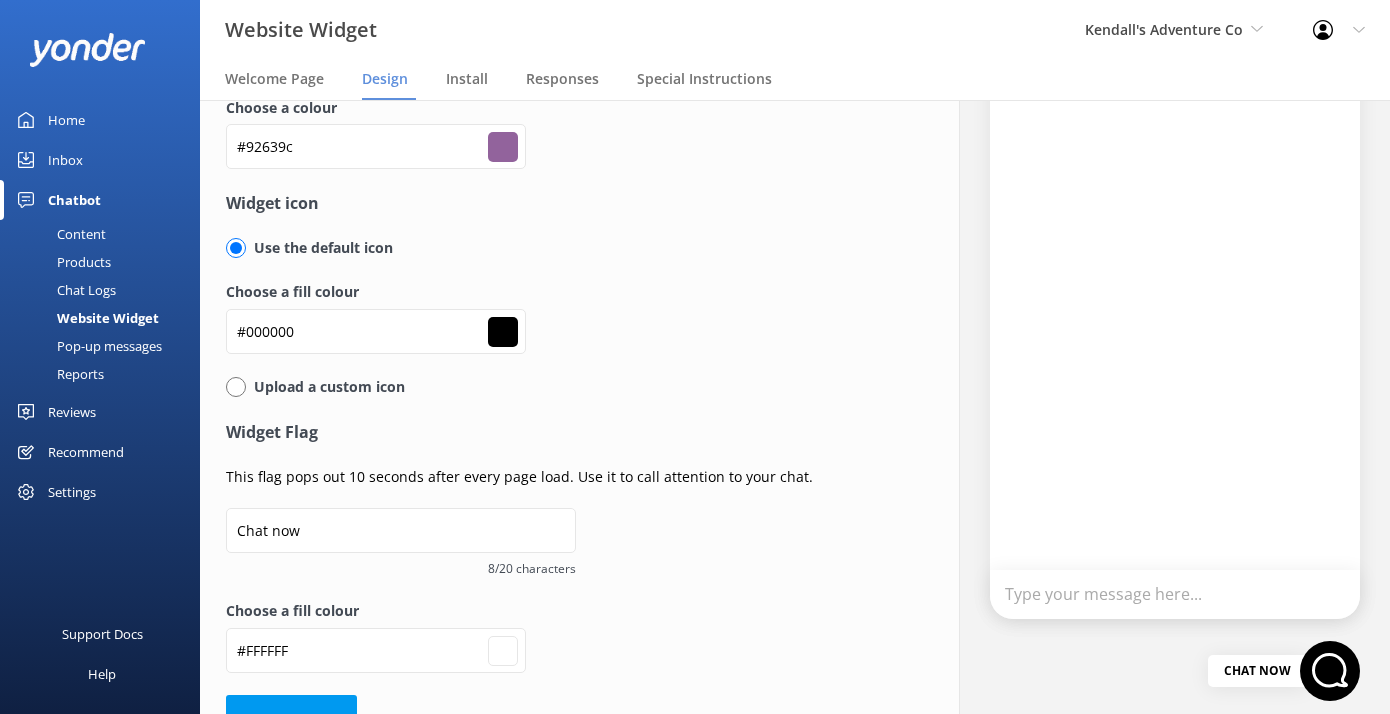 scroll, scrollTop: 161, scrollLeft: 0, axis: vertical 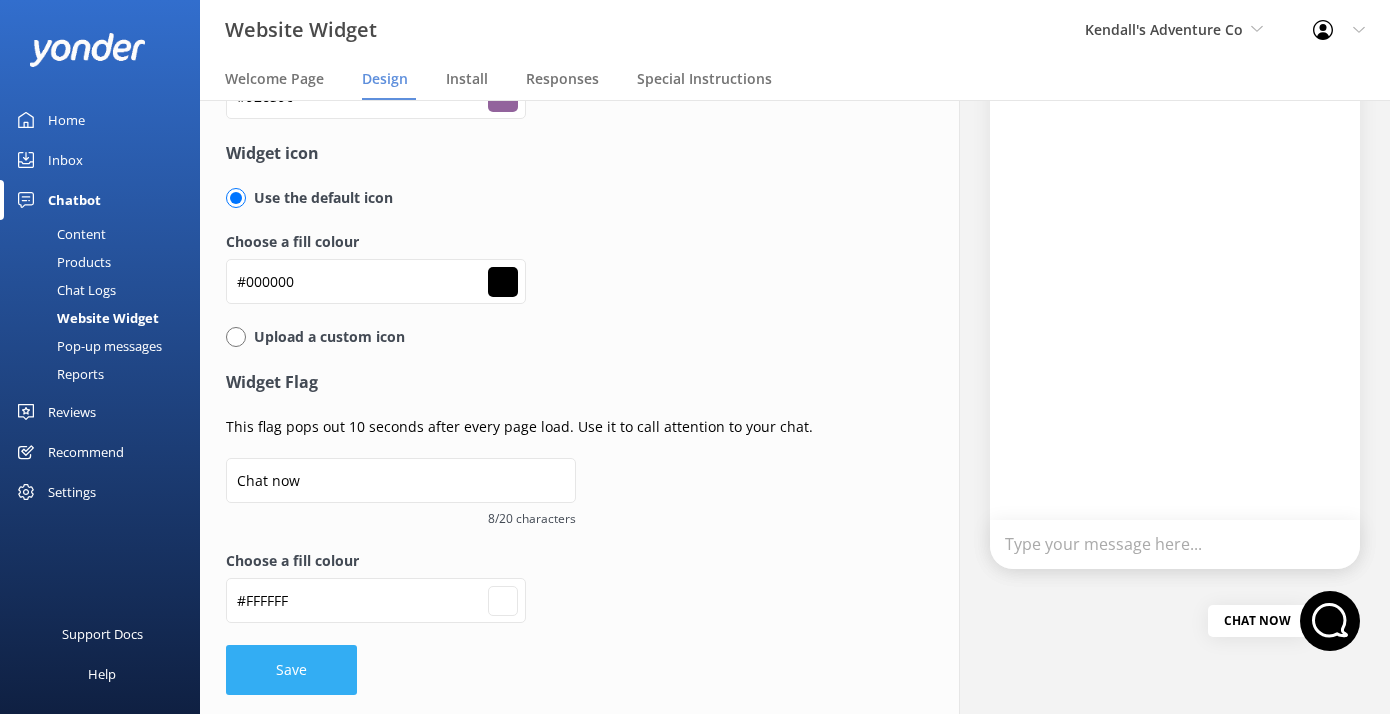 click on "Save" at bounding box center (291, 670) 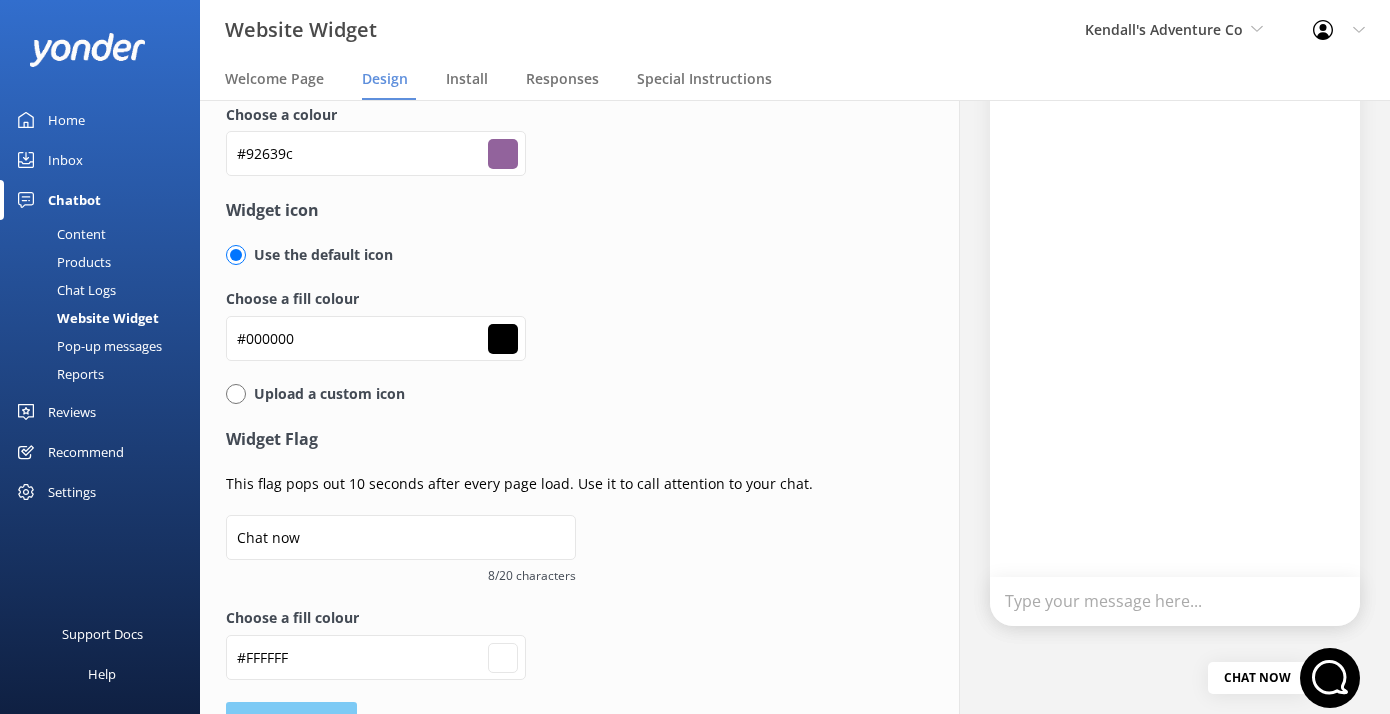 scroll, scrollTop: 0, scrollLeft: 0, axis: both 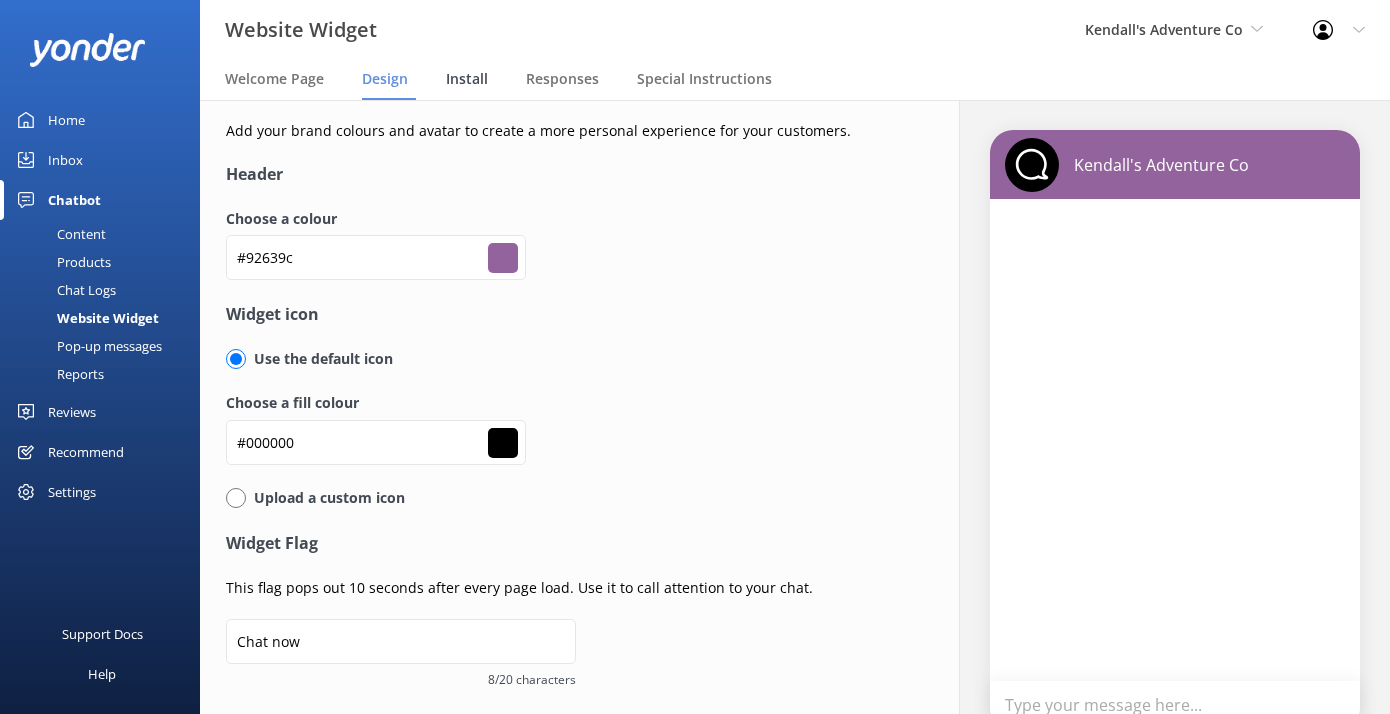 click on "Install" at bounding box center (467, 79) 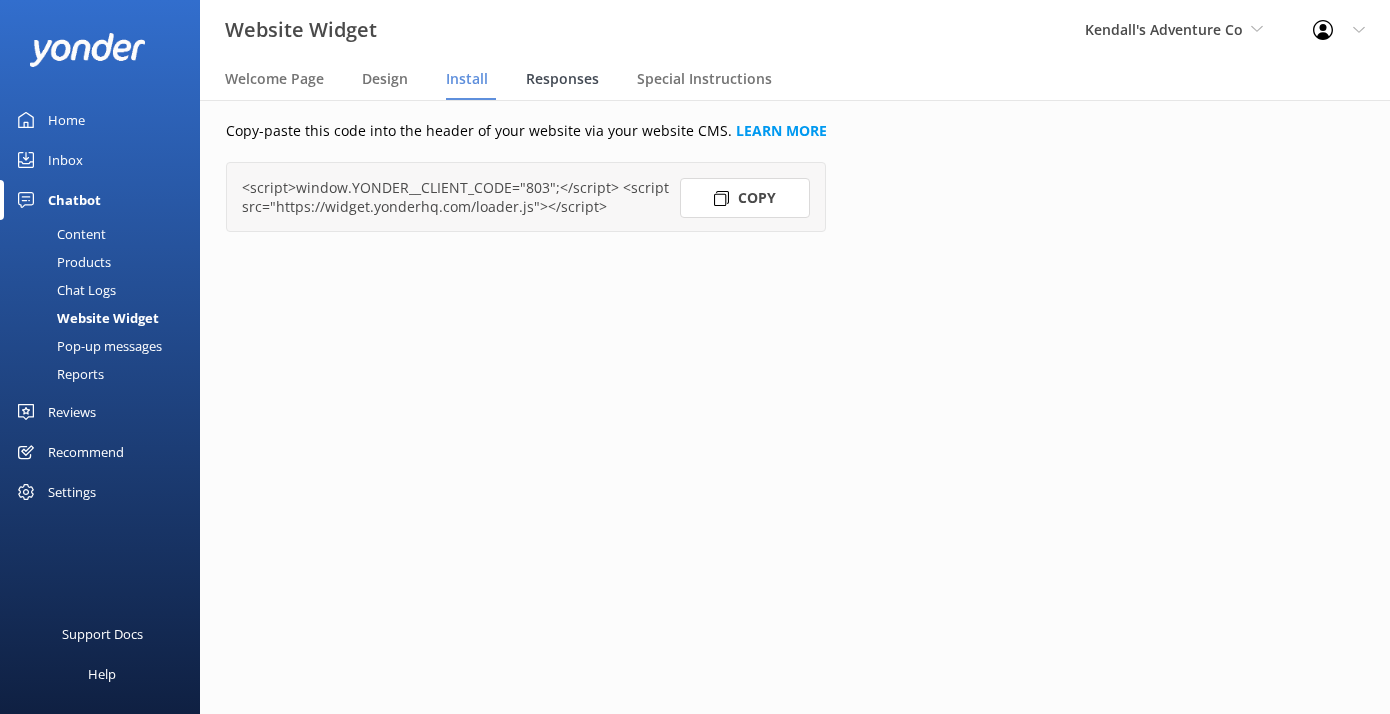 click on "Responses" at bounding box center [562, 79] 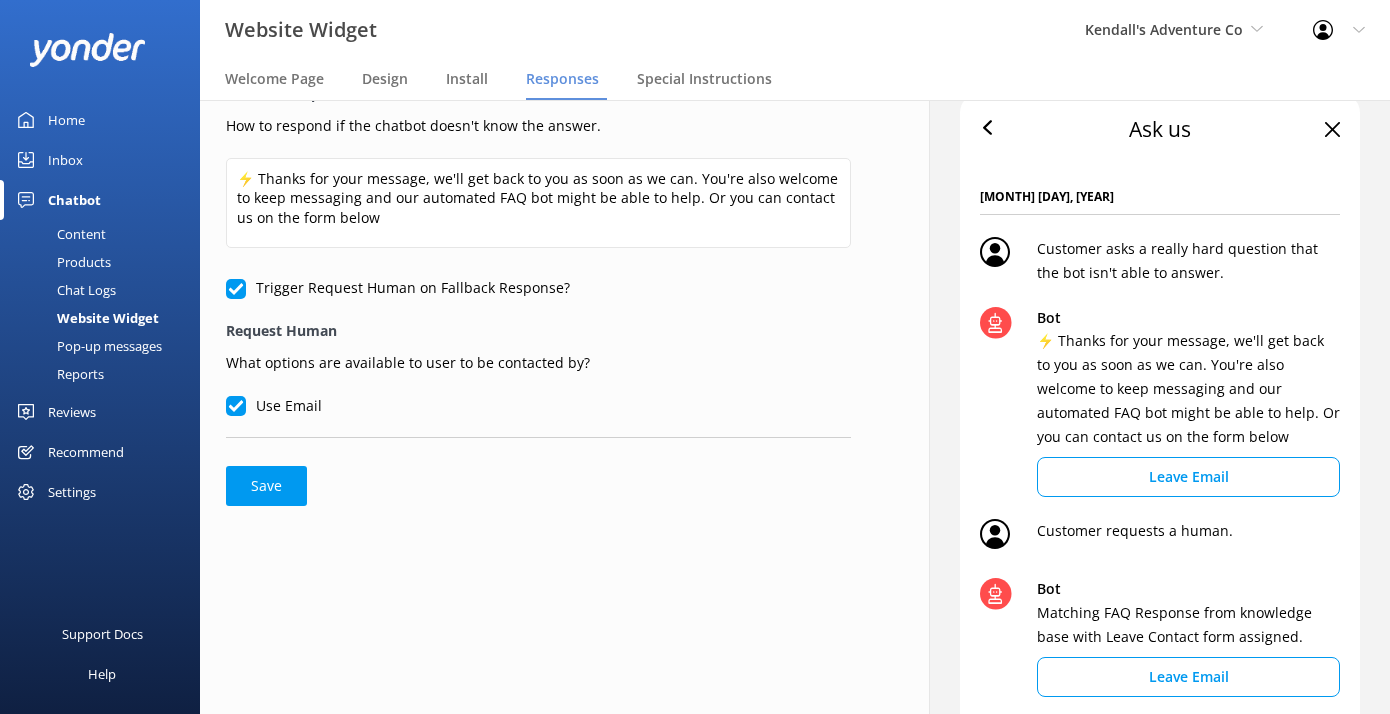 scroll, scrollTop: 0, scrollLeft: 0, axis: both 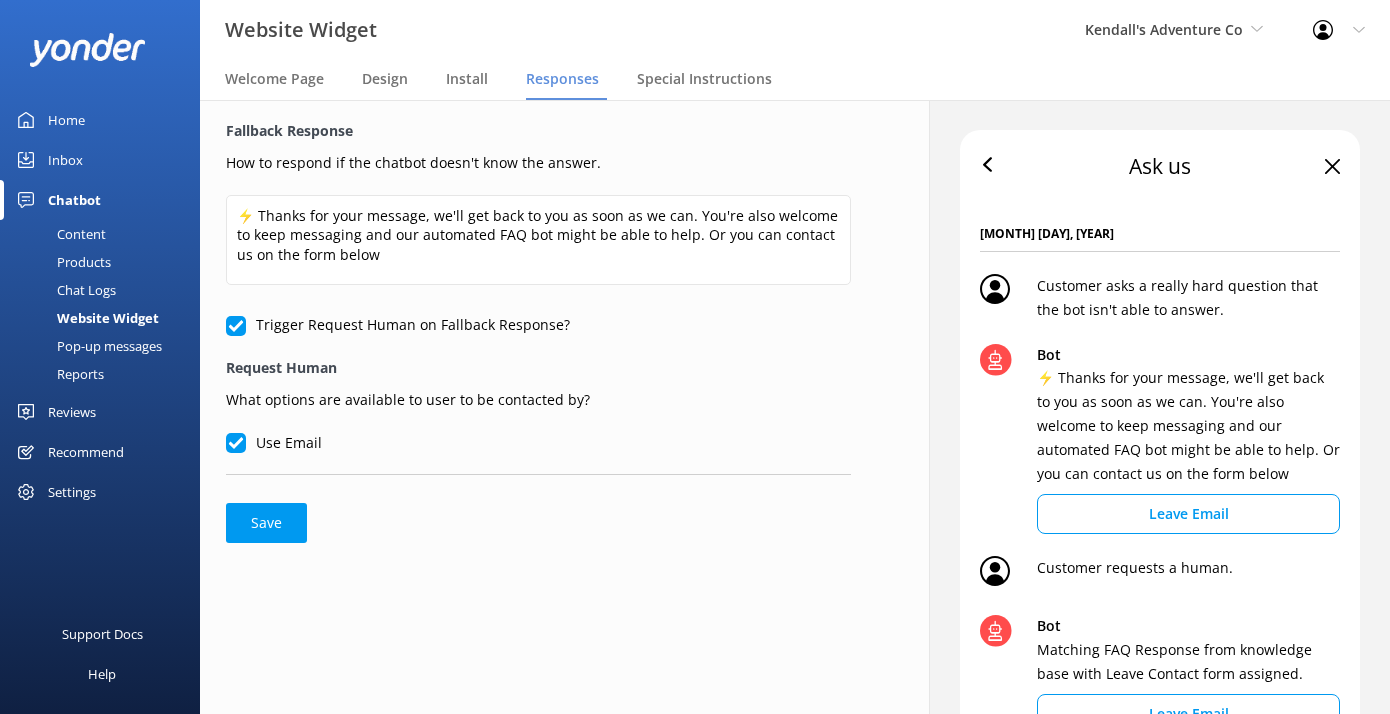 click on "Reviews" at bounding box center [72, 412] 